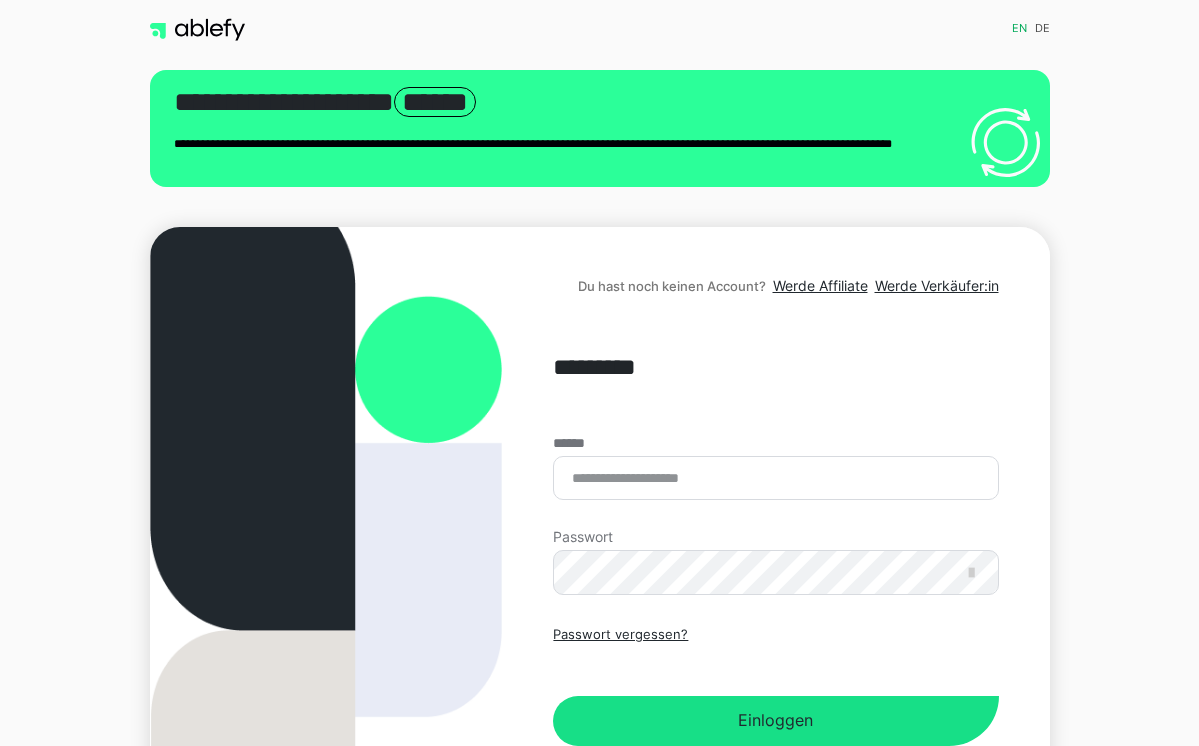 scroll, scrollTop: 0, scrollLeft: 0, axis: both 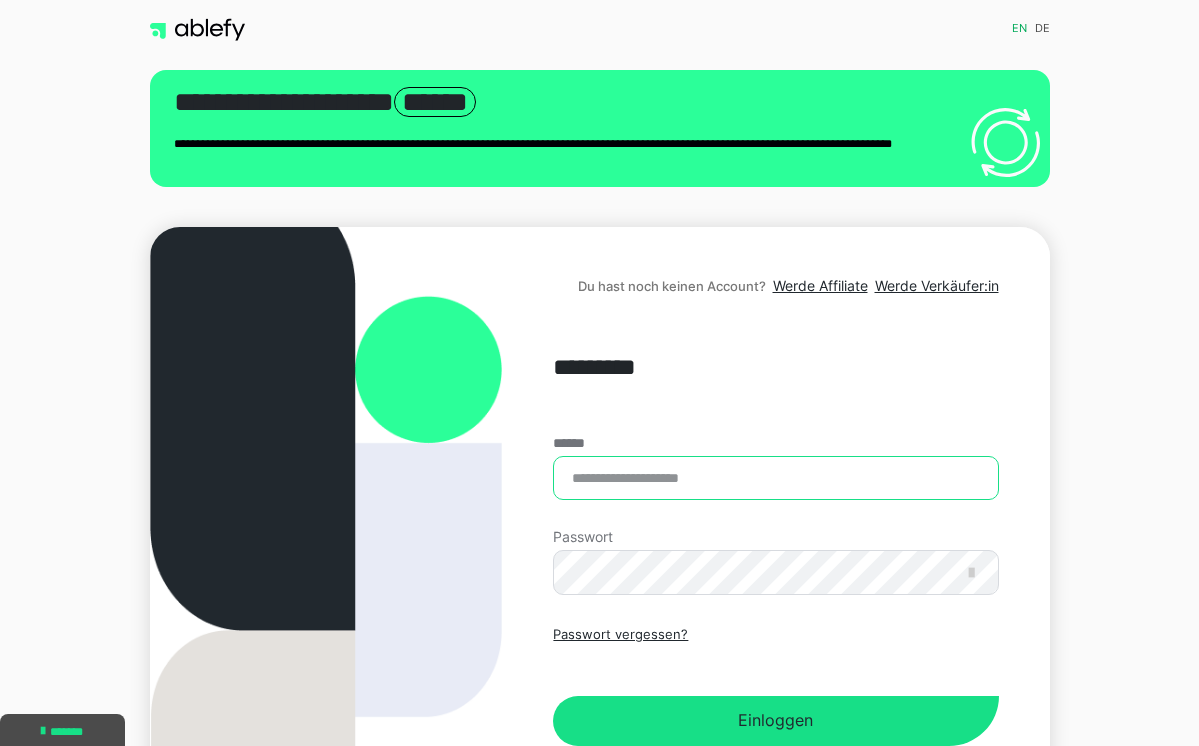 type on "**********" 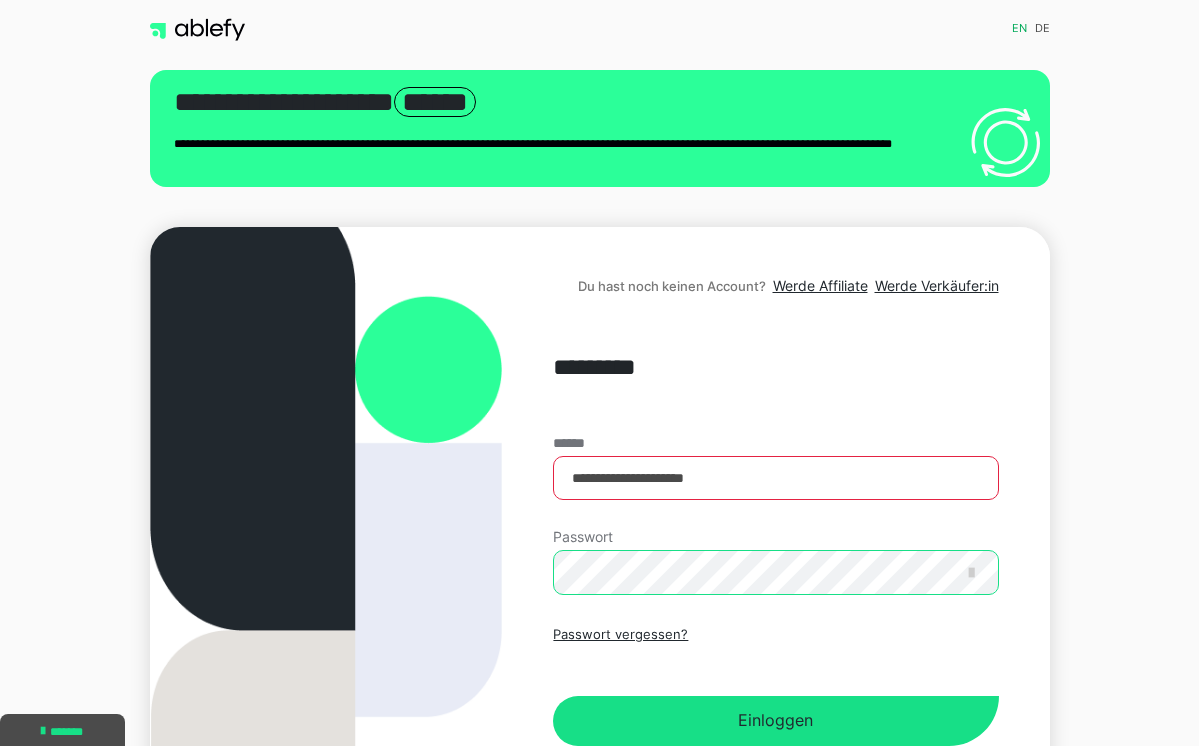 click on "Einloggen" at bounding box center [775, 721] 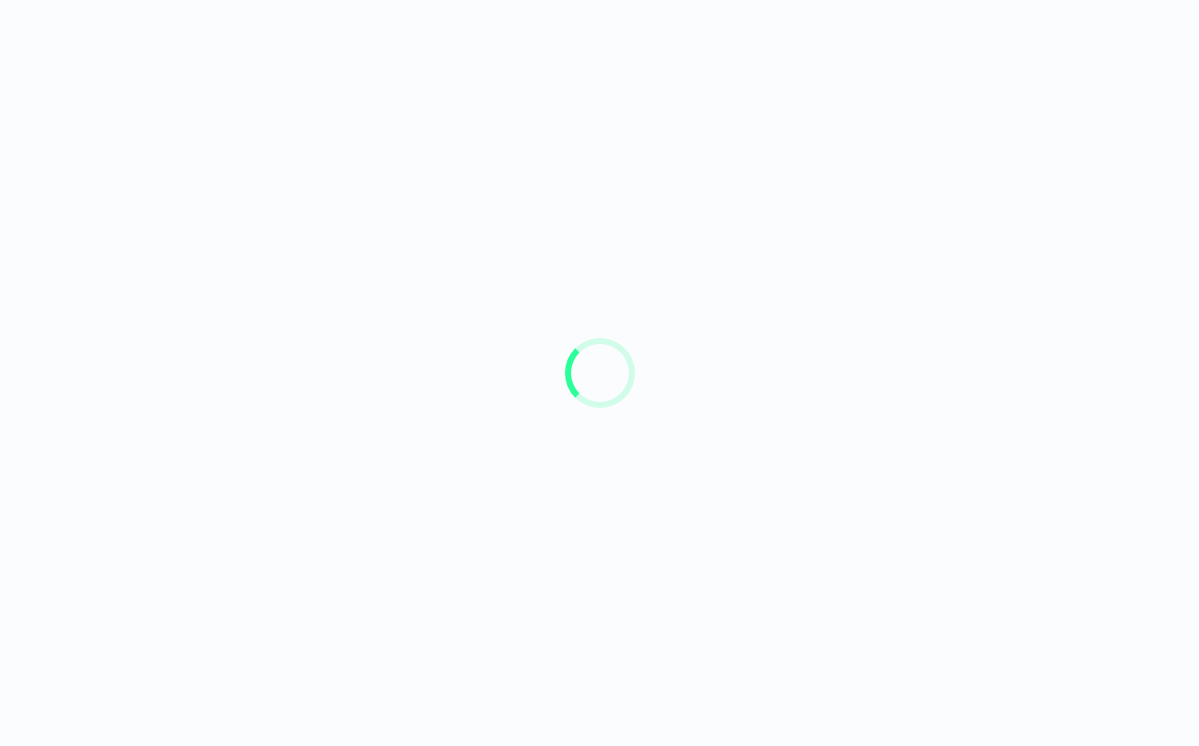 scroll, scrollTop: 0, scrollLeft: 0, axis: both 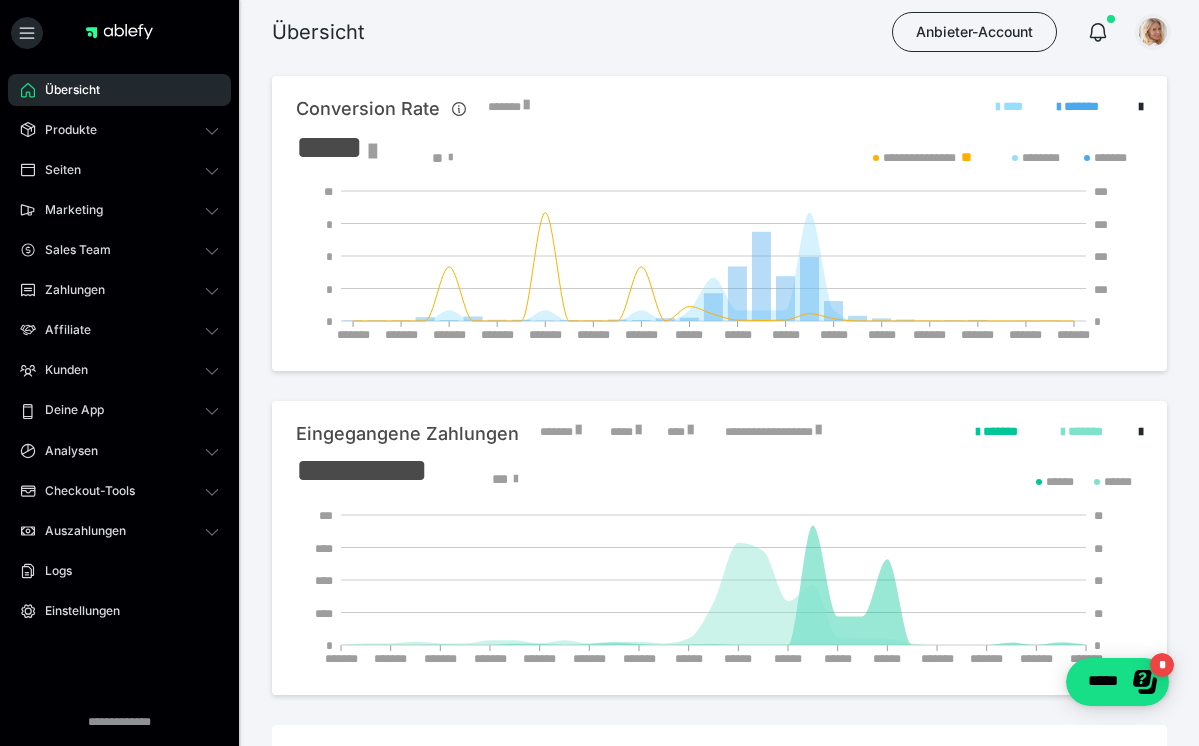 click at bounding box center (1153, 32) 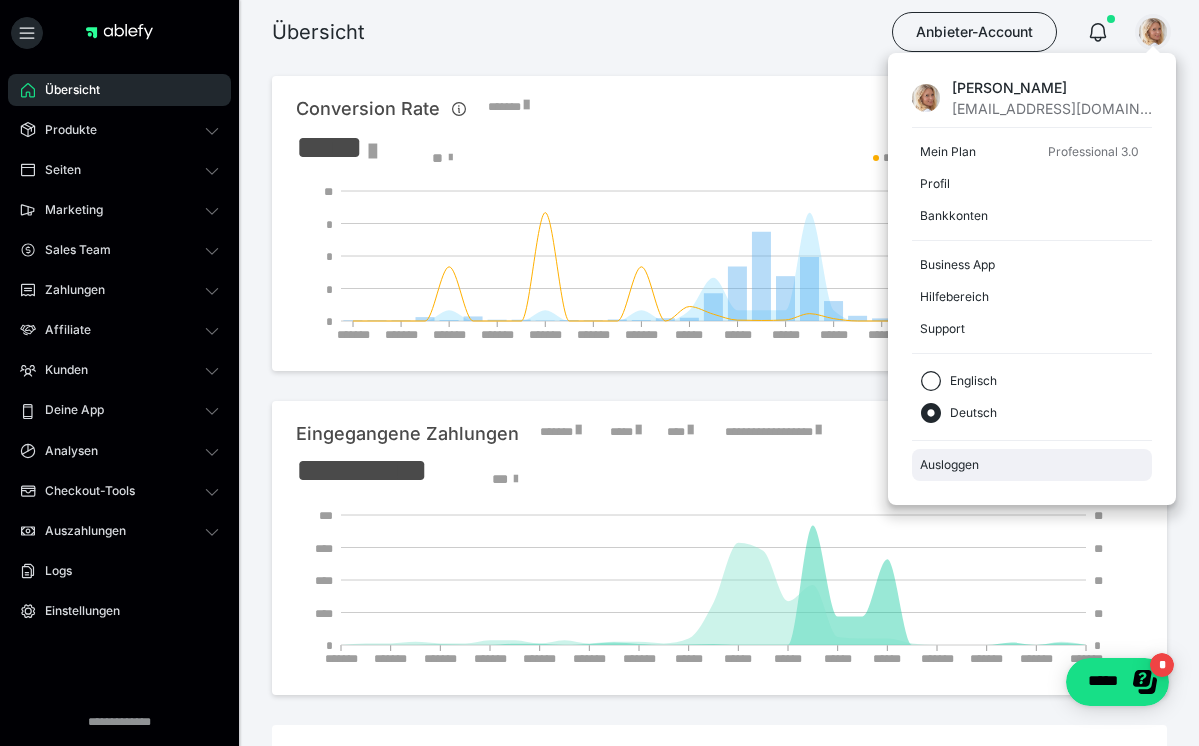 click on "Ausloggen" at bounding box center (1032, 465) 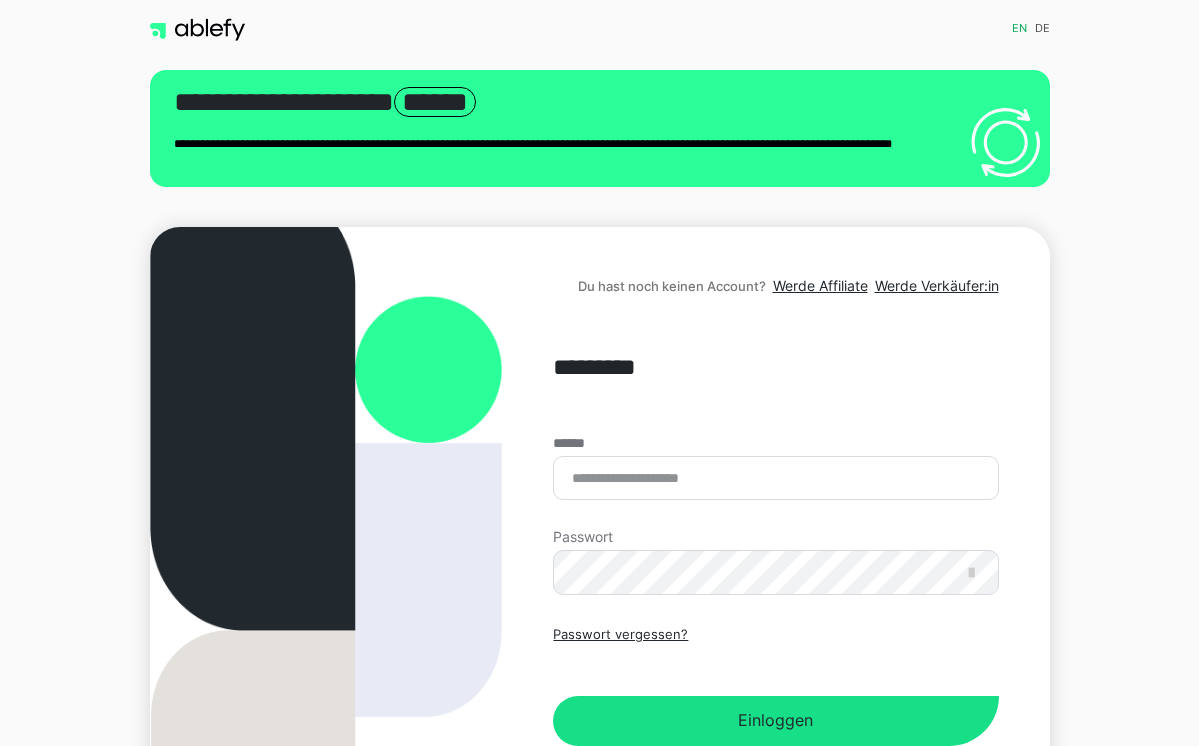scroll, scrollTop: 0, scrollLeft: 0, axis: both 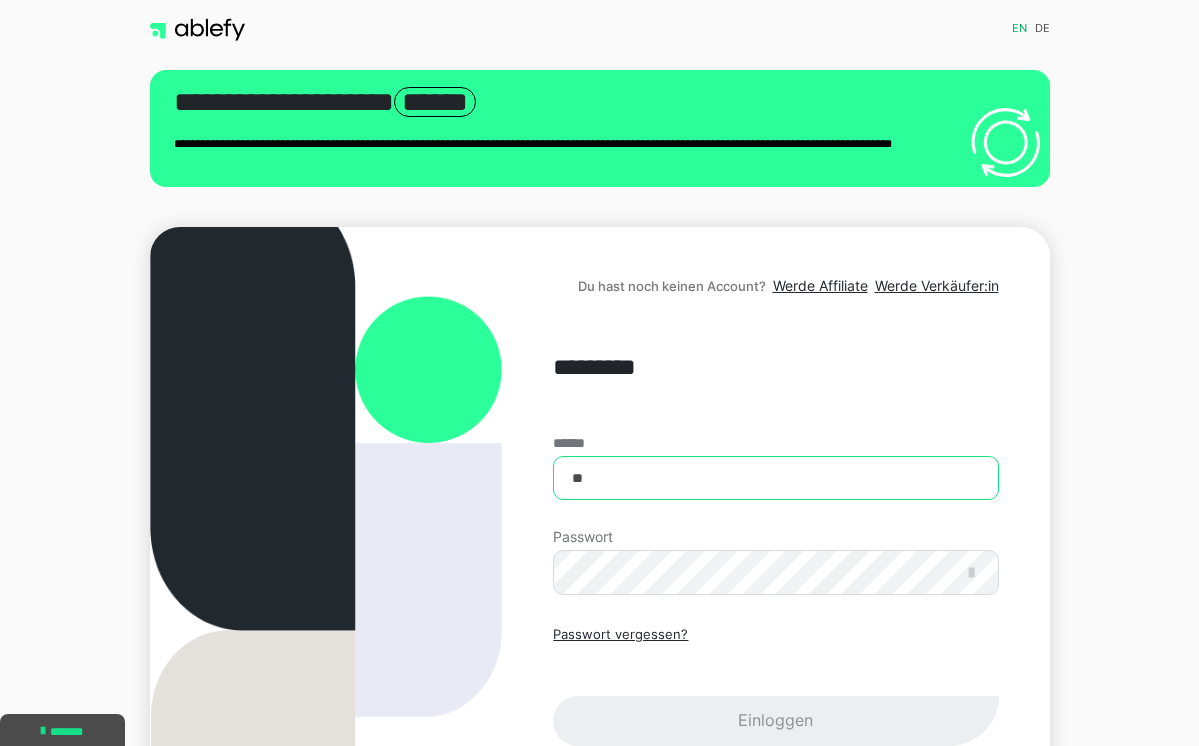 type on "**********" 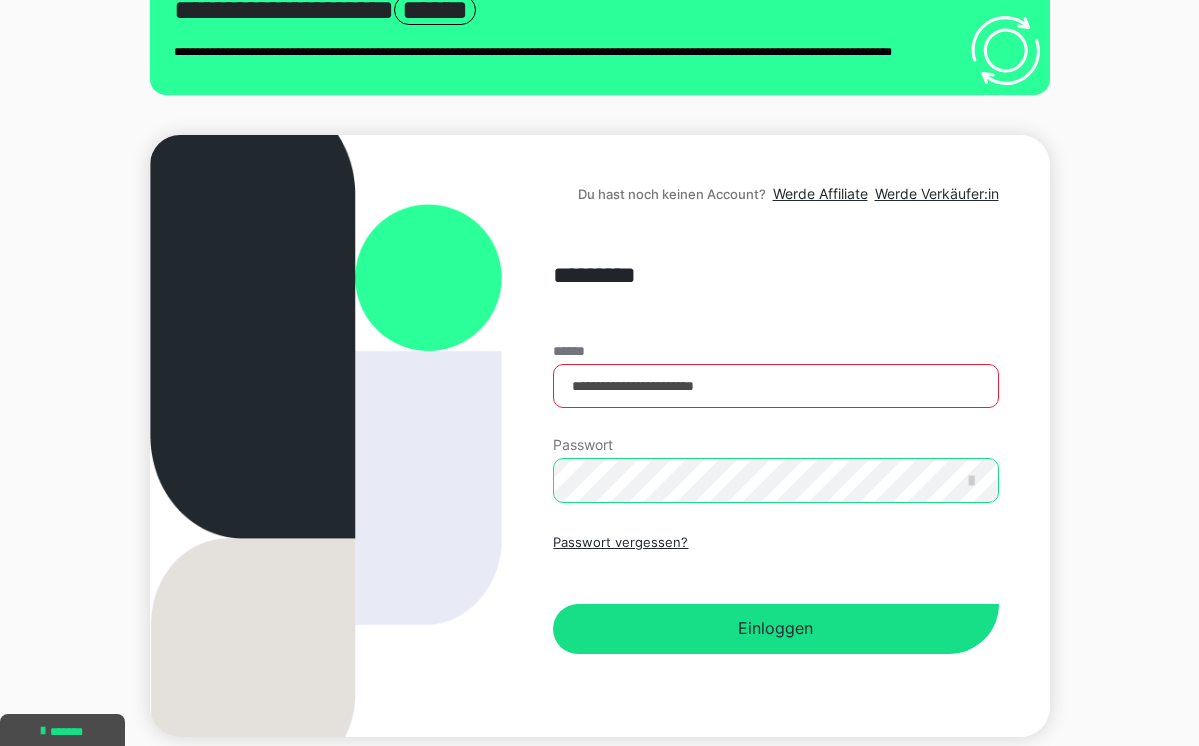scroll, scrollTop: 93, scrollLeft: 0, axis: vertical 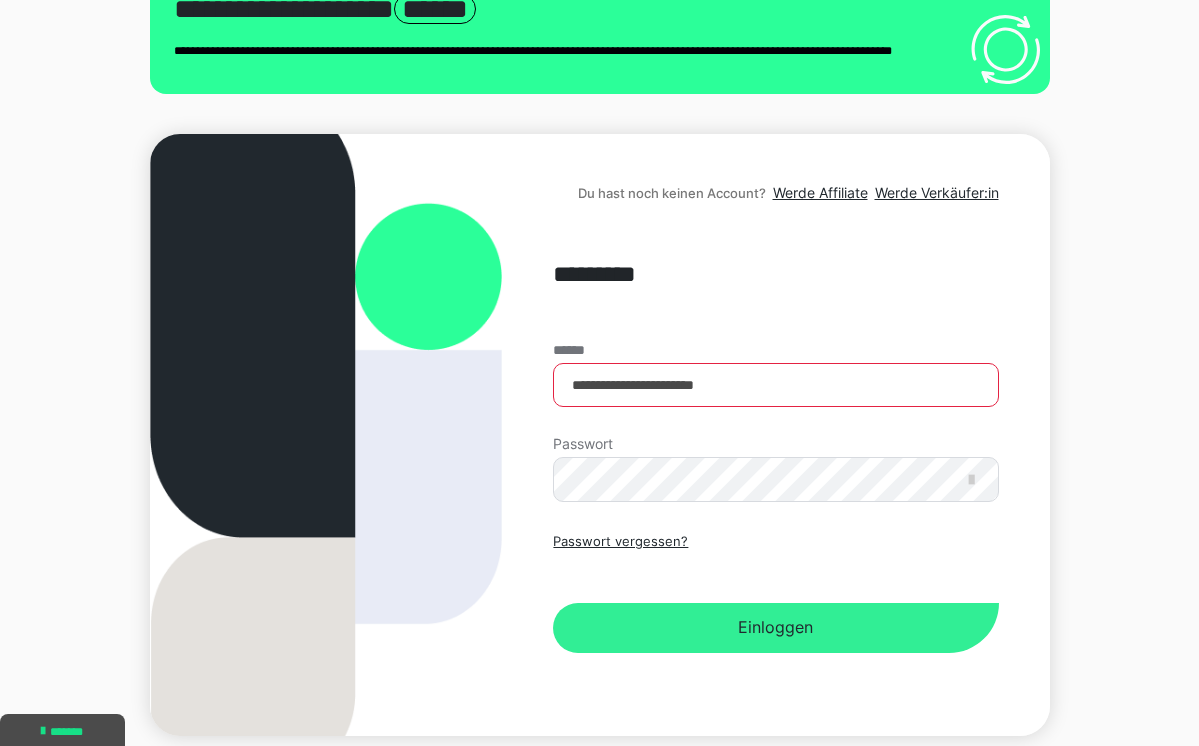 click on "Einloggen" at bounding box center (775, 628) 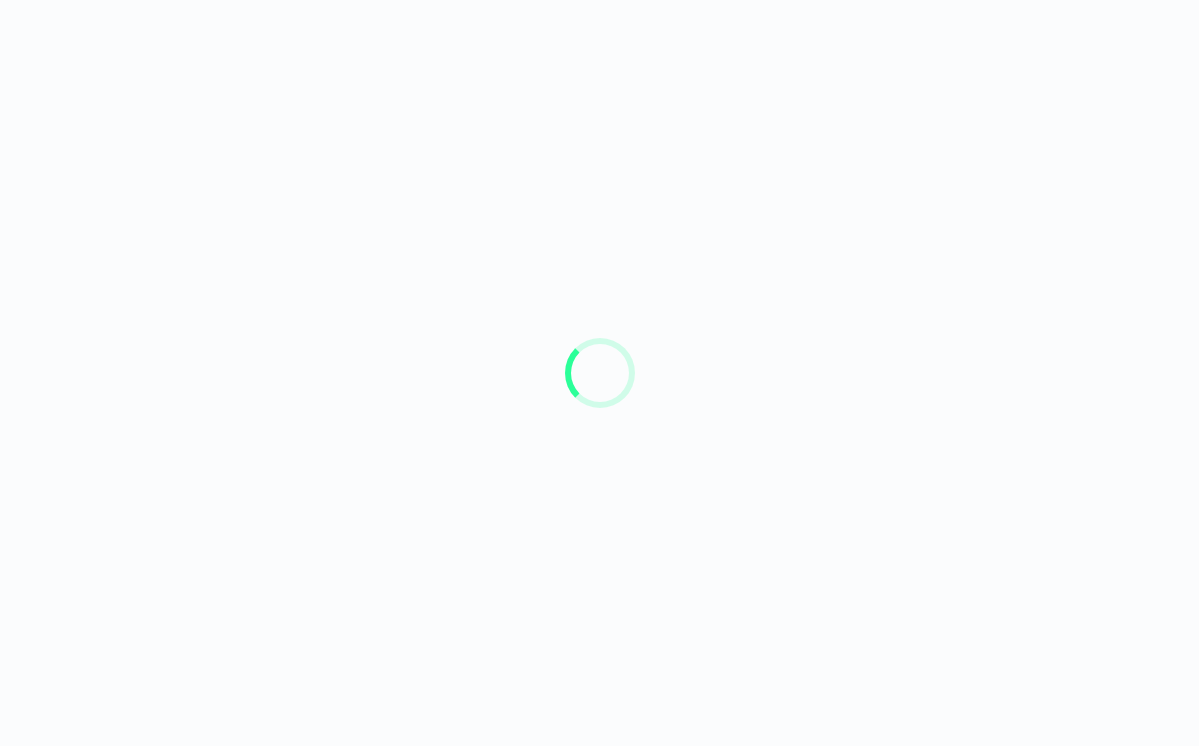 scroll, scrollTop: 0, scrollLeft: 0, axis: both 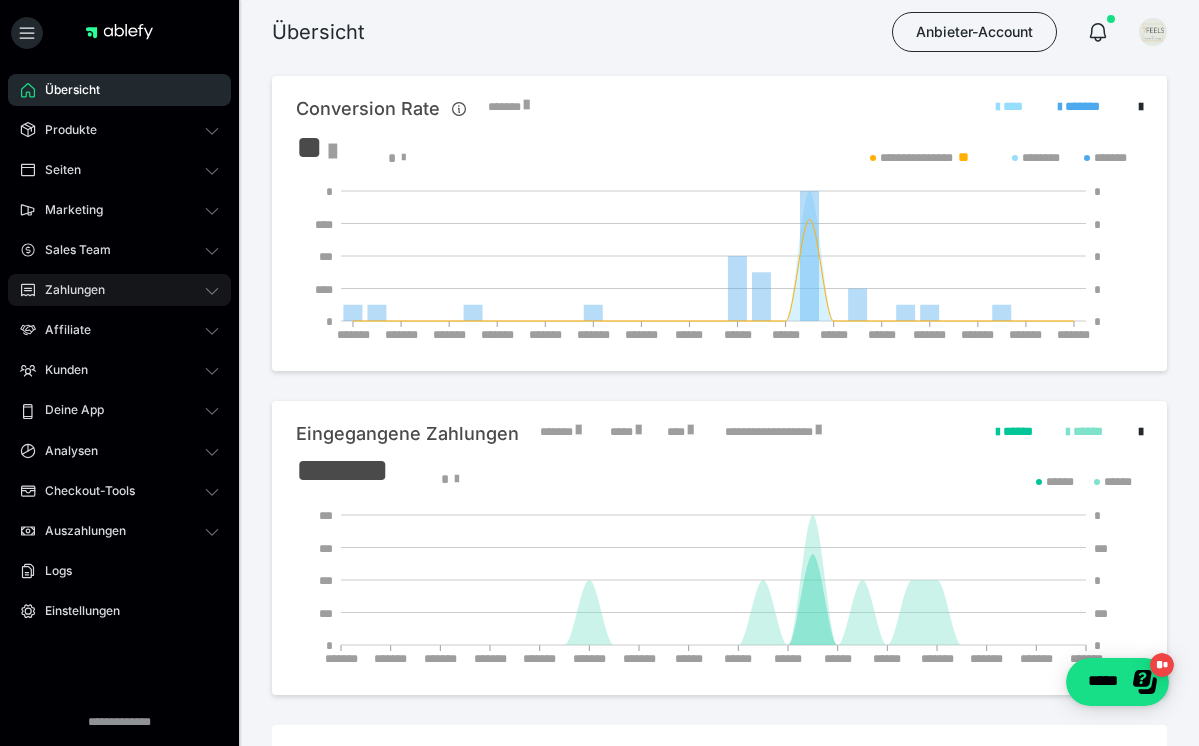 click on "Zahlungen" at bounding box center [68, 290] 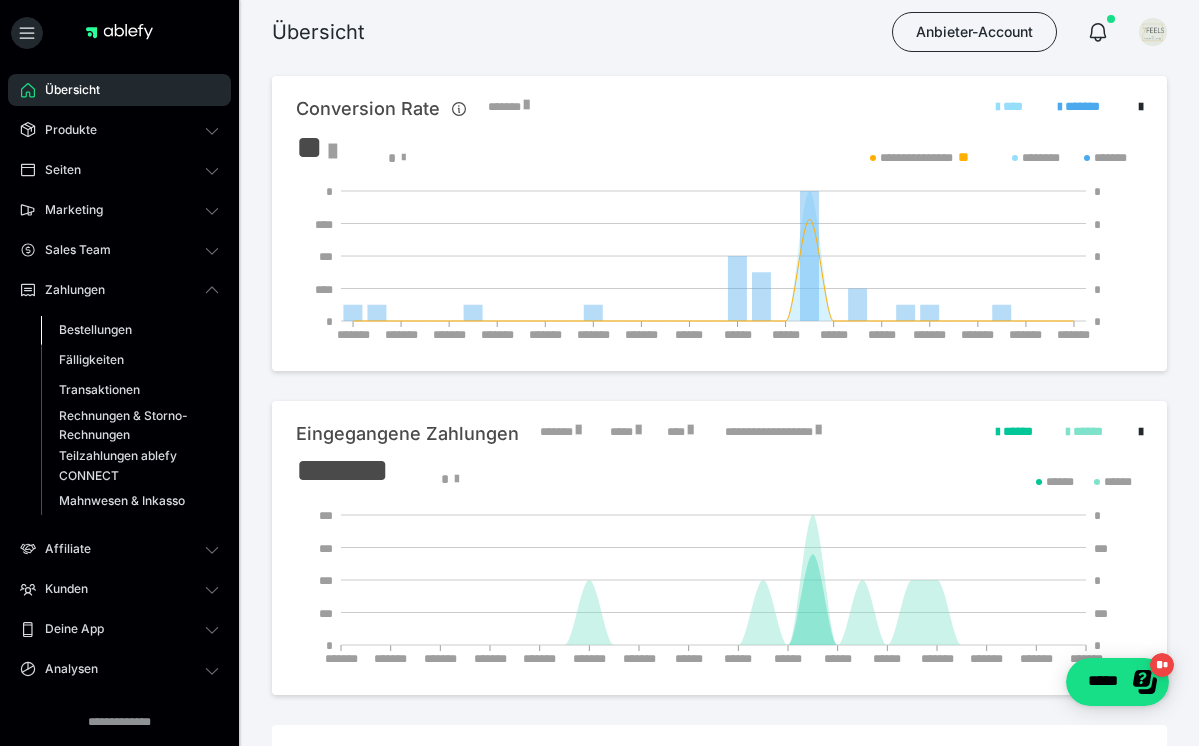 click on "Bestellungen" at bounding box center (95, 329) 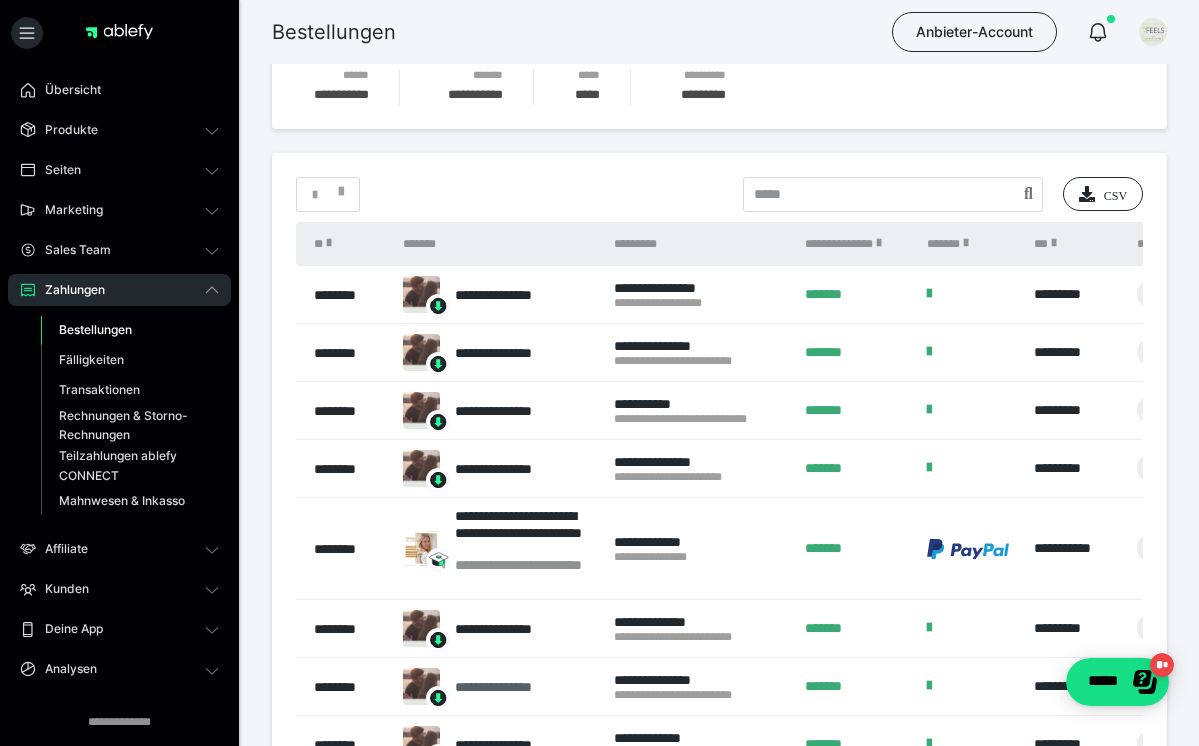 scroll, scrollTop: 284, scrollLeft: 0, axis: vertical 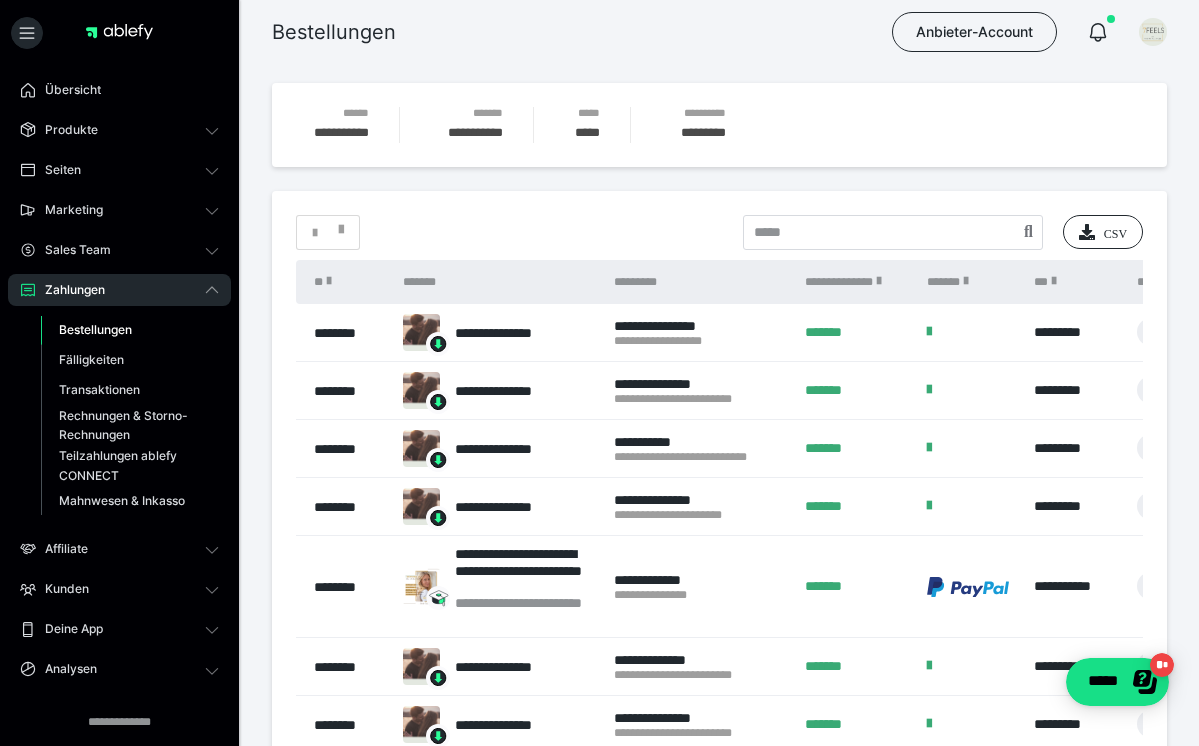 click on "*********" at bounding box center [703, 132] 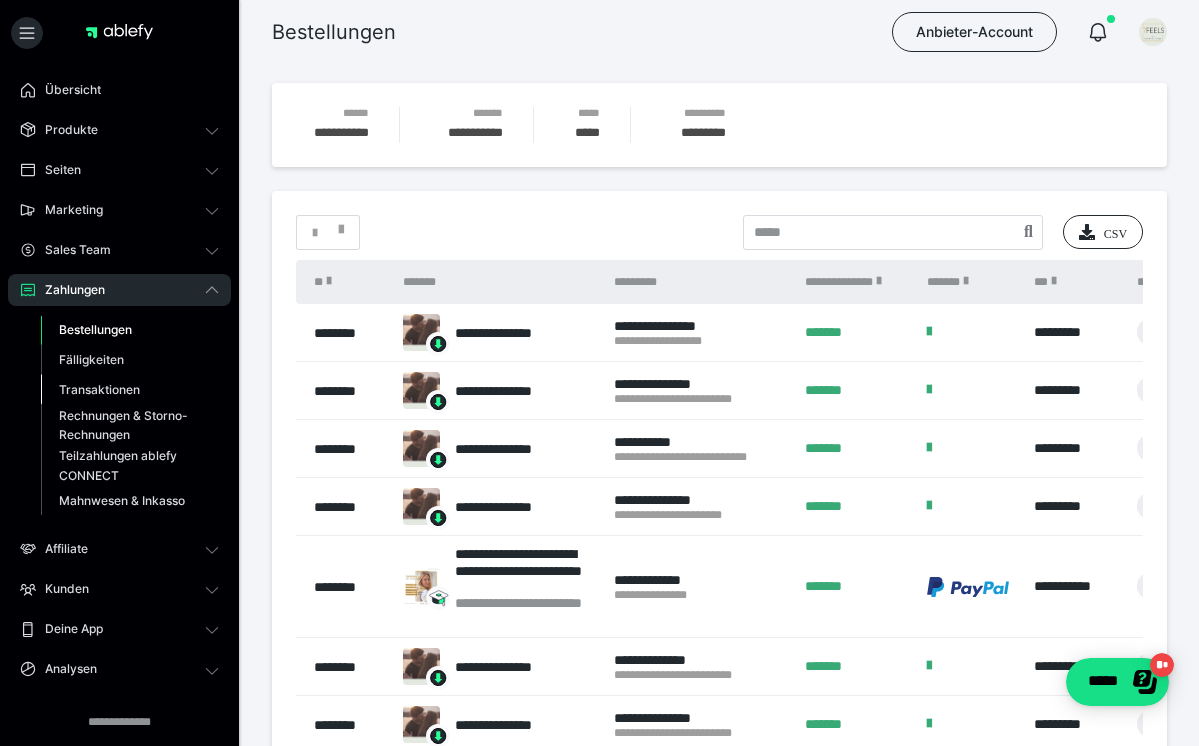 click on "Transaktionen" at bounding box center (99, 389) 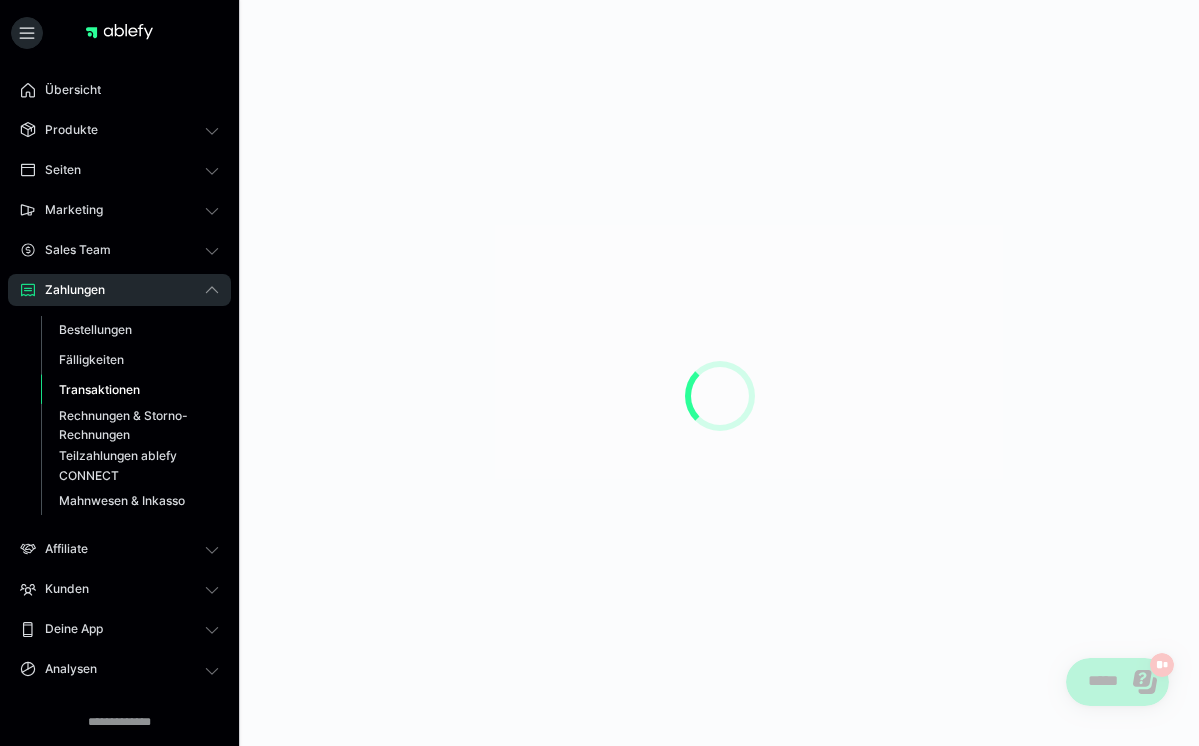 scroll, scrollTop: 0, scrollLeft: 0, axis: both 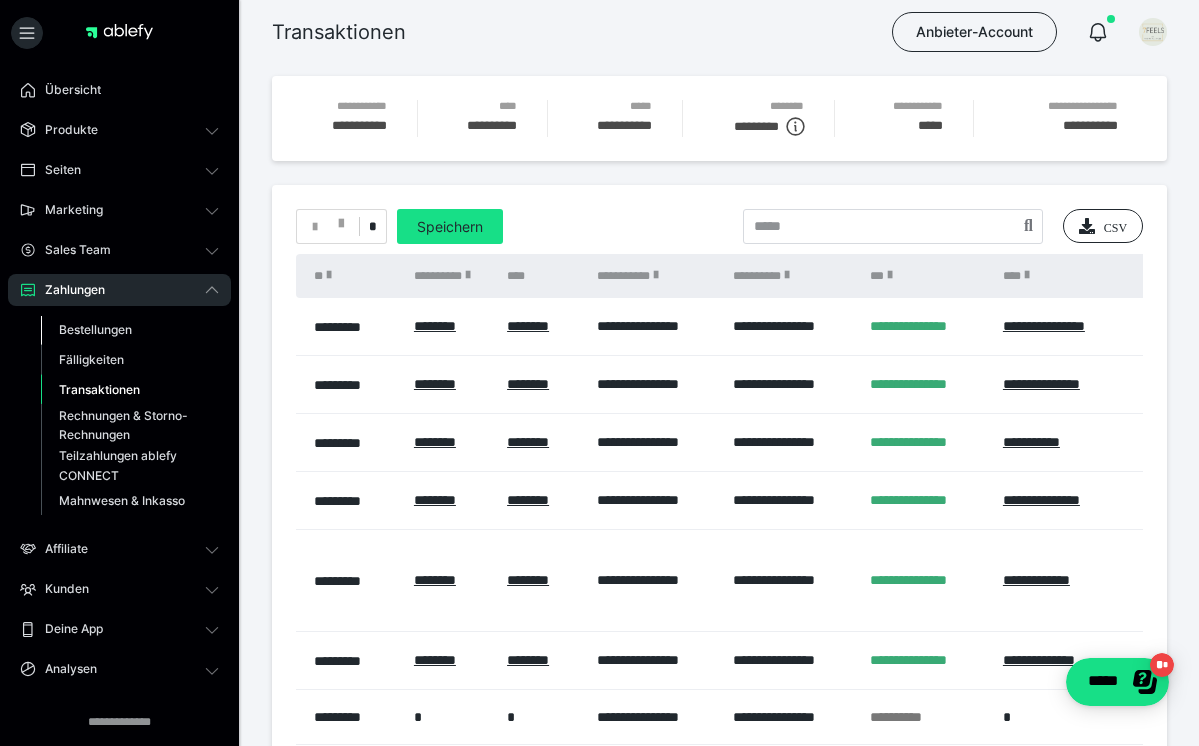 click on "Bestellungen" at bounding box center (95, 329) 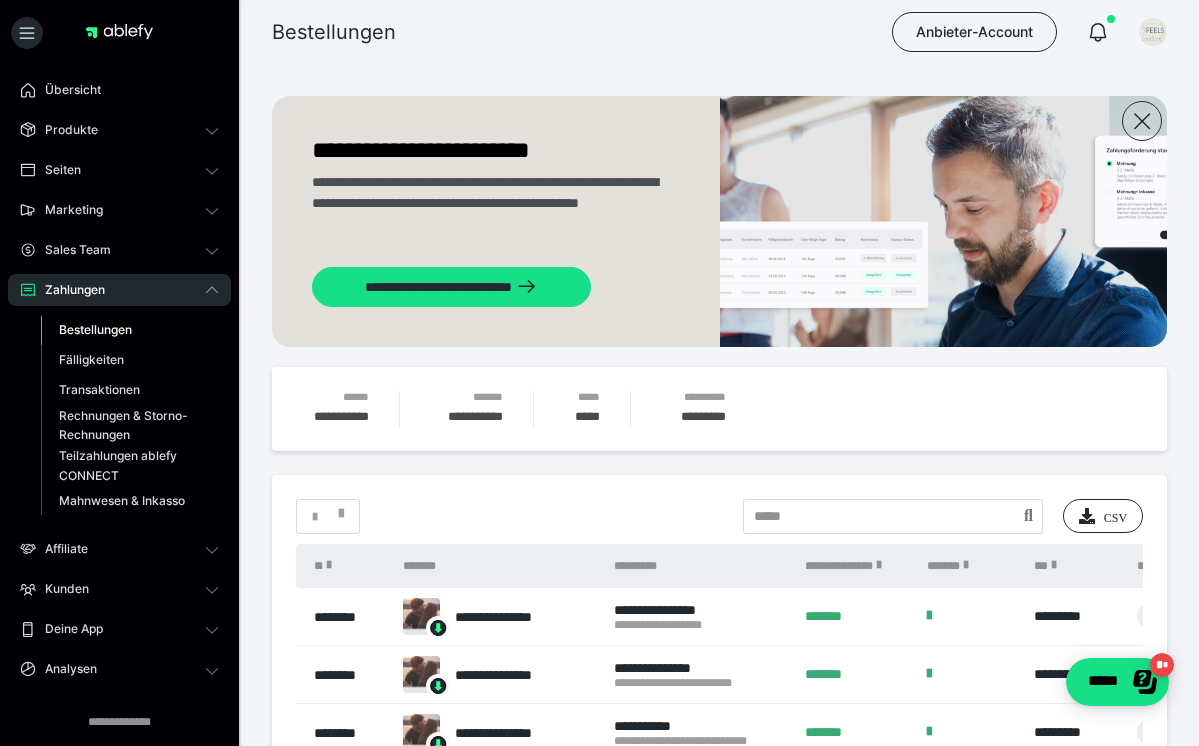 click on "*********" at bounding box center [703, 416] 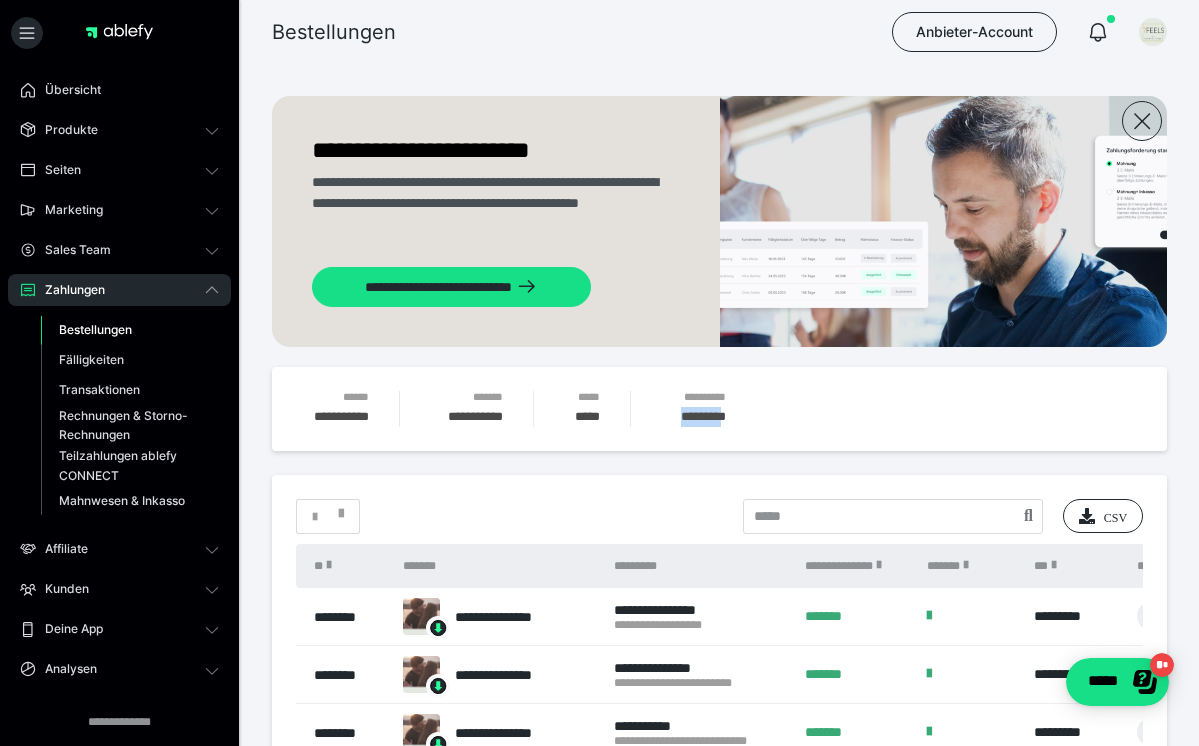 click on "*********" at bounding box center (703, 416) 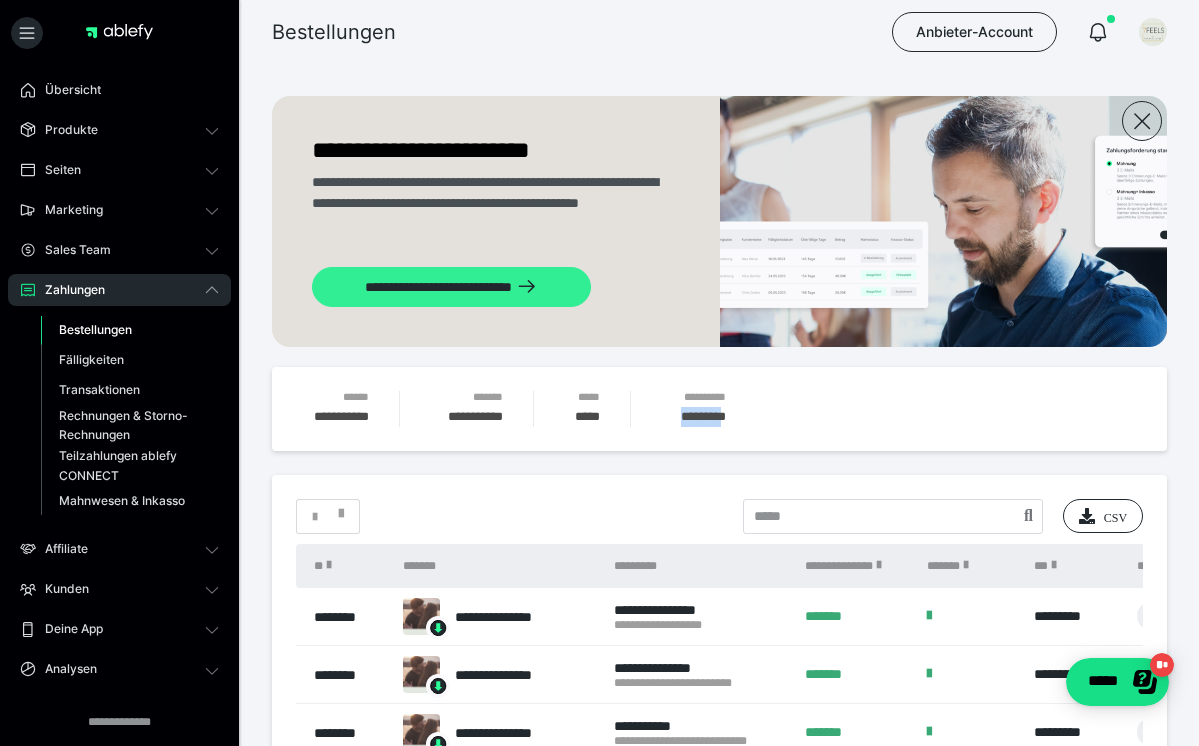 click on "**********" at bounding box center (451, 287) 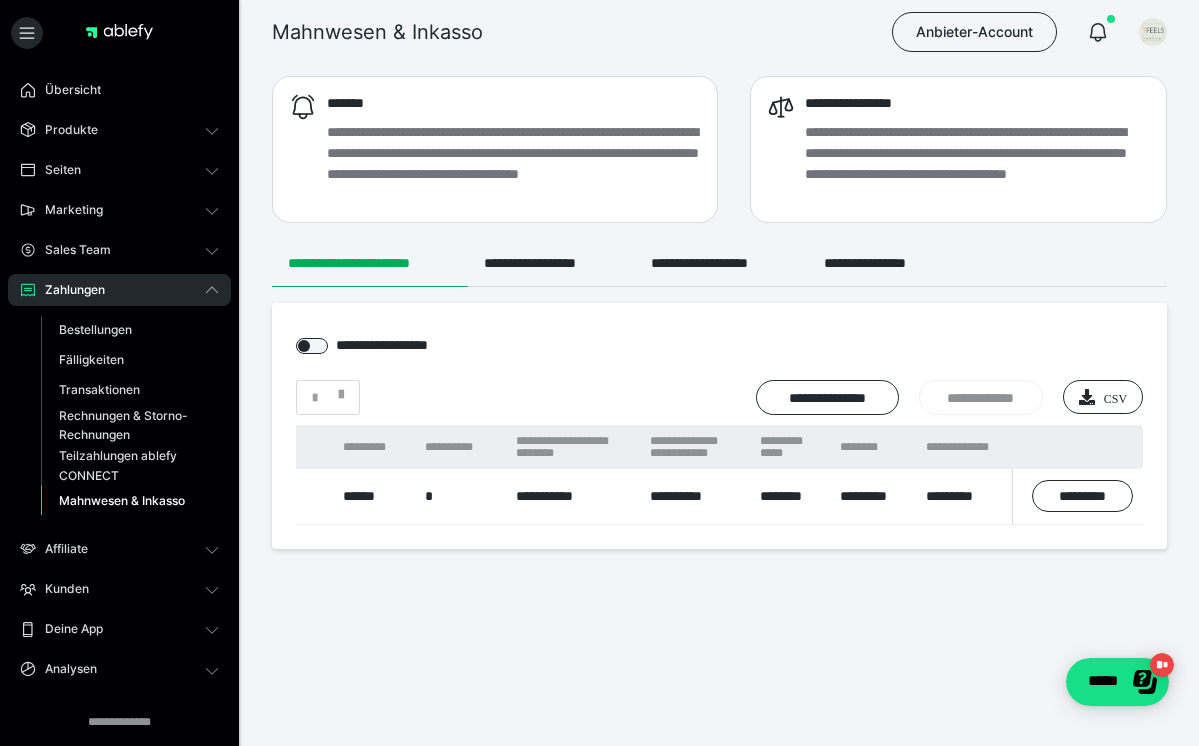 scroll, scrollTop: 0, scrollLeft: 218, axis: horizontal 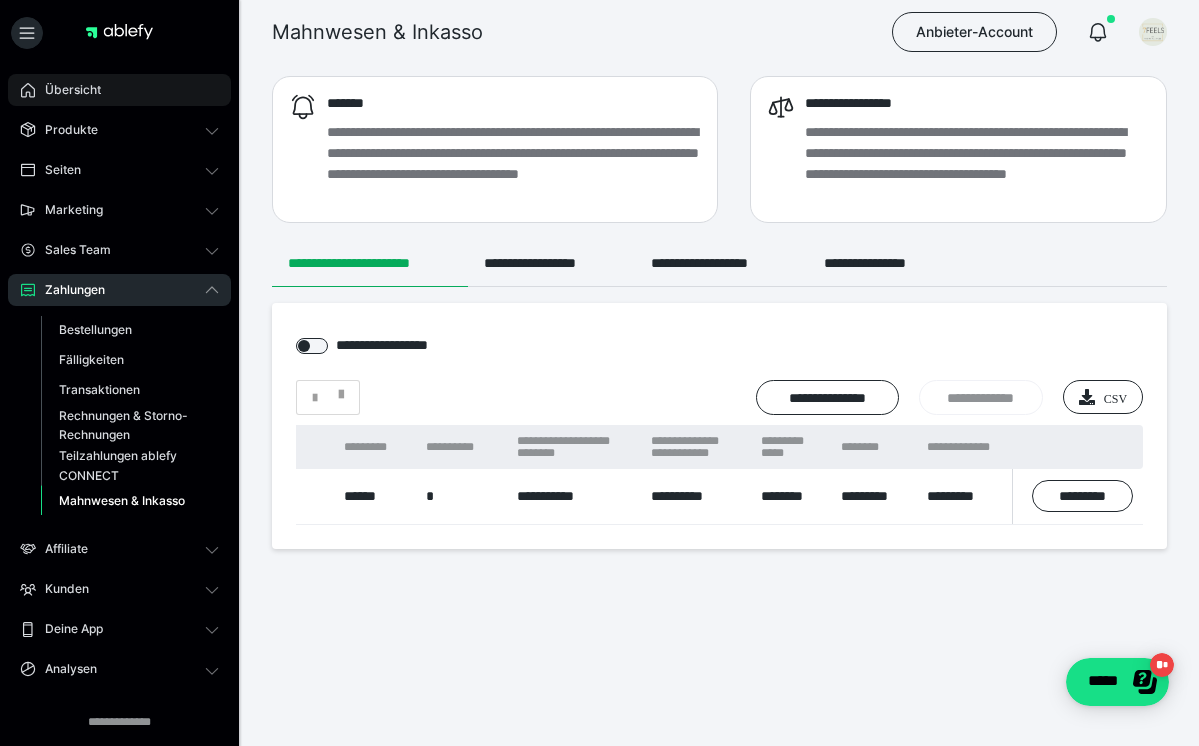 click on "Übersicht" at bounding box center [66, 90] 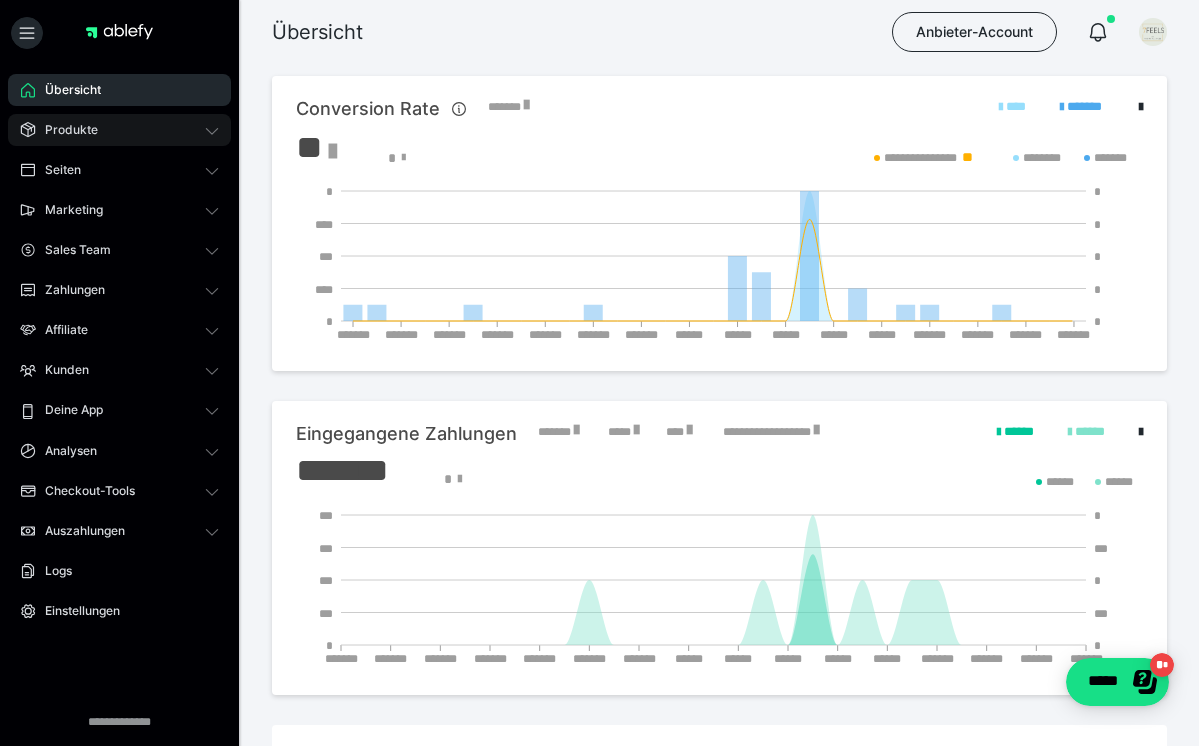 click on "Produkte" at bounding box center [64, 130] 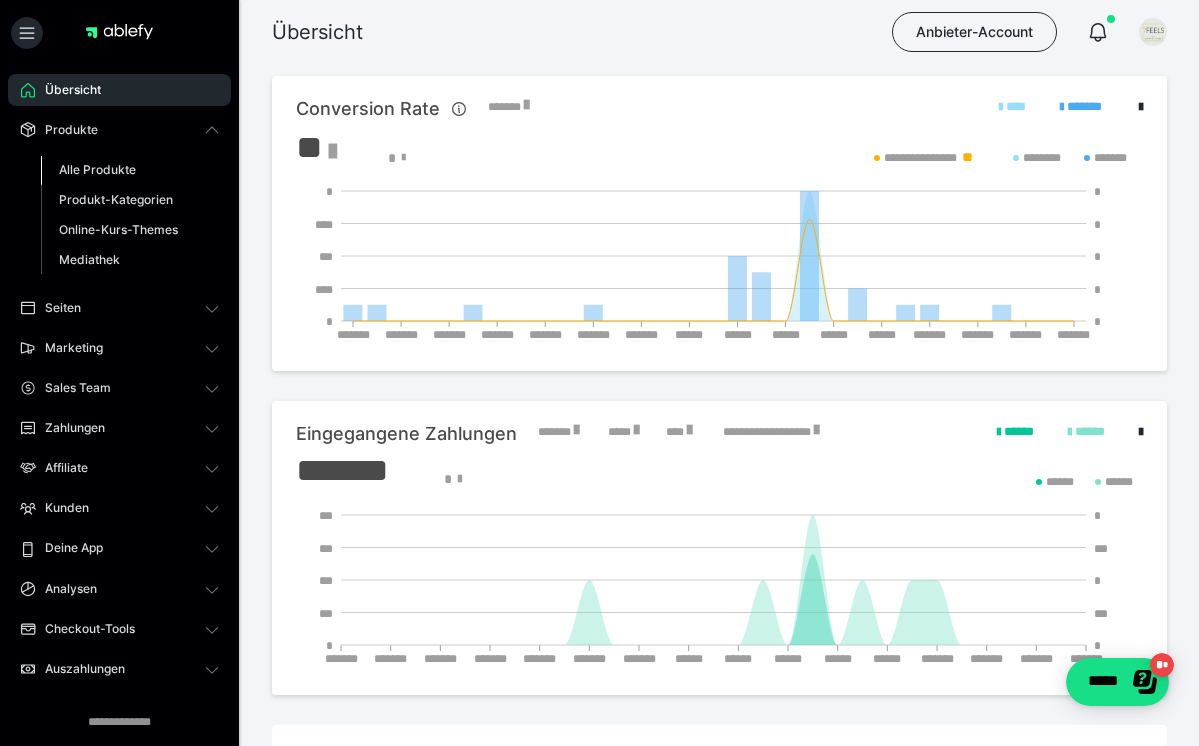 click on "Alle Produkte" at bounding box center [97, 169] 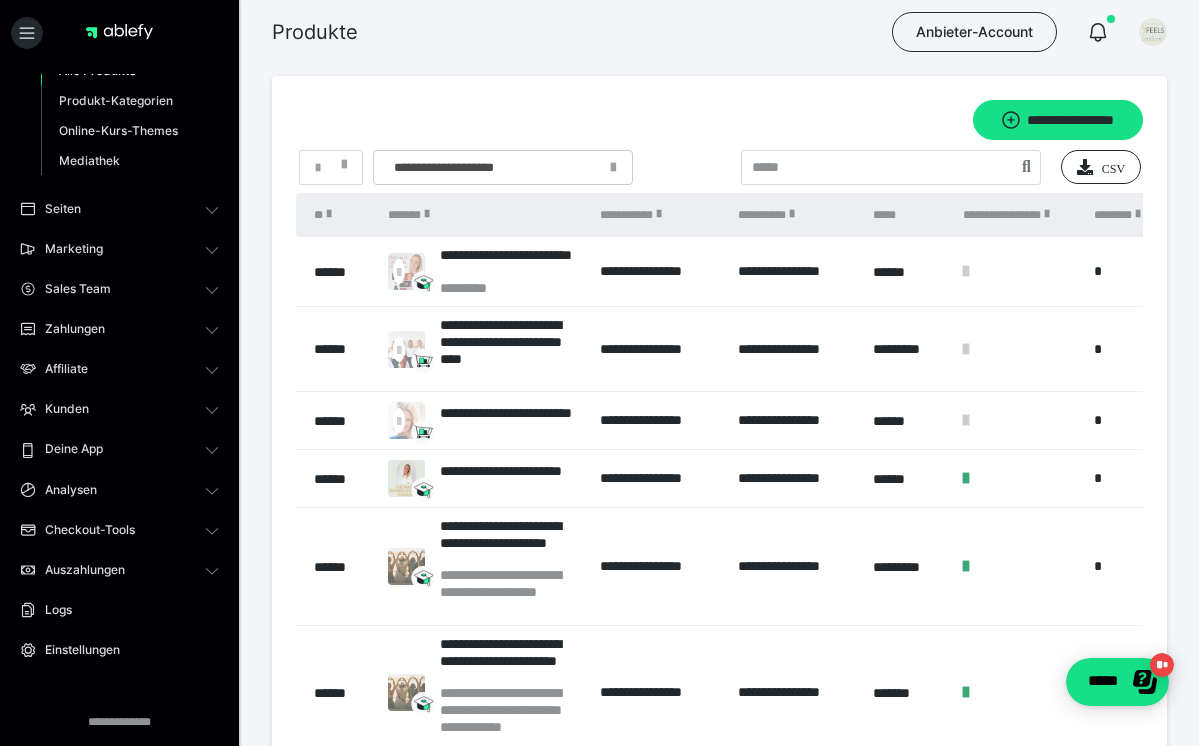 scroll, scrollTop: 102, scrollLeft: 0, axis: vertical 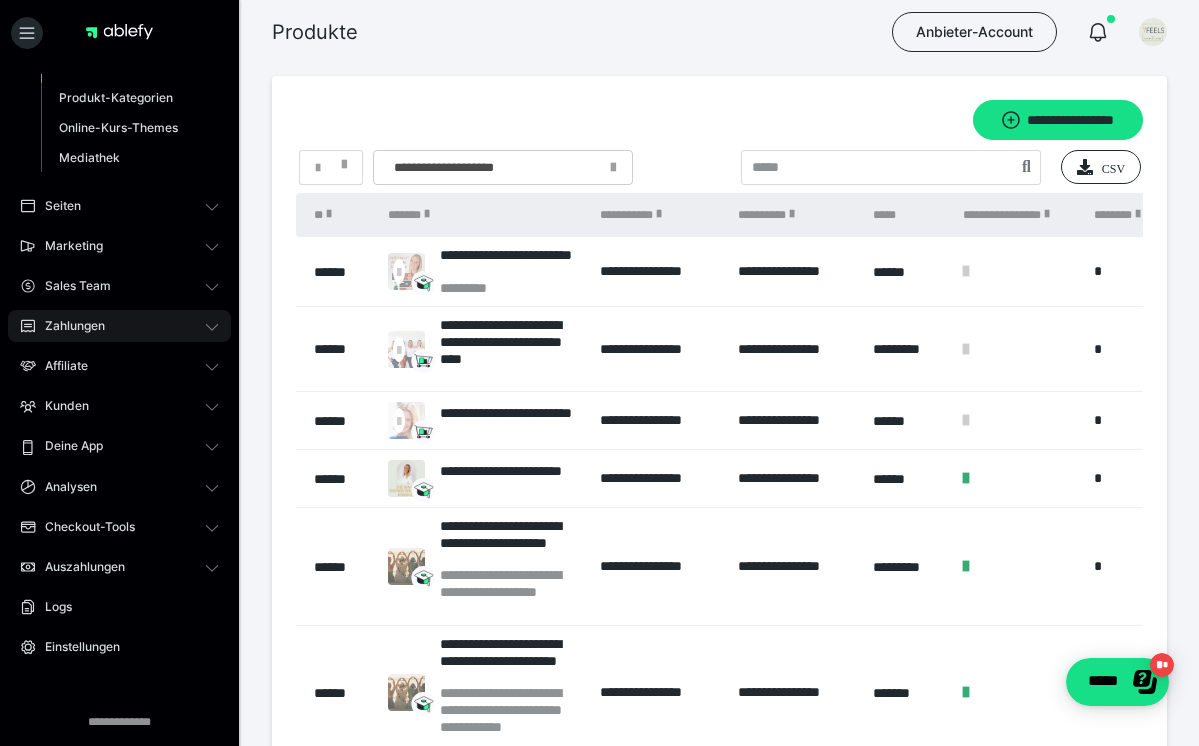 click on "Zahlungen" at bounding box center (119, 326) 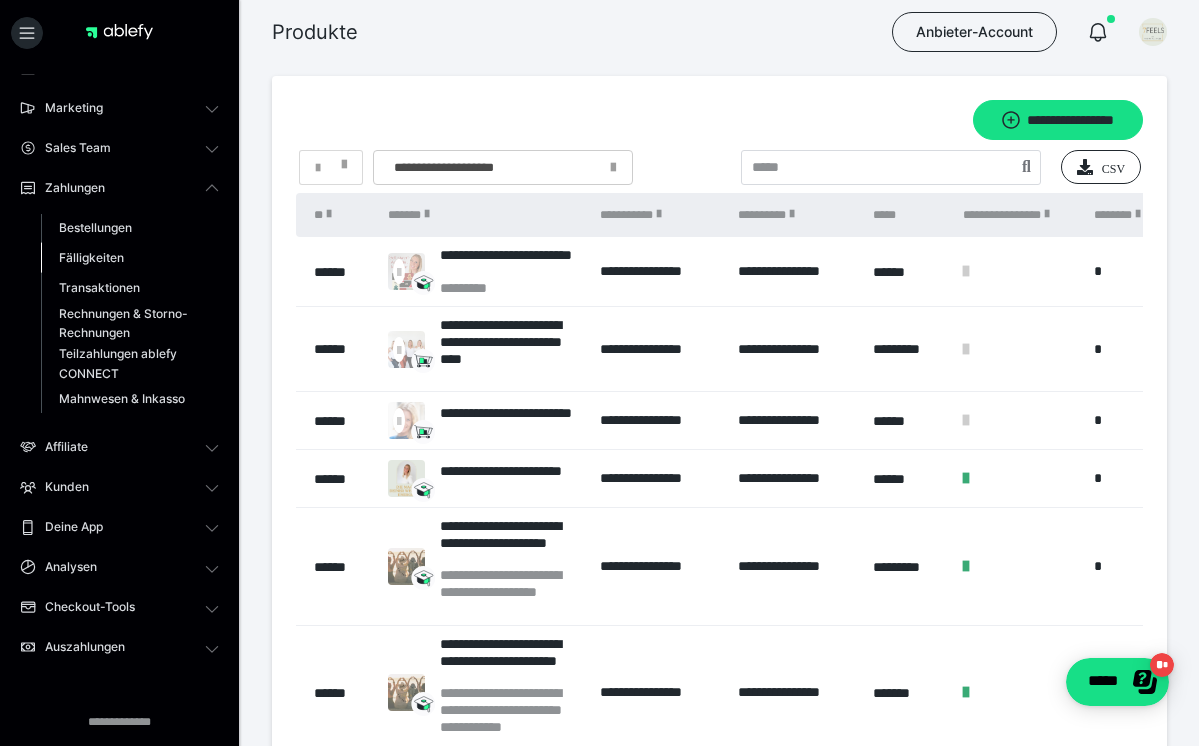 click on "Fälligkeiten" at bounding box center (91, 257) 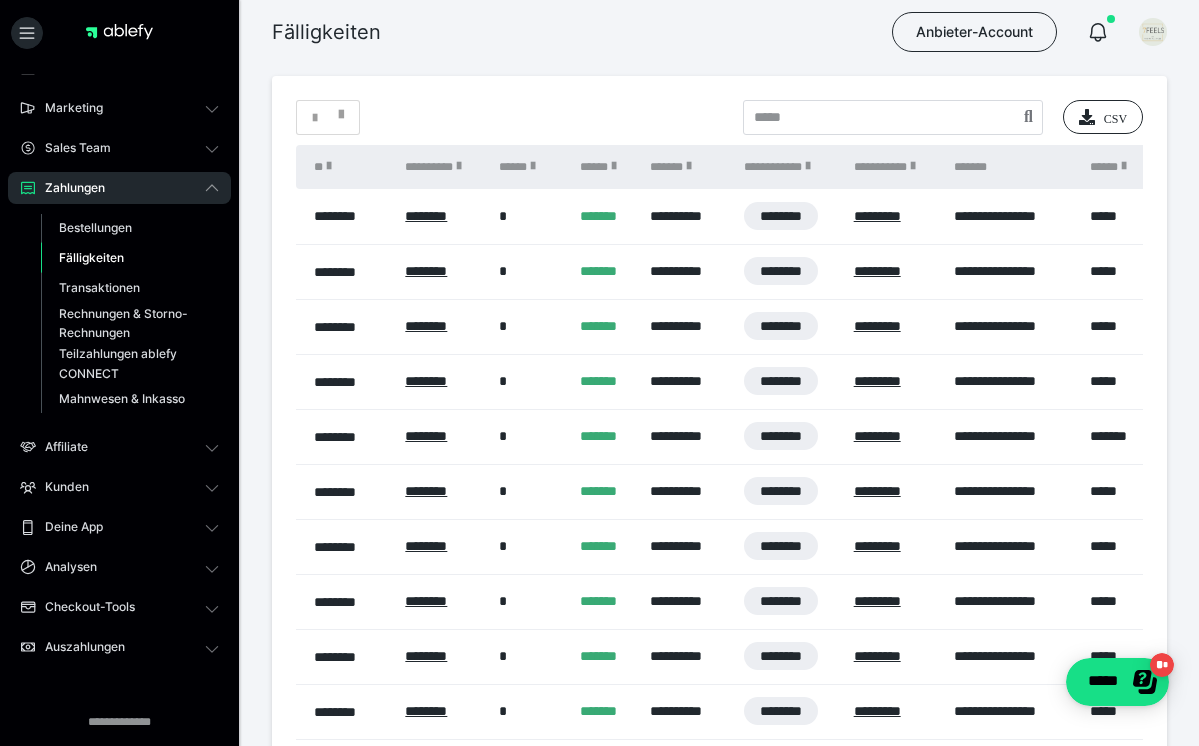scroll, scrollTop: 0, scrollLeft: 0, axis: both 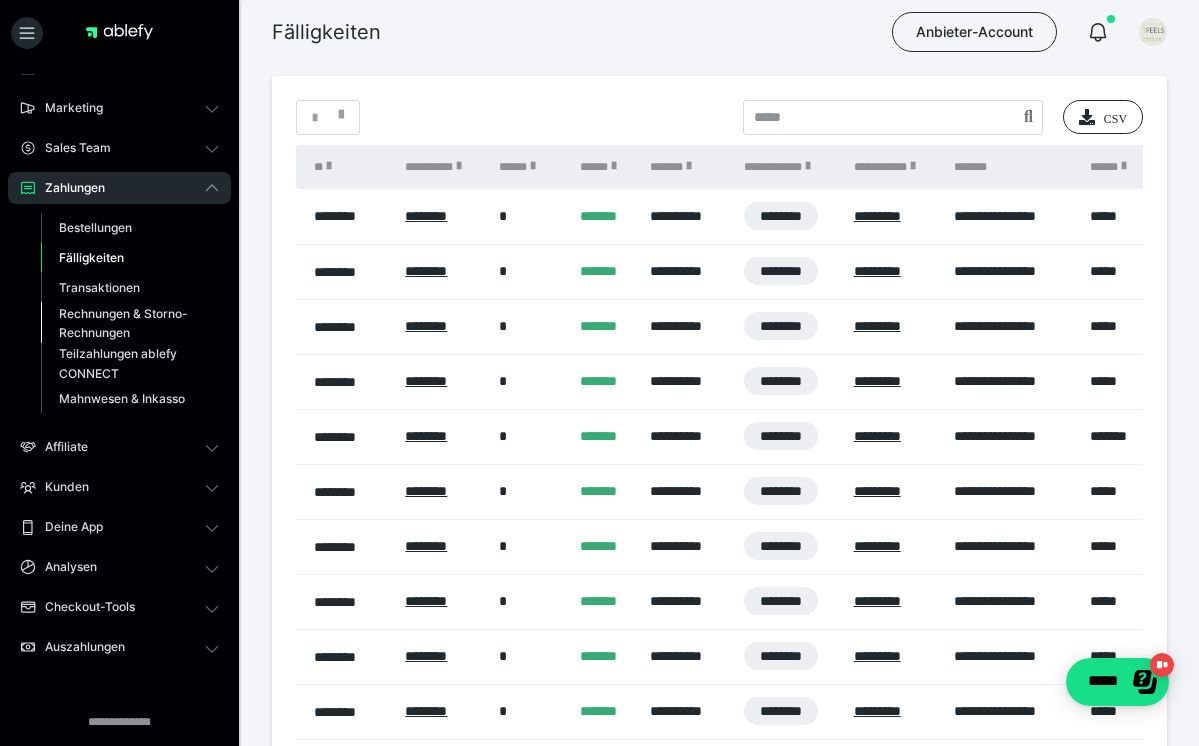click on "Rechnungen & Storno-Rechnungen" at bounding box center (126, 323) 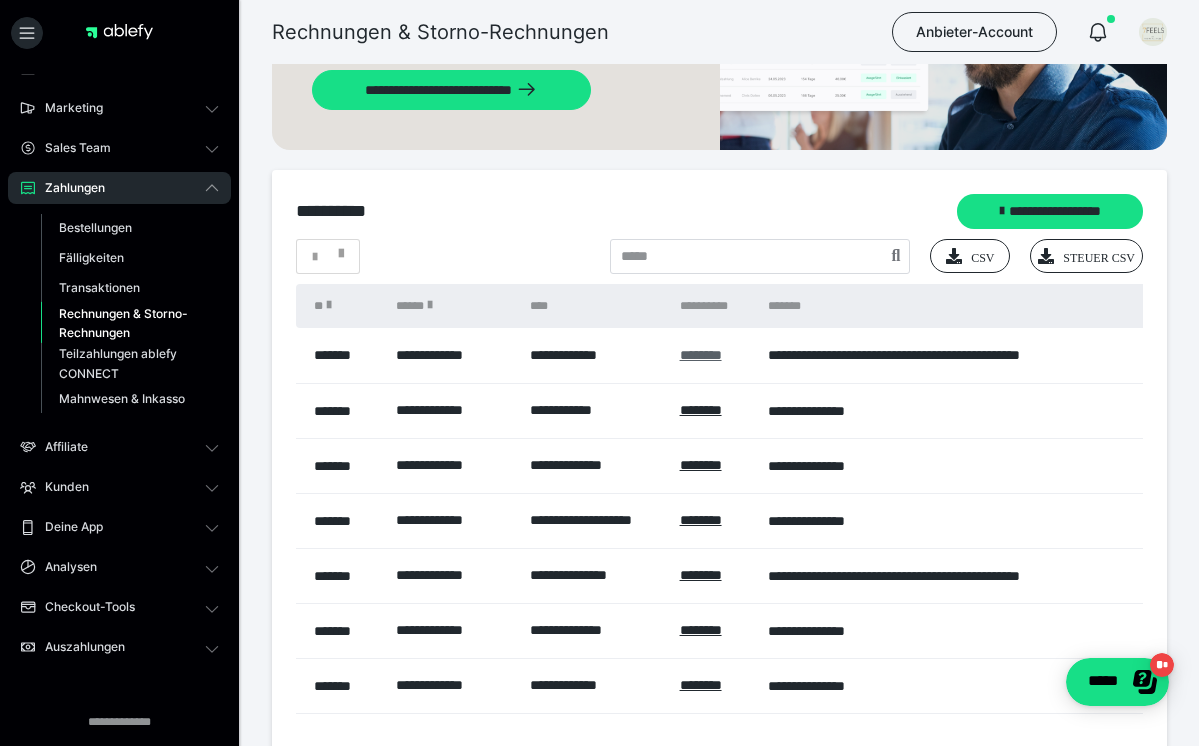 scroll, scrollTop: 203, scrollLeft: 0, axis: vertical 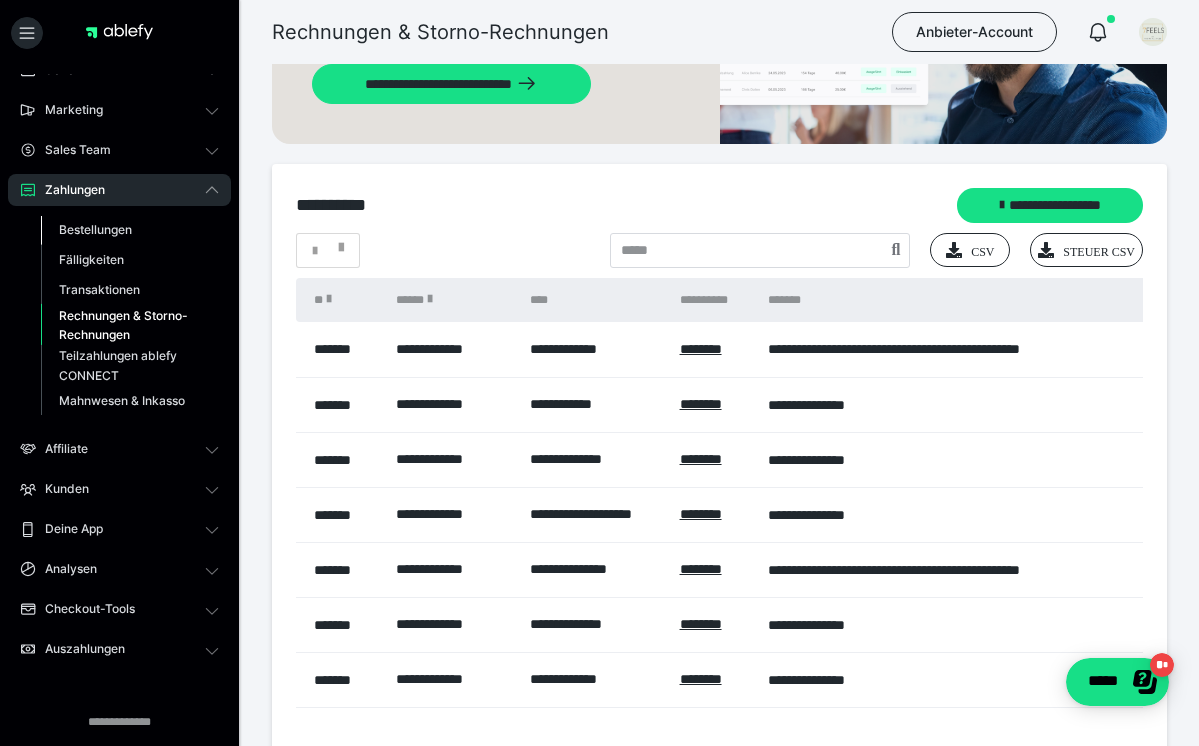 click on "Bestellungen" at bounding box center [95, 229] 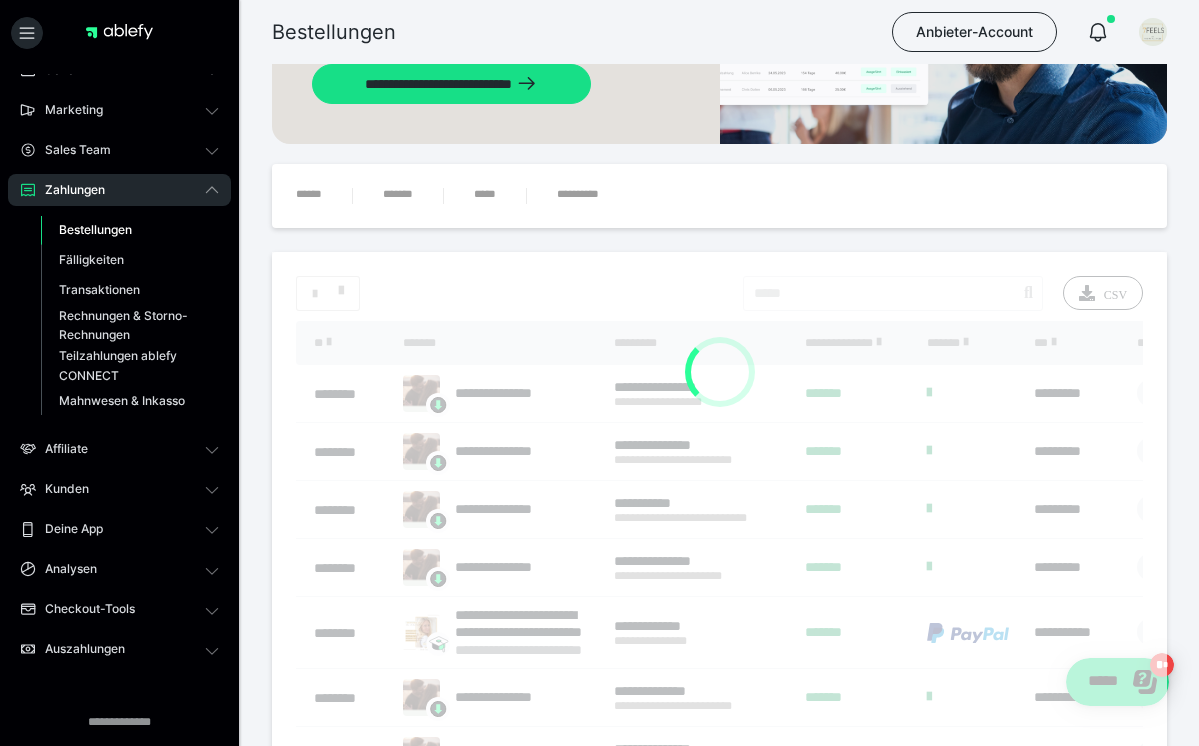 scroll, scrollTop: 0, scrollLeft: 0, axis: both 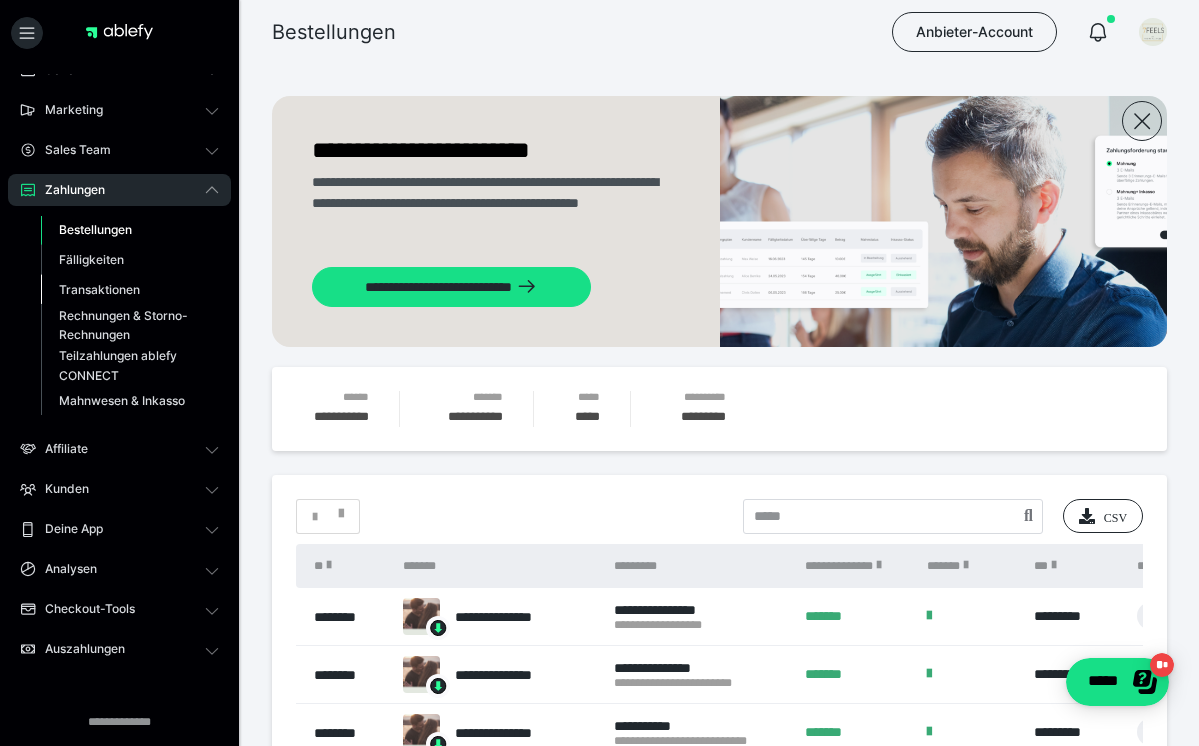 click on "Transaktionen" at bounding box center (99, 289) 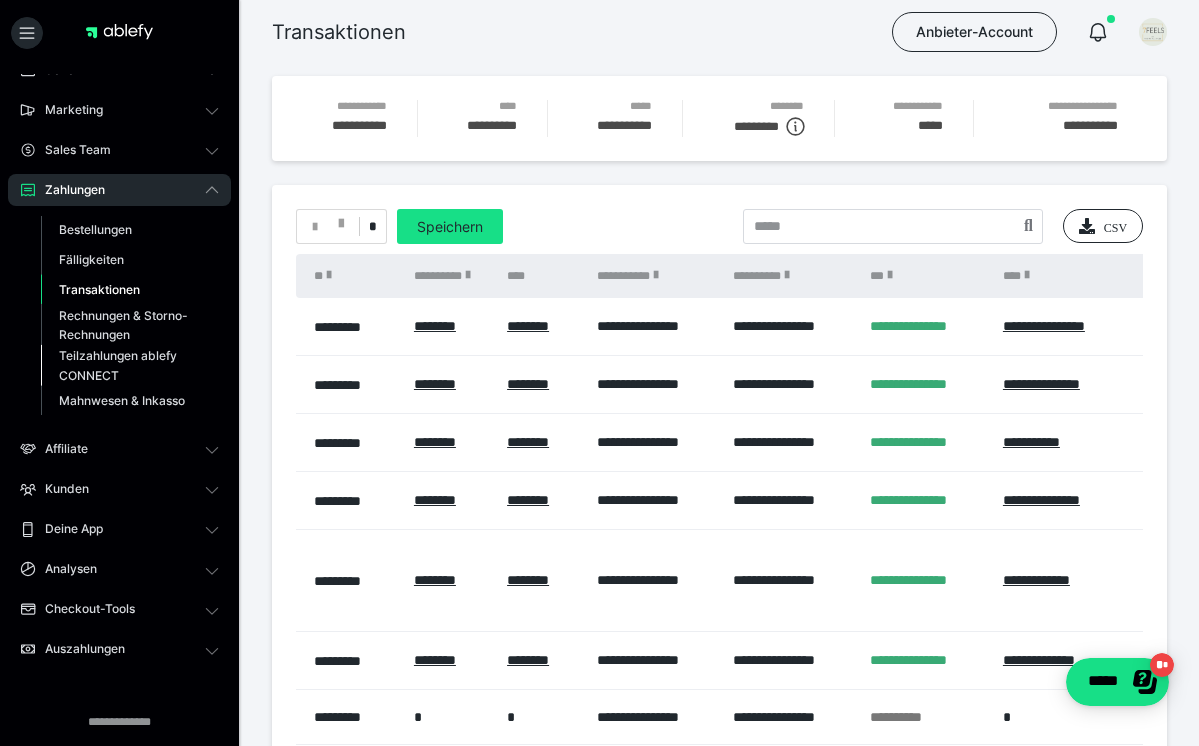 scroll, scrollTop: 0, scrollLeft: 0, axis: both 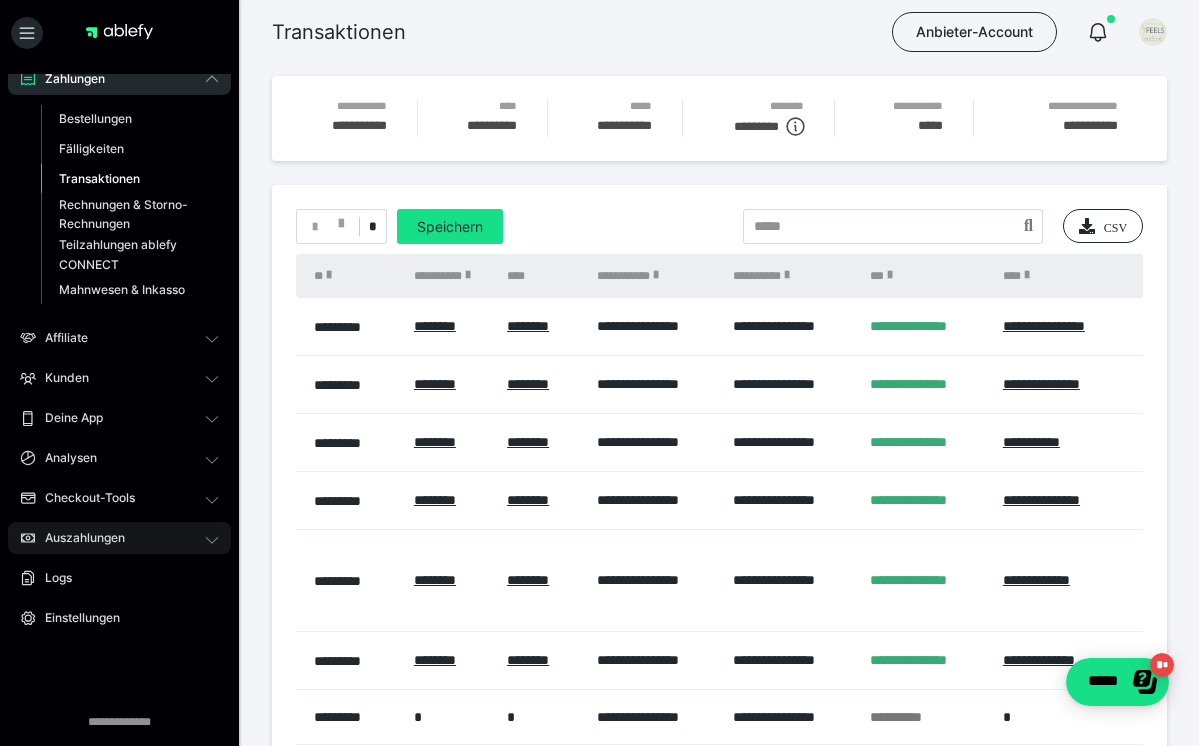 click on "Auszahlungen" at bounding box center (119, 538) 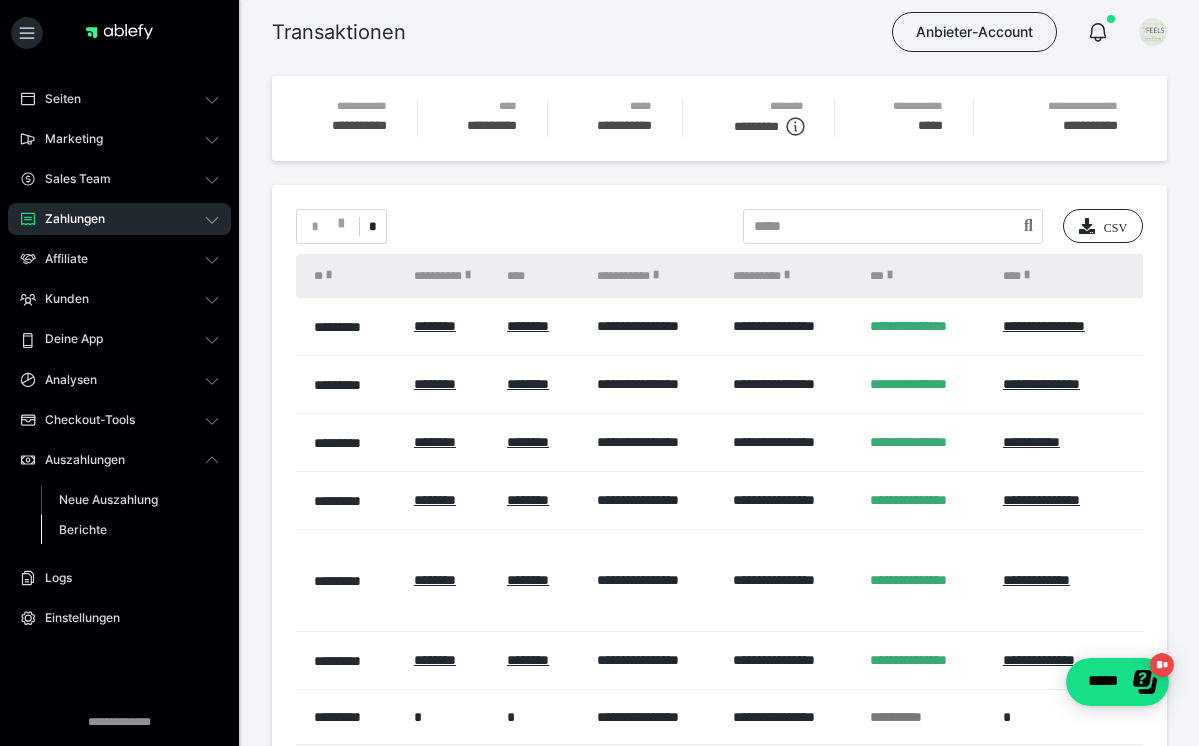click on "Berichte" at bounding box center [83, 529] 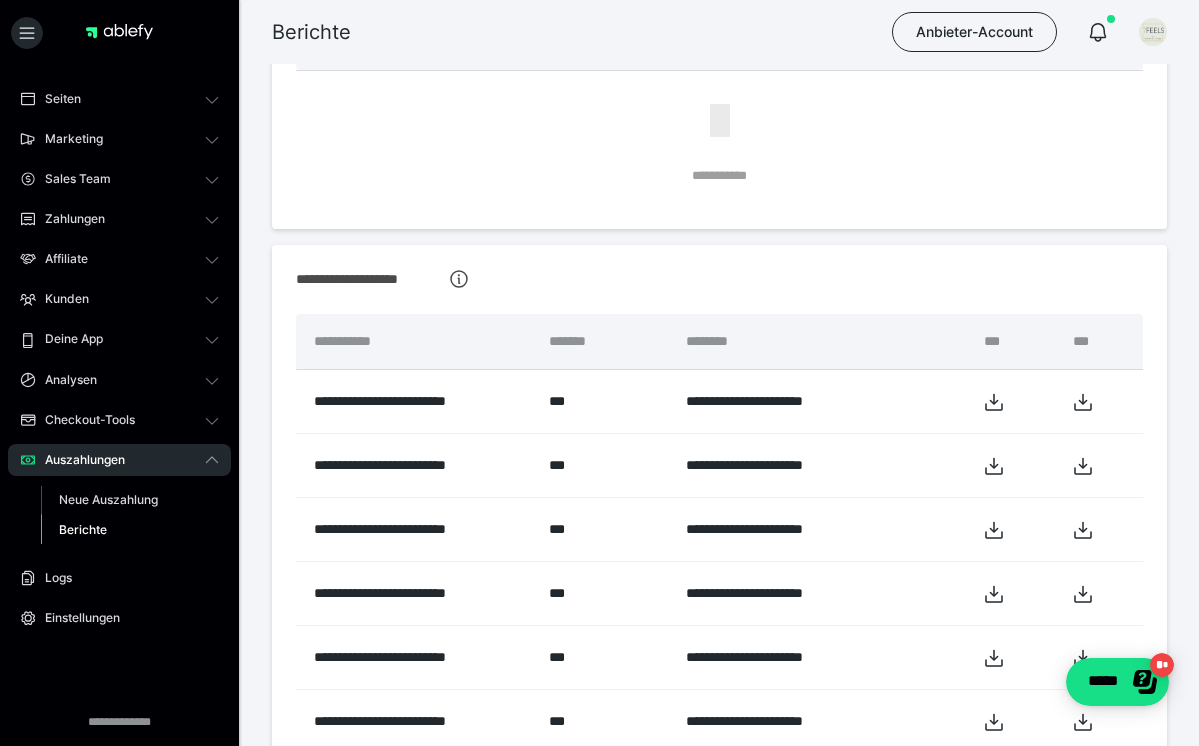 scroll, scrollTop: 247, scrollLeft: 0, axis: vertical 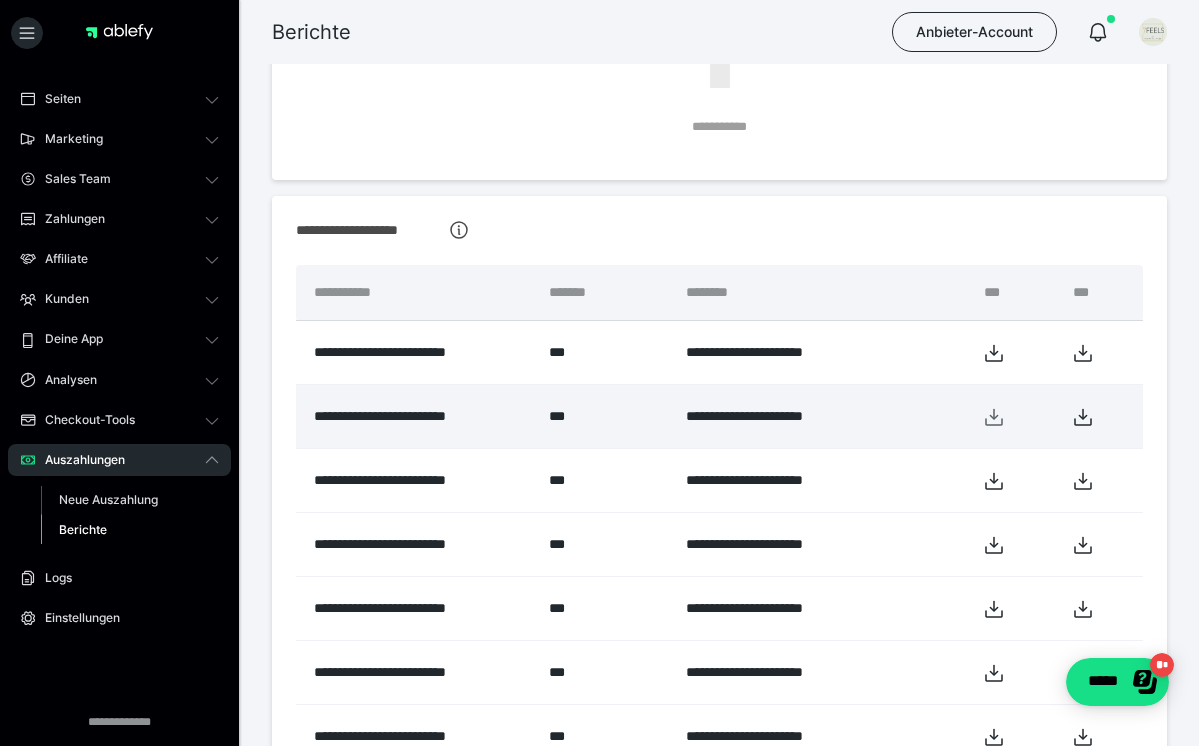 click at bounding box center (1012, 417) 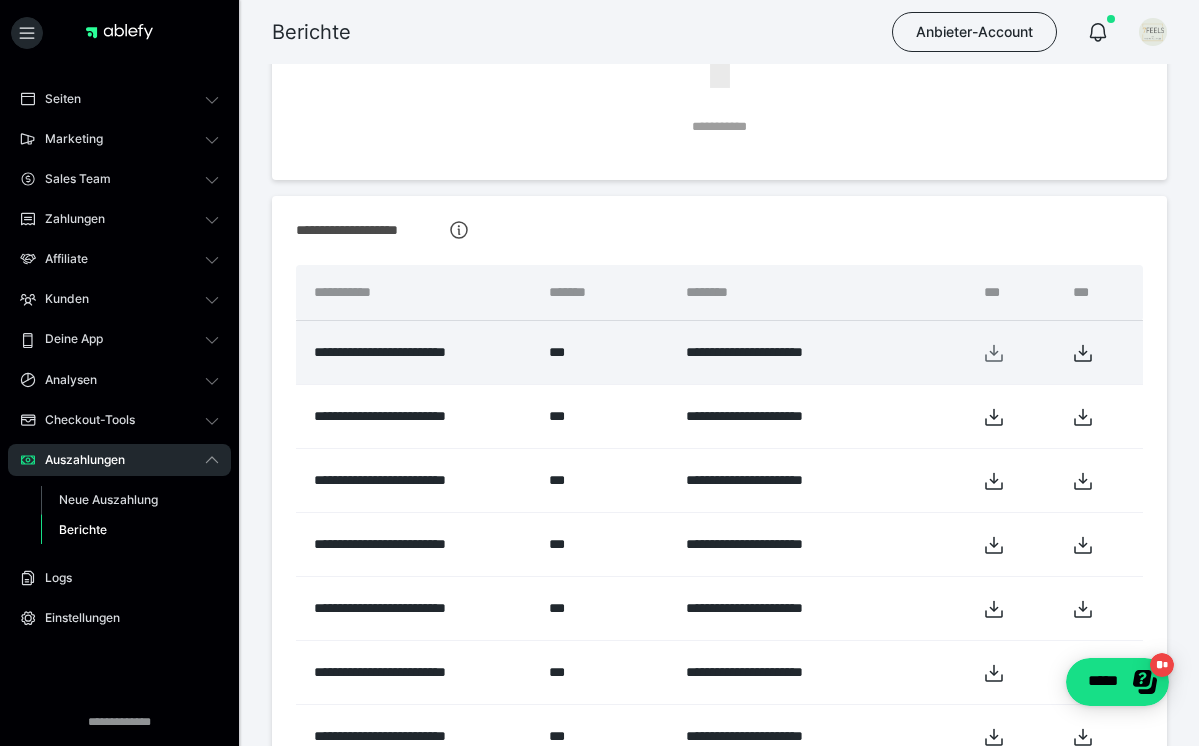 click 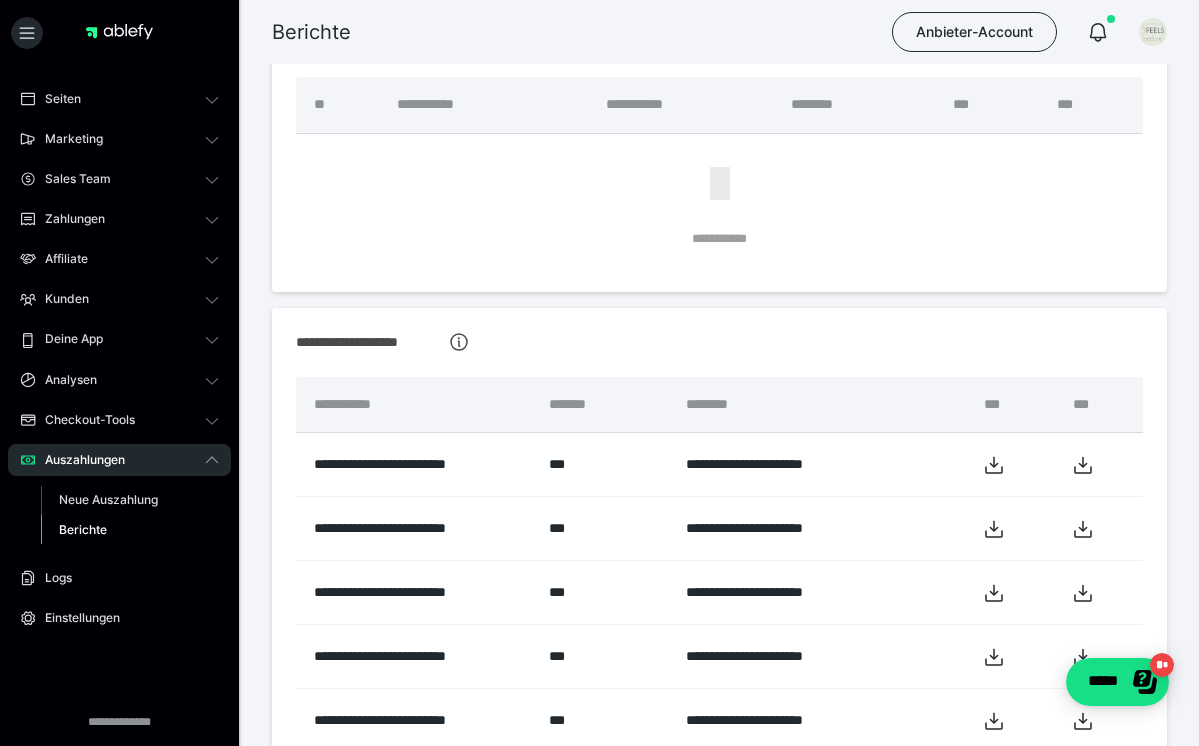 scroll, scrollTop: 189, scrollLeft: 0, axis: vertical 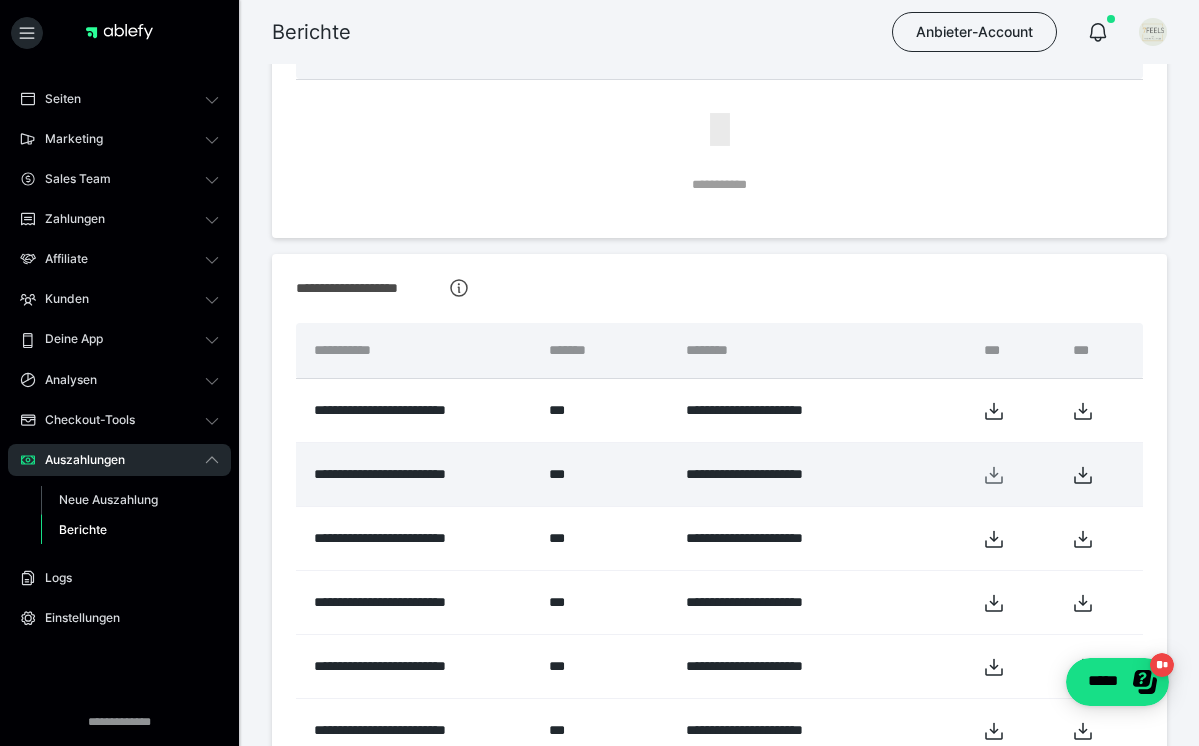 click 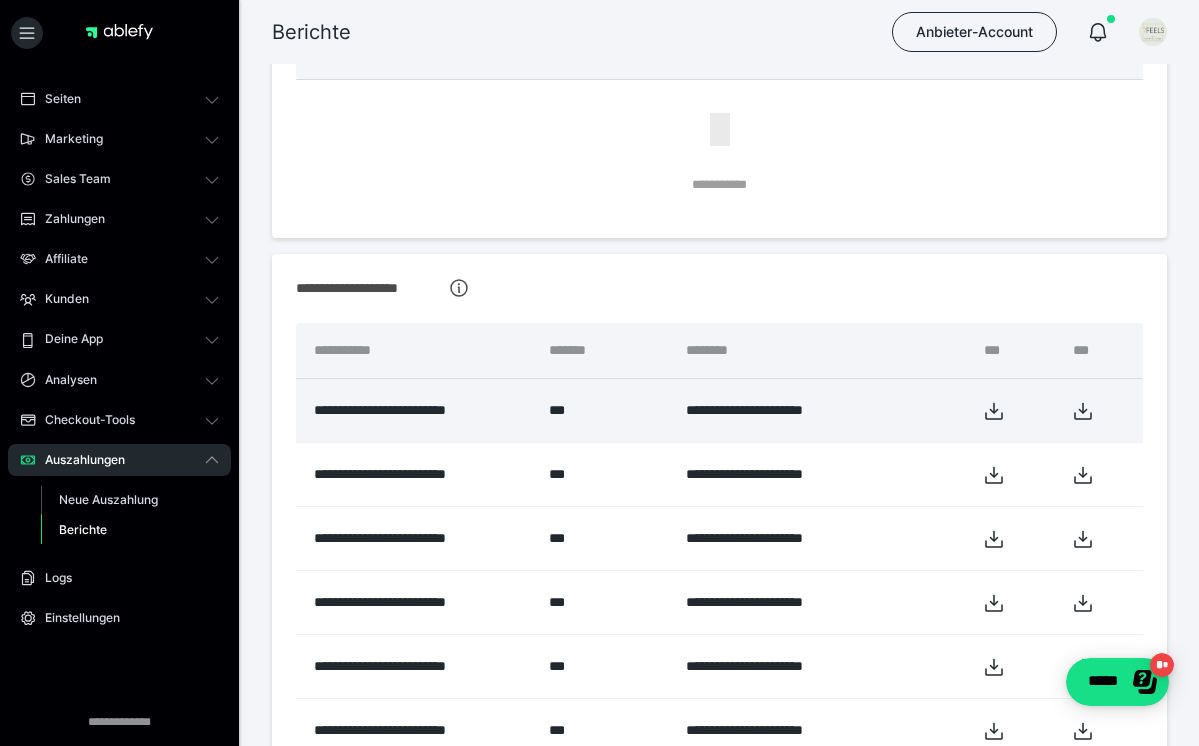 scroll, scrollTop: 164, scrollLeft: 0, axis: vertical 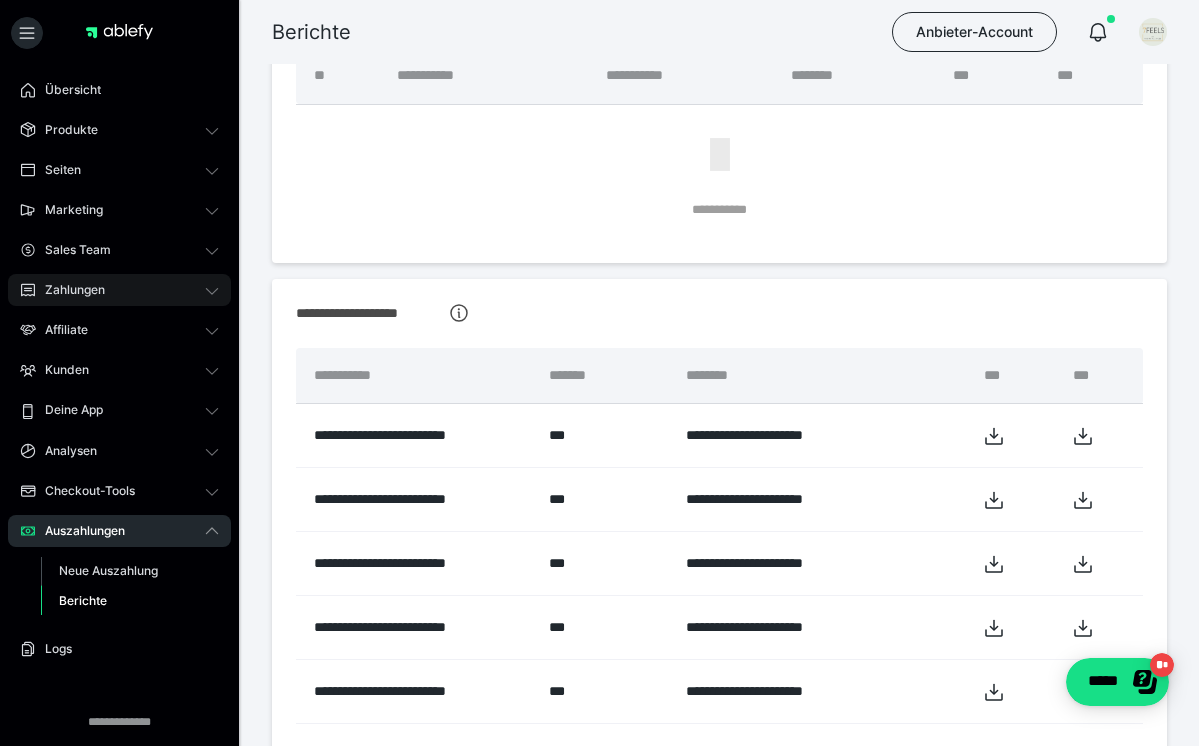 click on "Zahlungen" at bounding box center (68, 290) 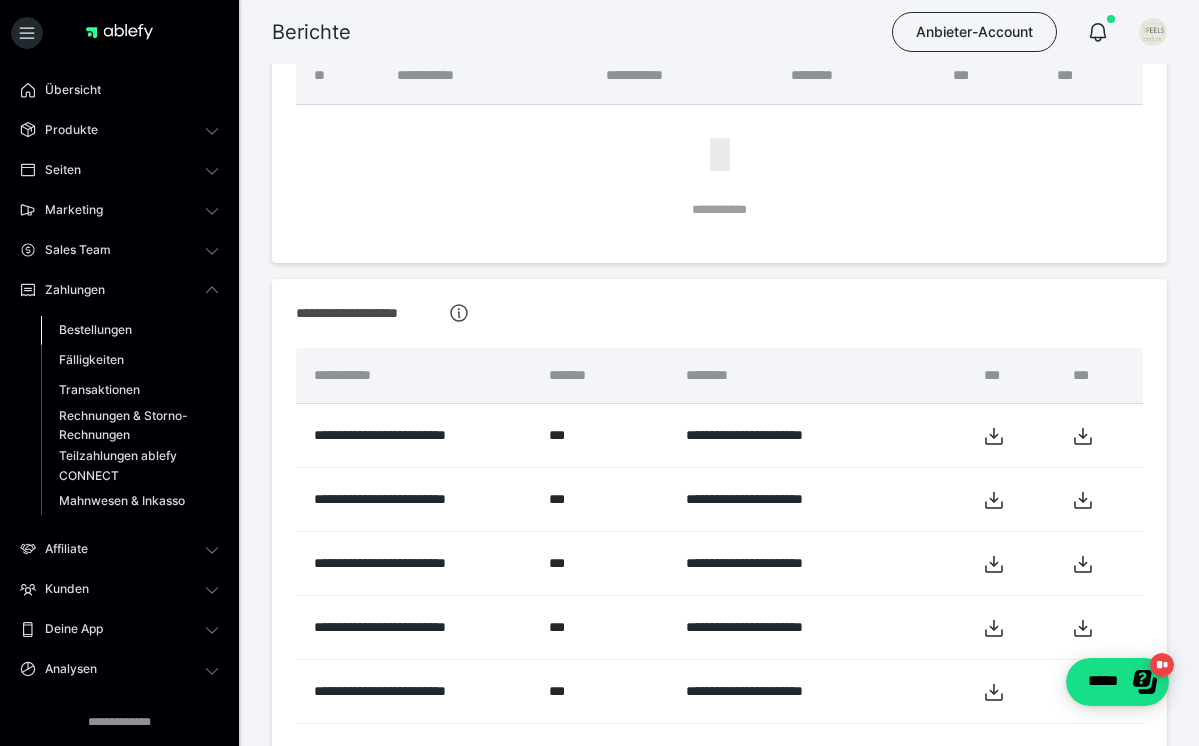 click on "Bestellungen" at bounding box center [95, 329] 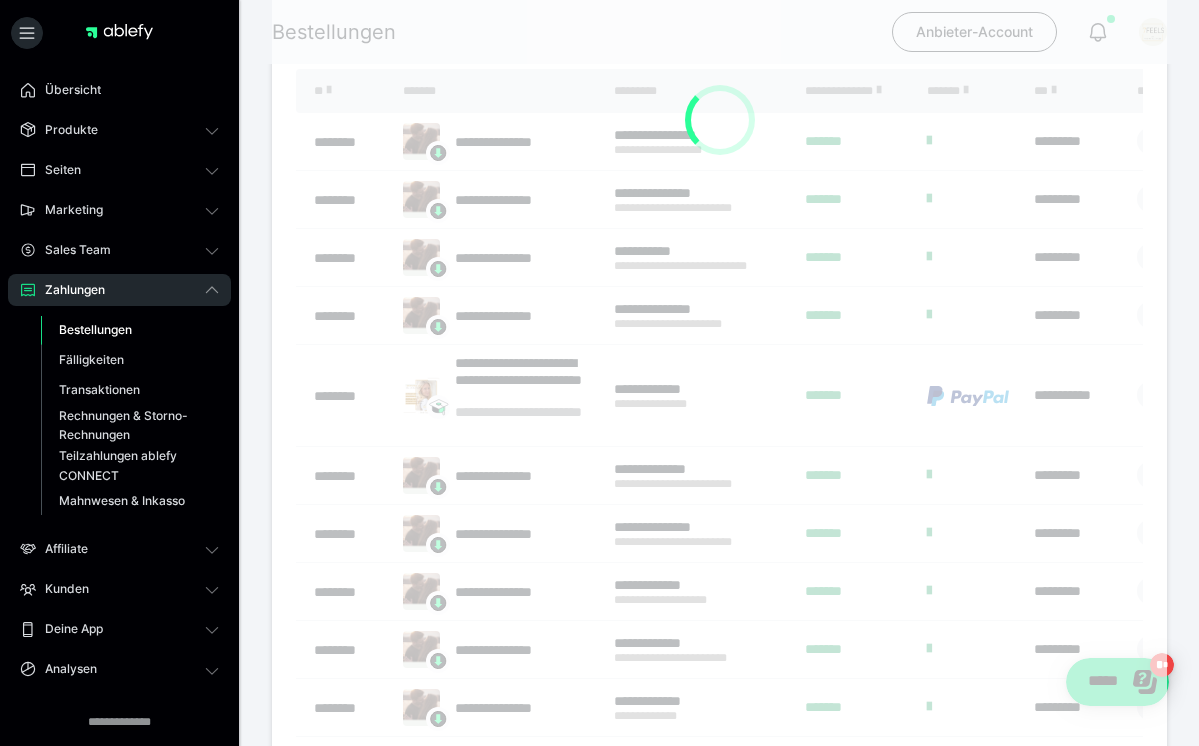 scroll, scrollTop: 0, scrollLeft: 0, axis: both 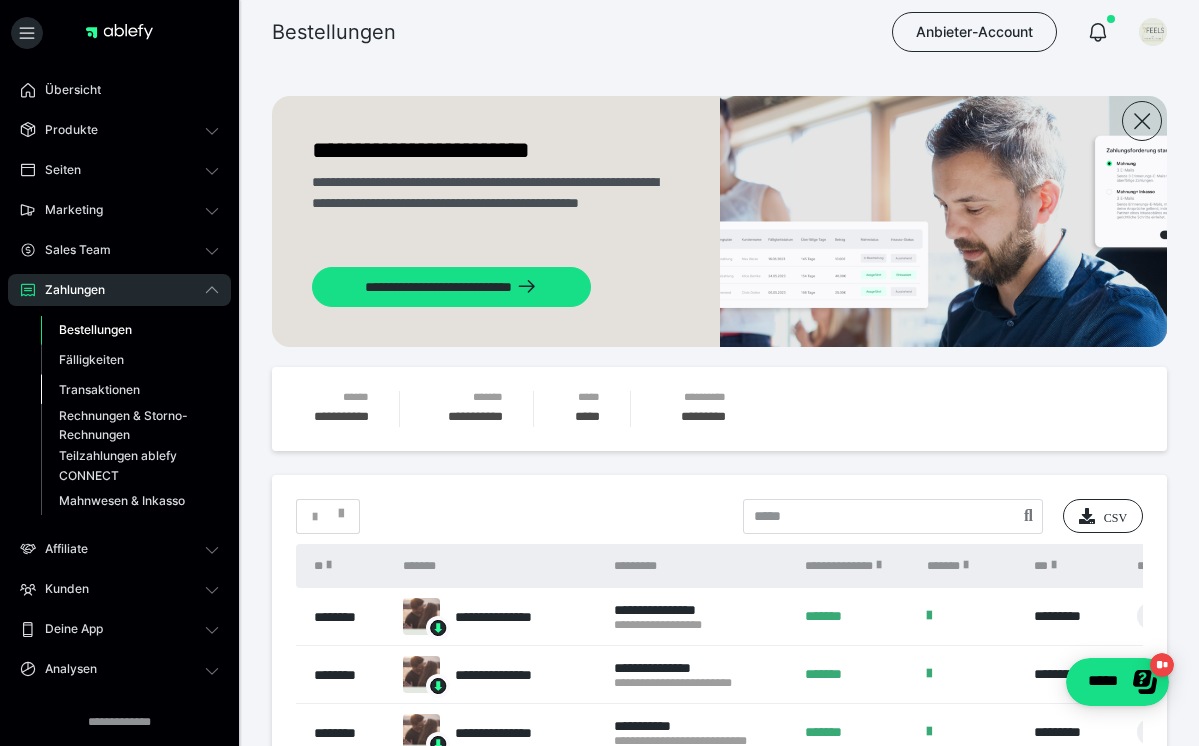 click on "Transaktionen" at bounding box center [99, 389] 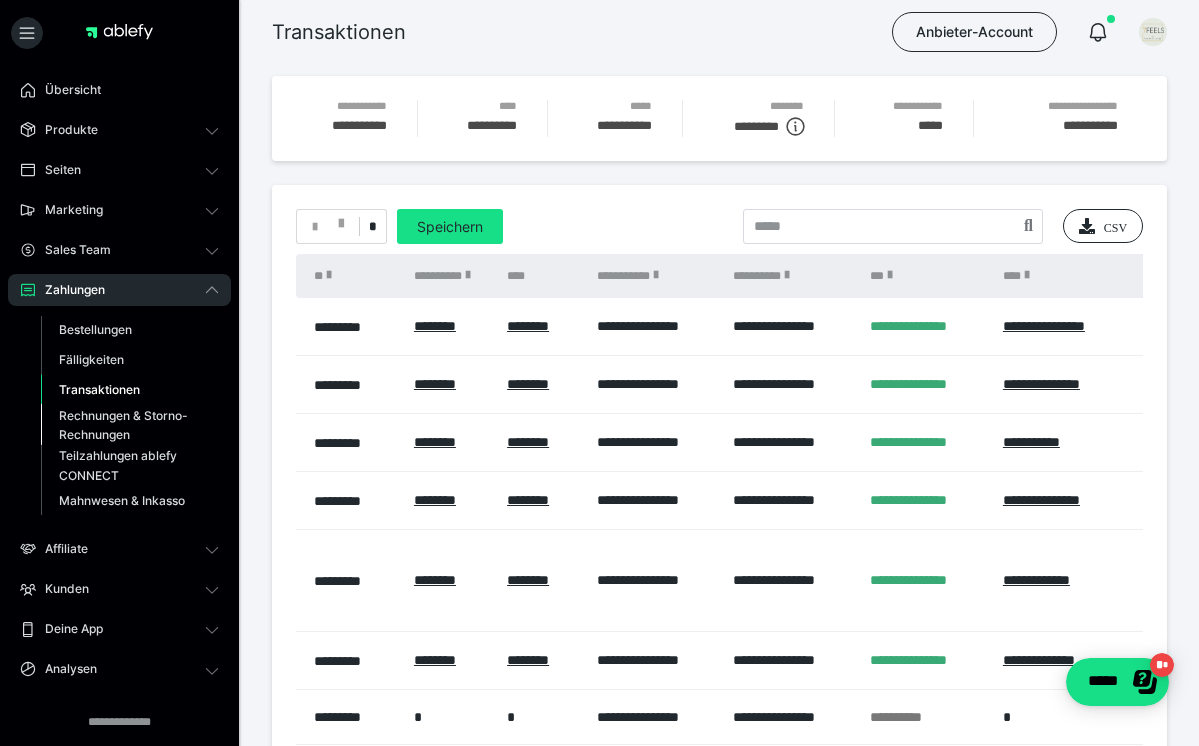 click on "Rechnungen & Storno-Rechnungen" at bounding box center [126, 425] 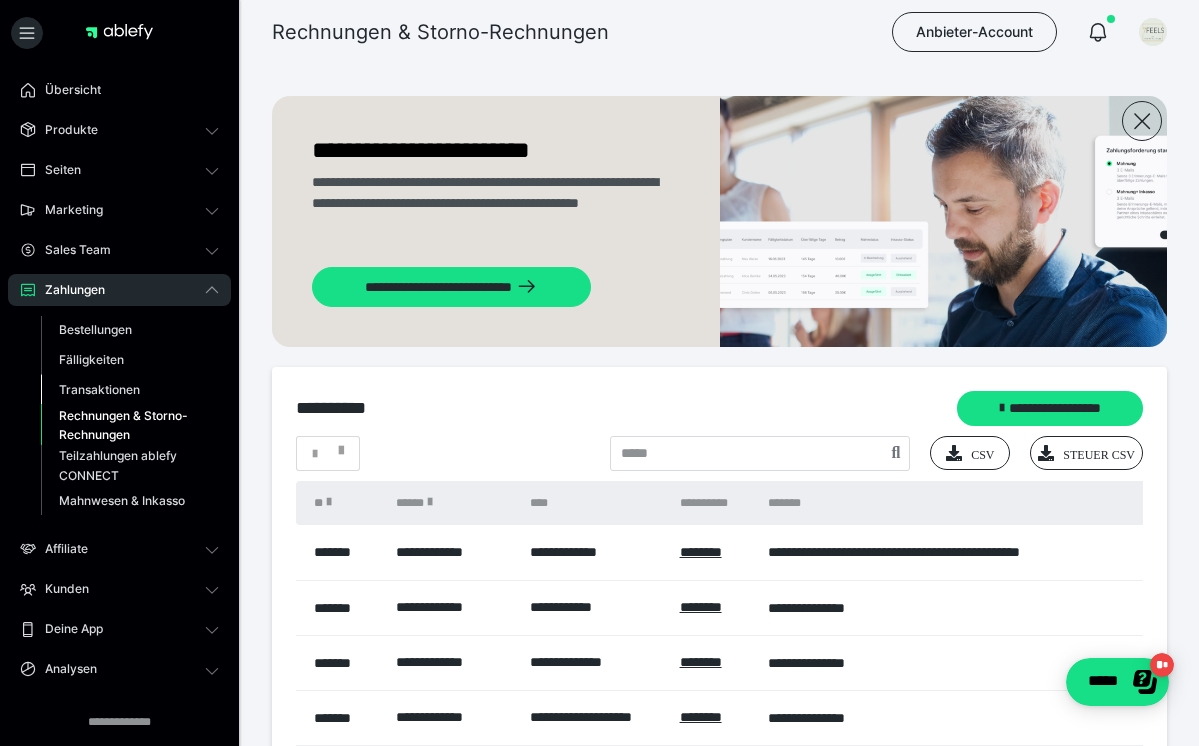 click on "Transaktionen" at bounding box center [99, 389] 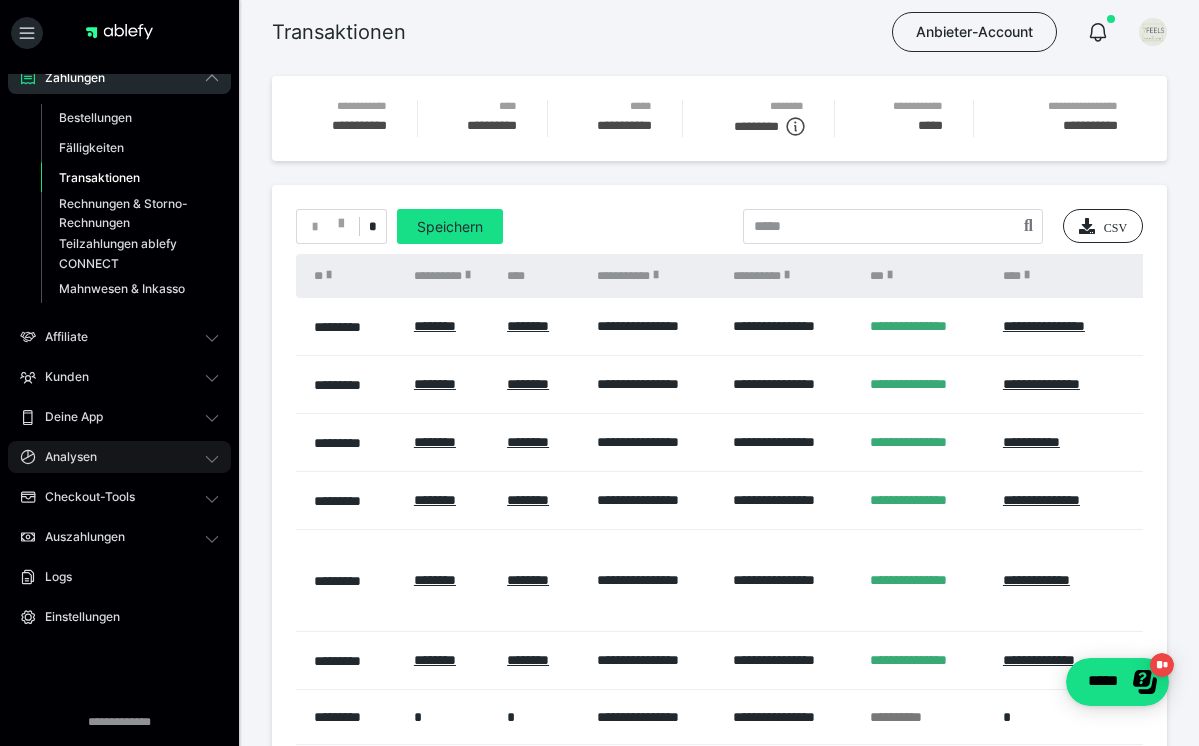 scroll, scrollTop: 211, scrollLeft: 0, axis: vertical 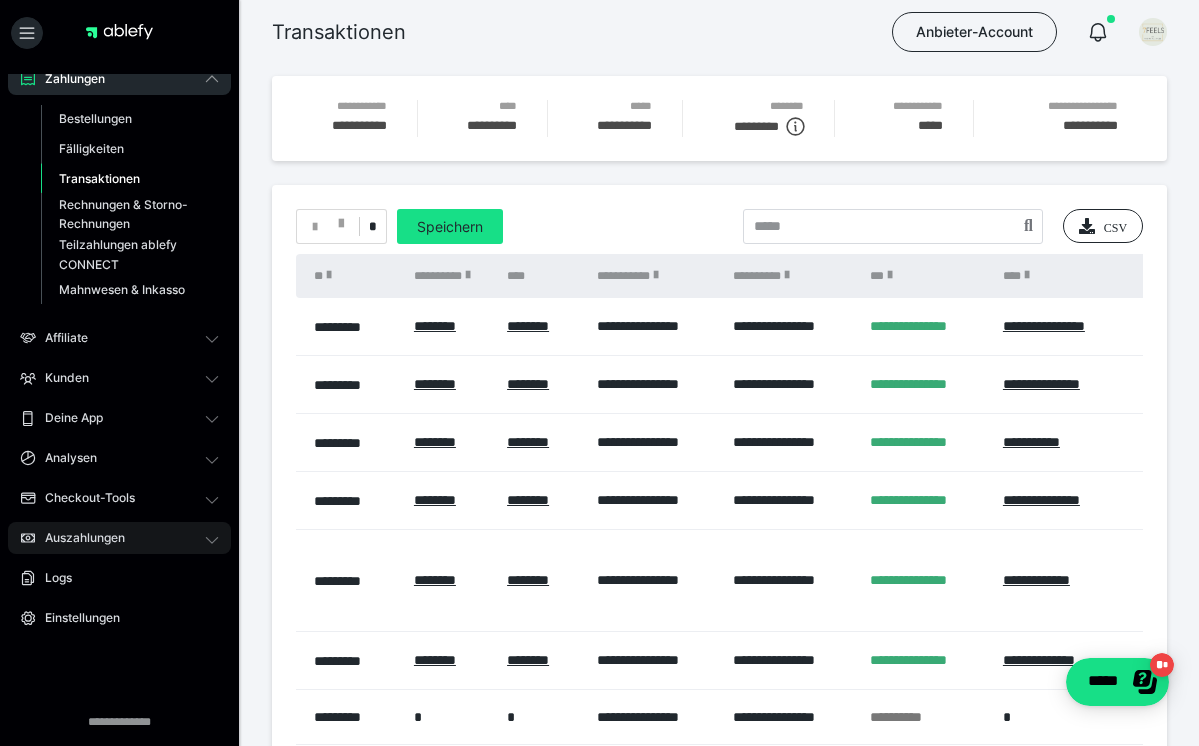 click on "Auszahlungen" at bounding box center (78, 538) 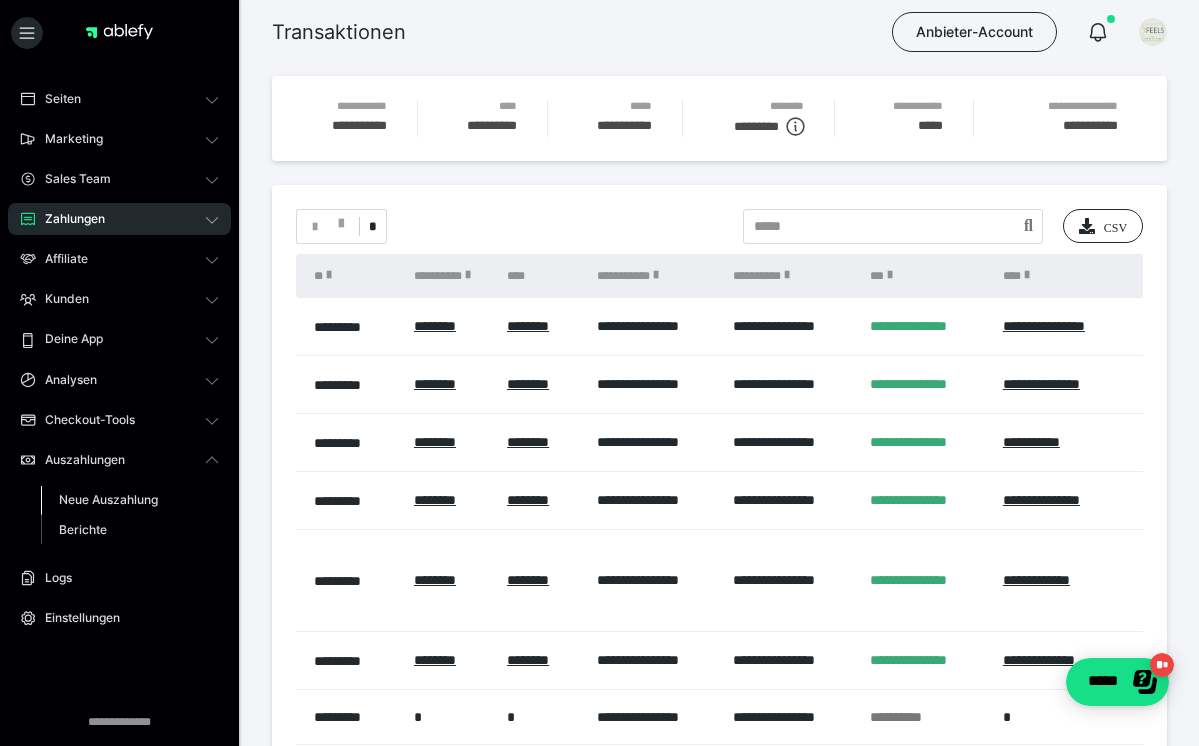 click on "Neue Auszahlung" at bounding box center (108, 499) 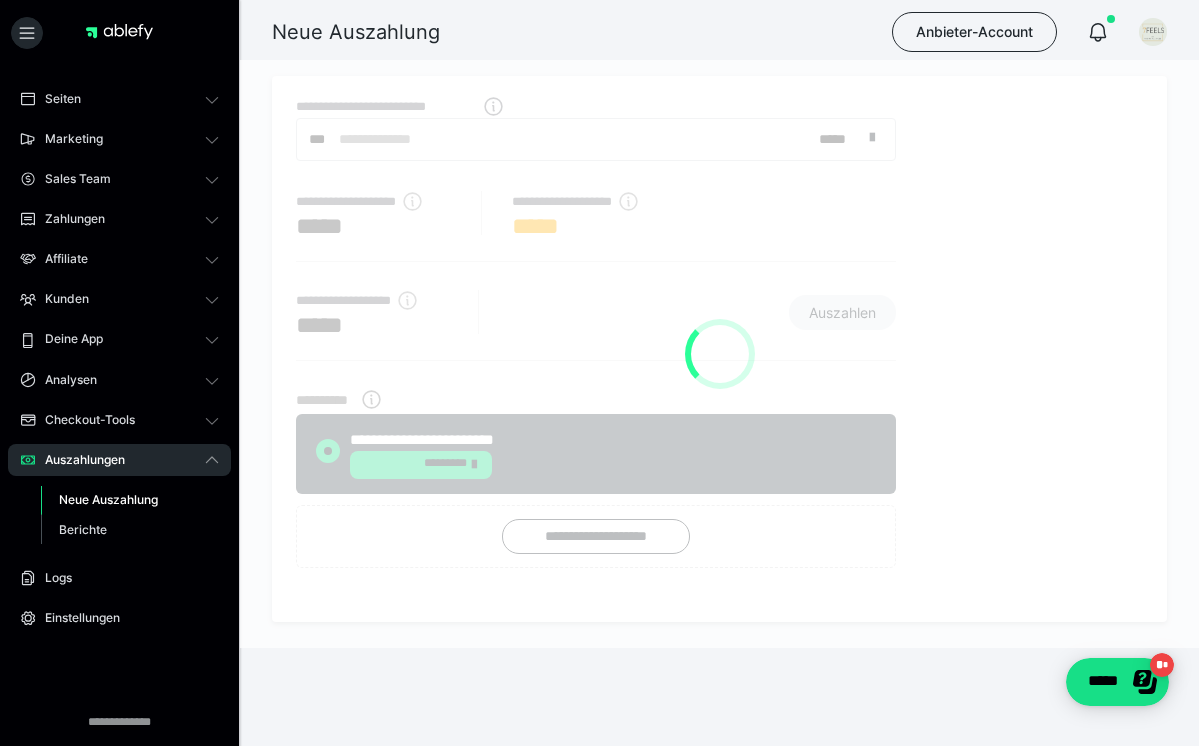 radio on "****" 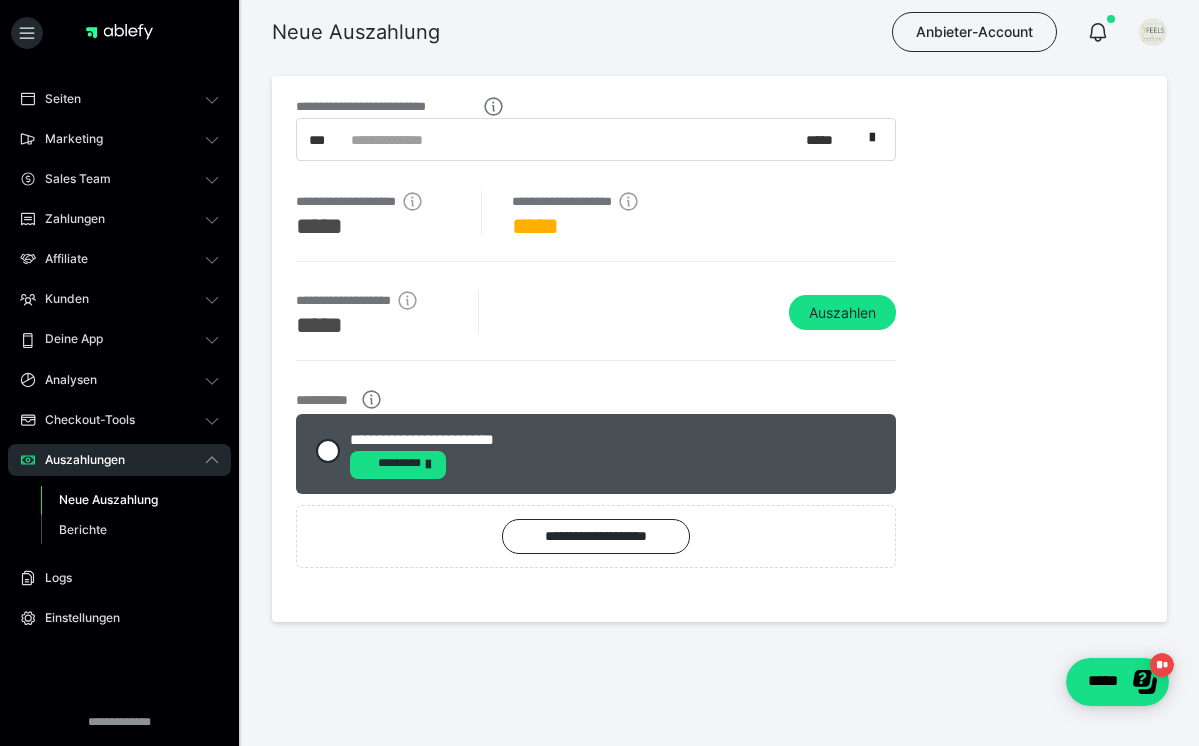 scroll, scrollTop: 0, scrollLeft: 0, axis: both 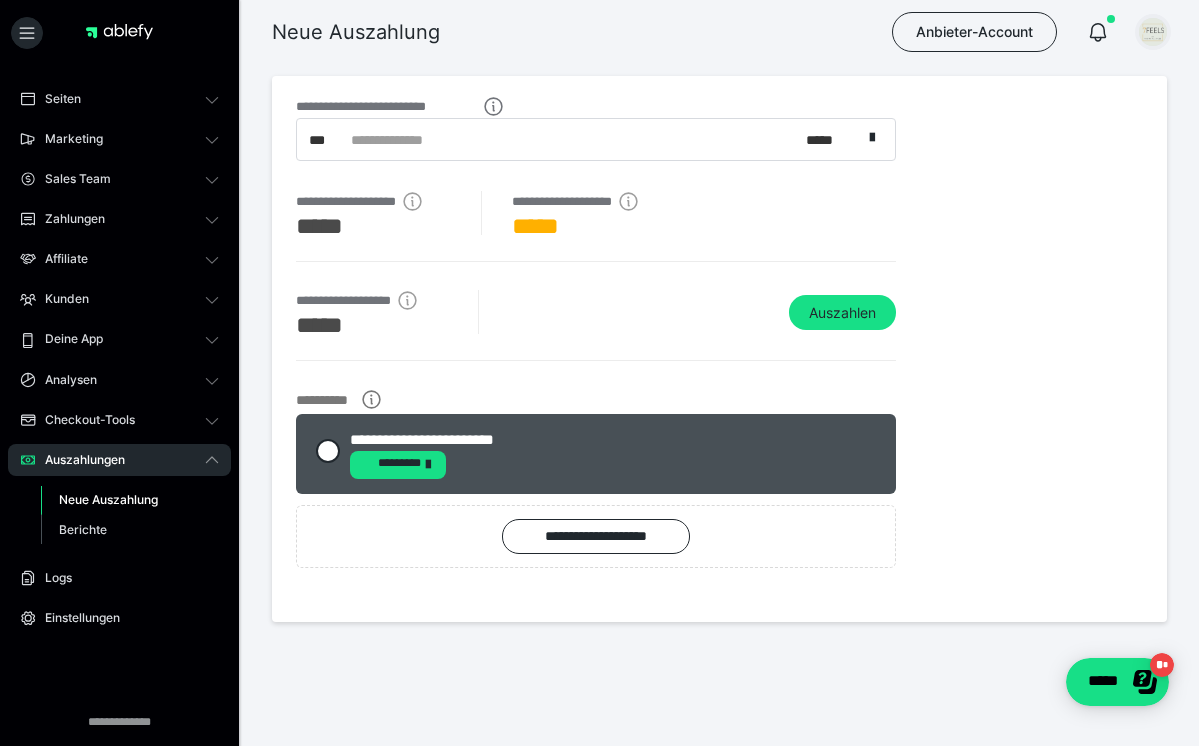 click at bounding box center [1153, 32] 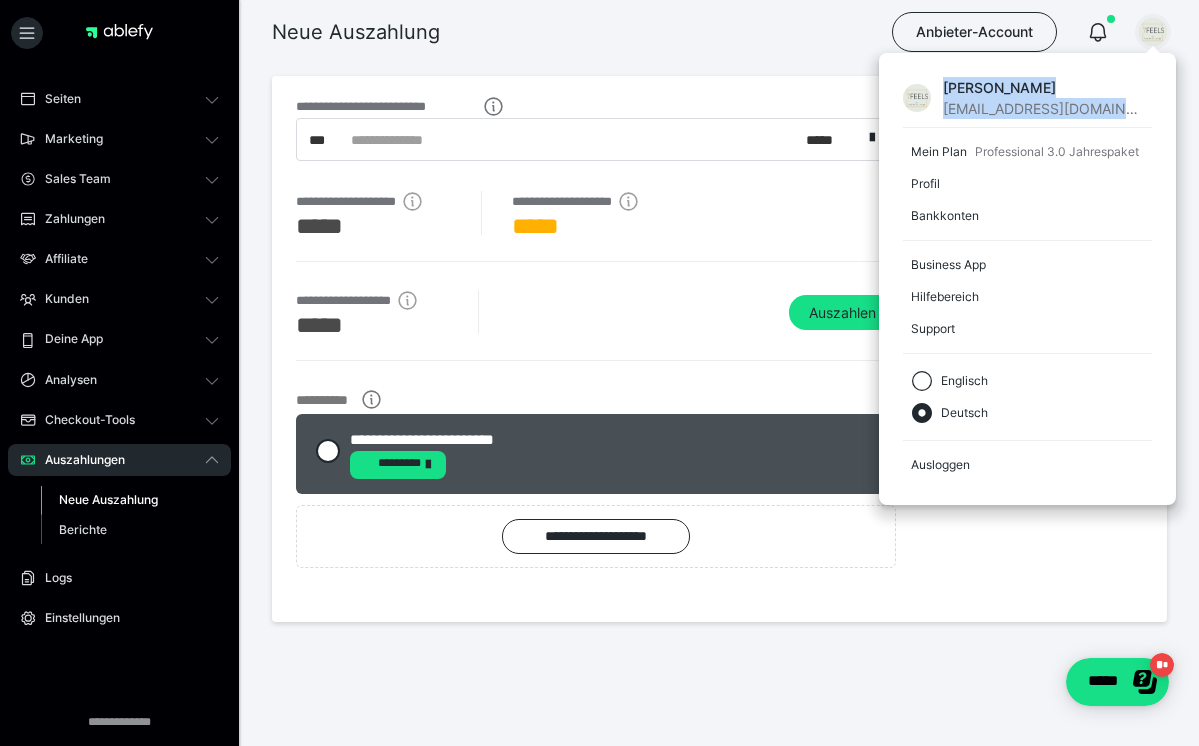 drag, startPoint x: 1137, startPoint y: 114, endPoint x: 942, endPoint y: 91, distance: 196.35173 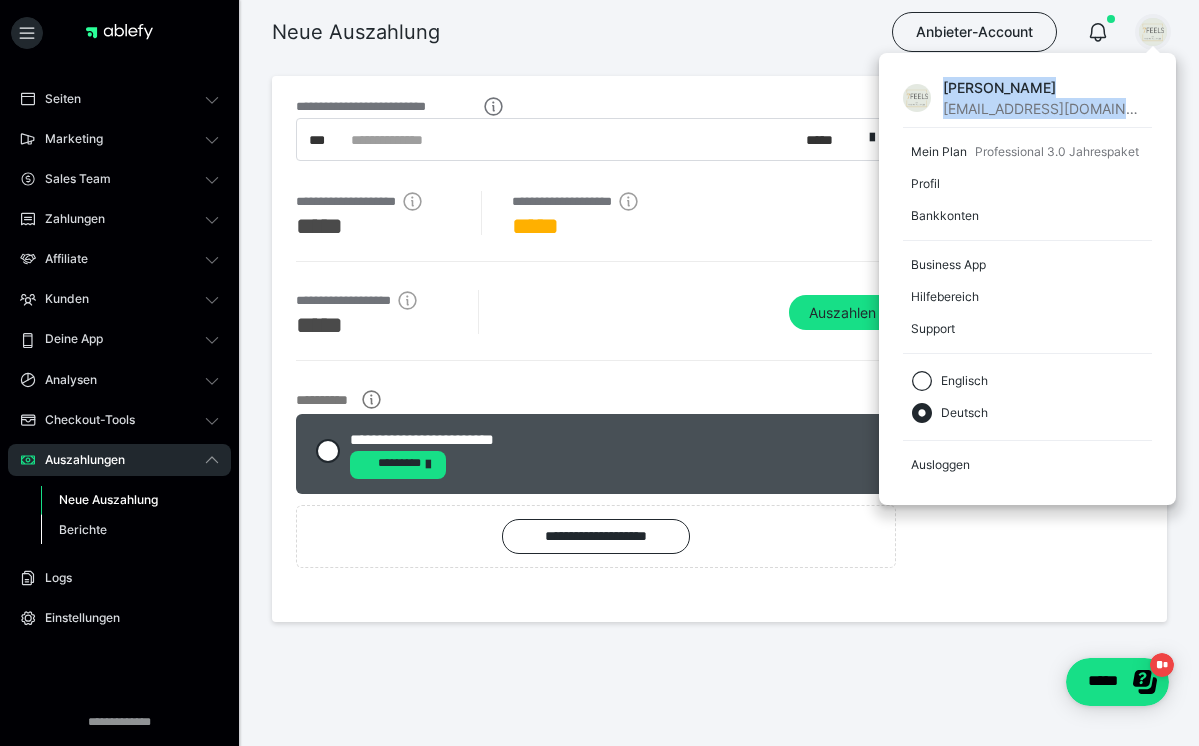 click on "Berichte" at bounding box center (83, 529) 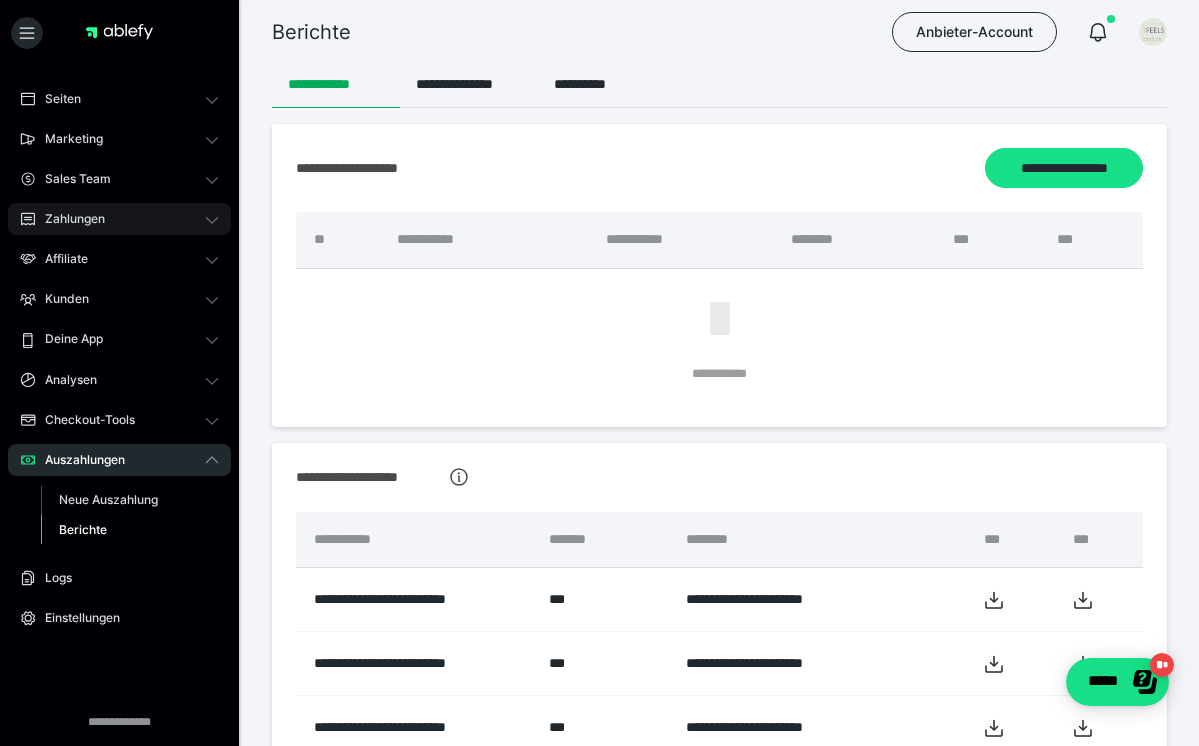 click on "Zahlungen" at bounding box center (68, 219) 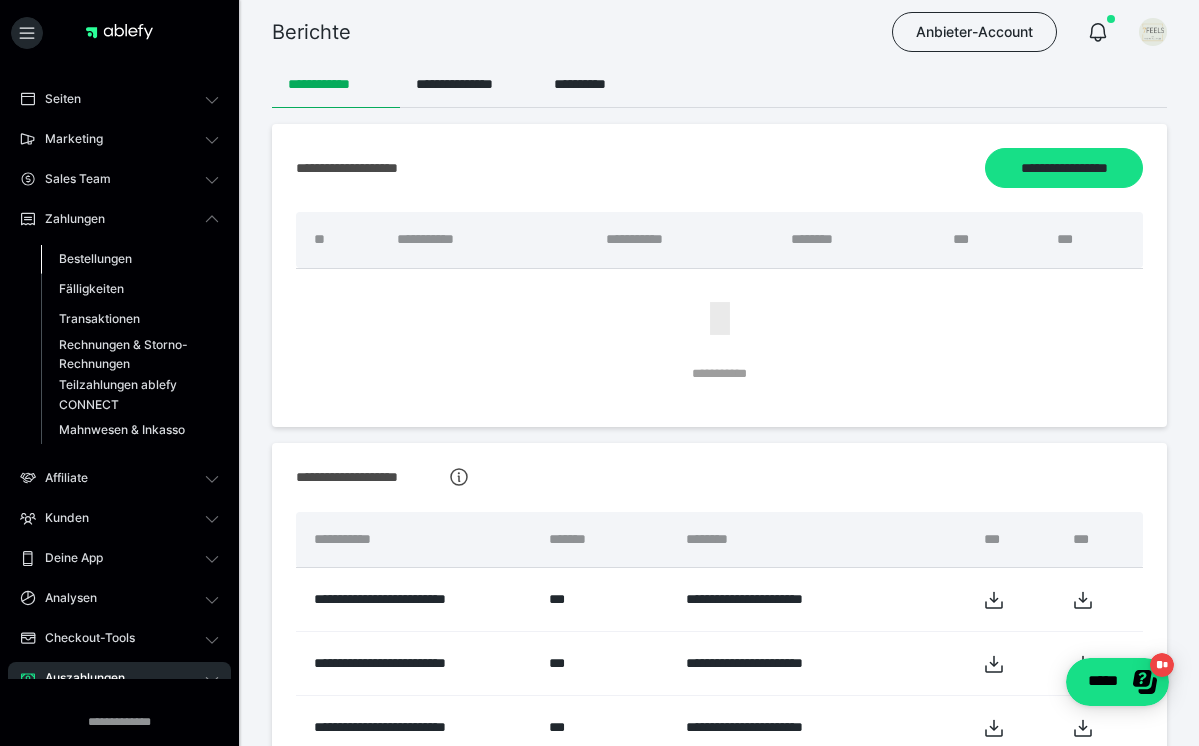 click on "Bestellungen" at bounding box center [95, 258] 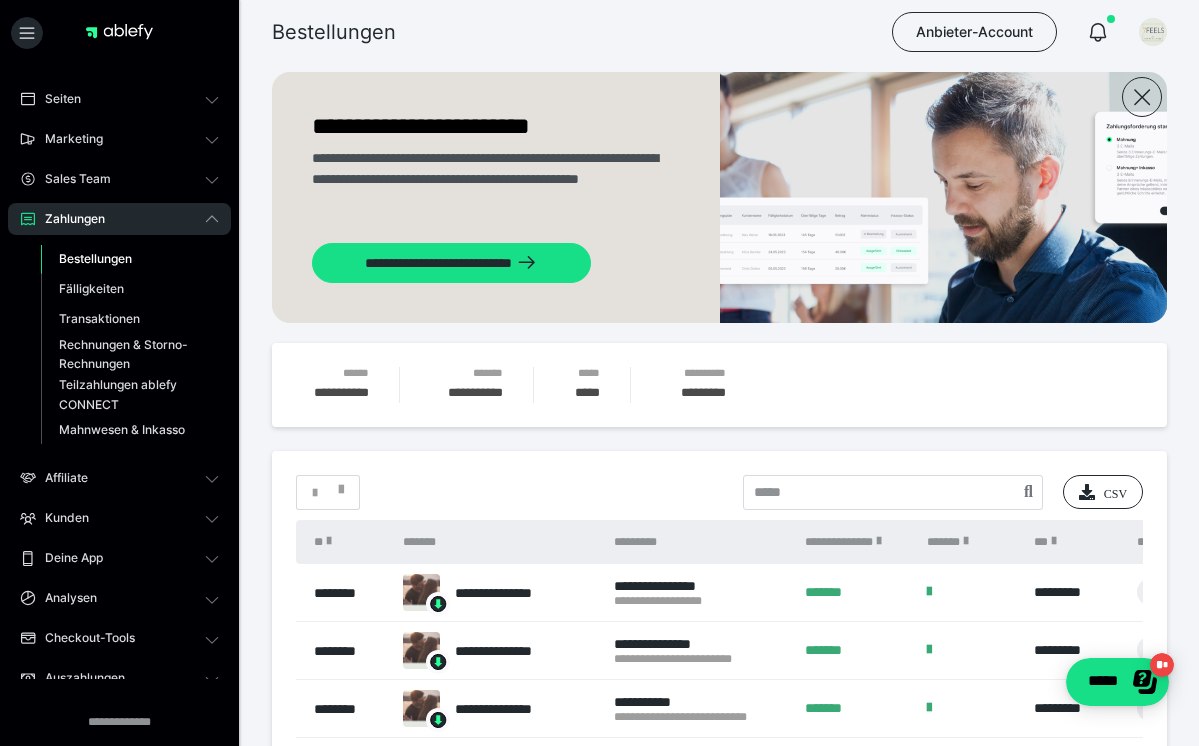 scroll, scrollTop: 25, scrollLeft: 0, axis: vertical 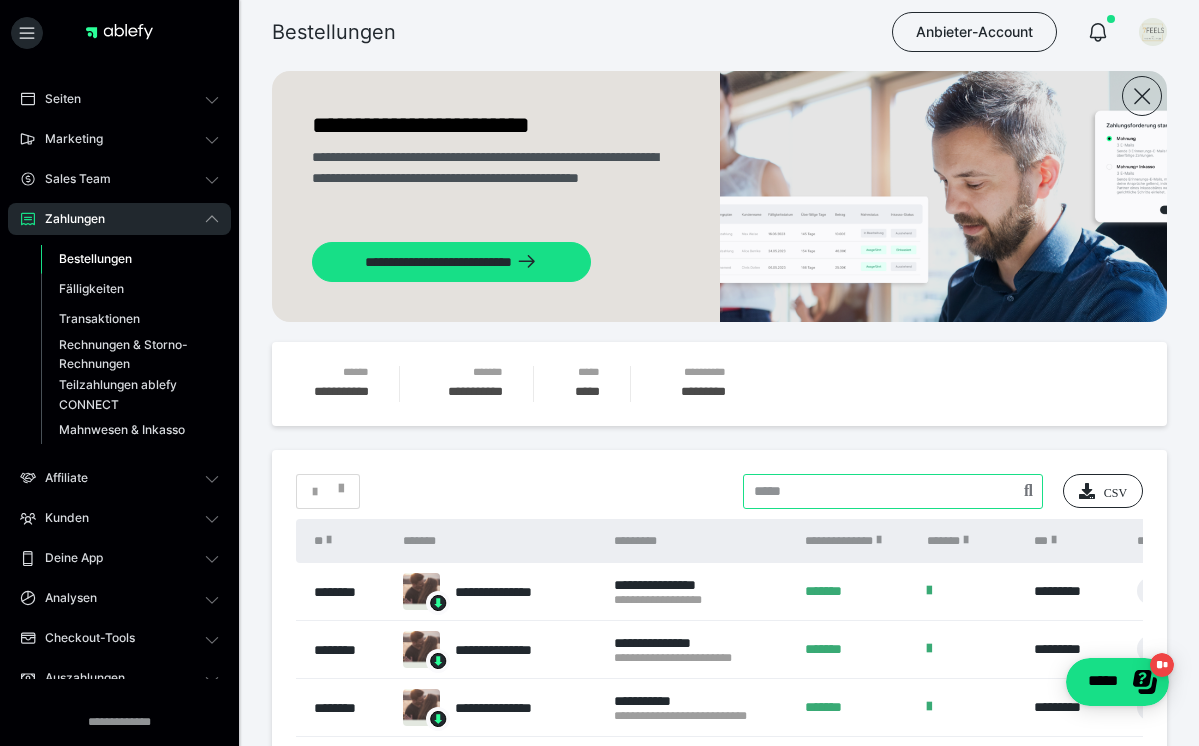 click at bounding box center [893, 491] 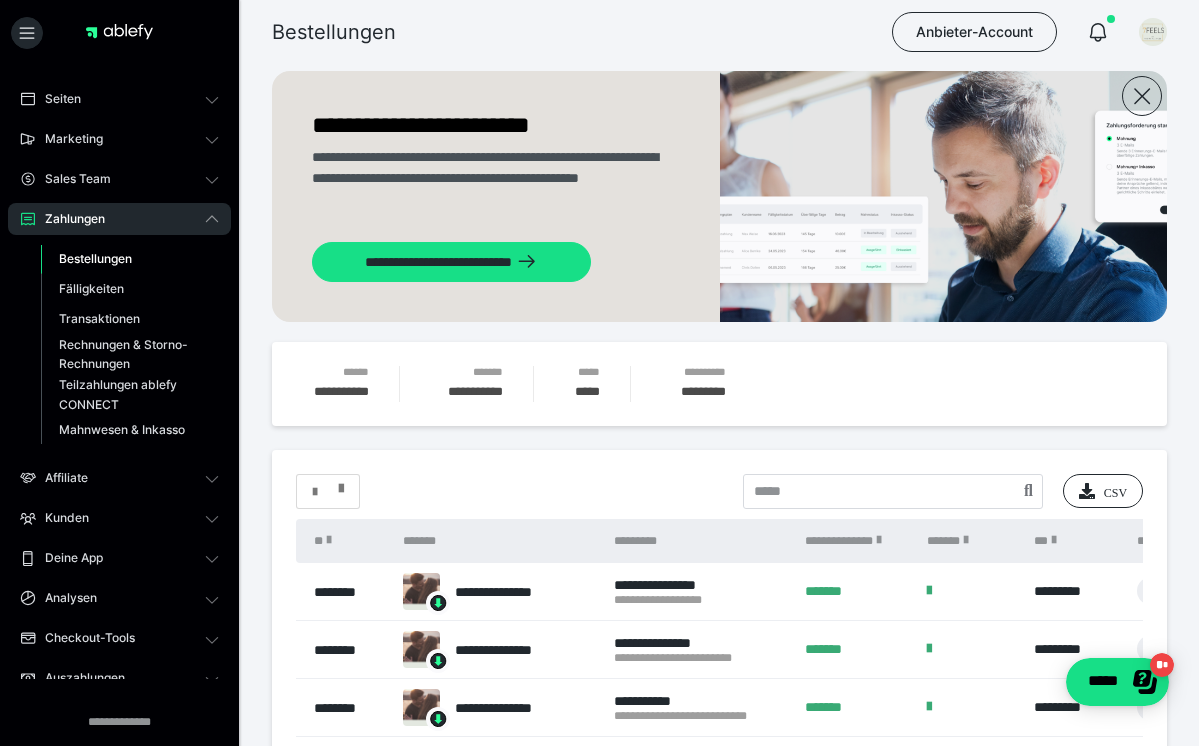 click at bounding box center (328, 492) 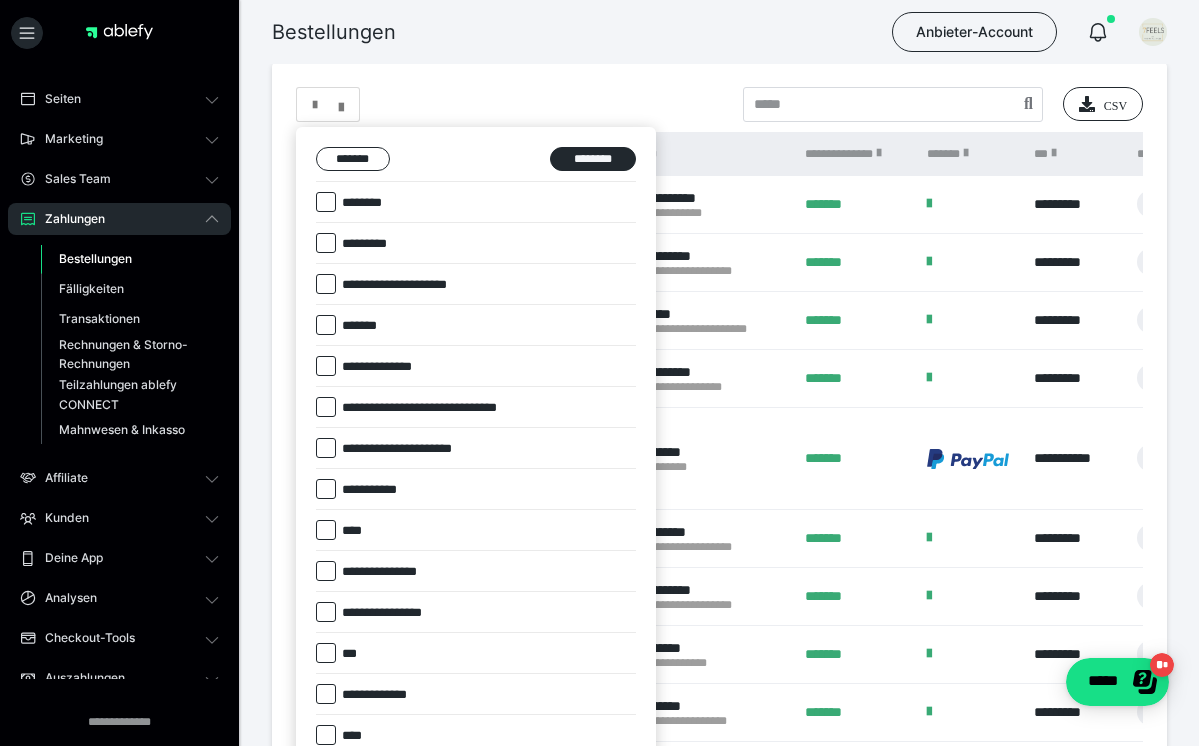 scroll, scrollTop: 287, scrollLeft: 0, axis: vertical 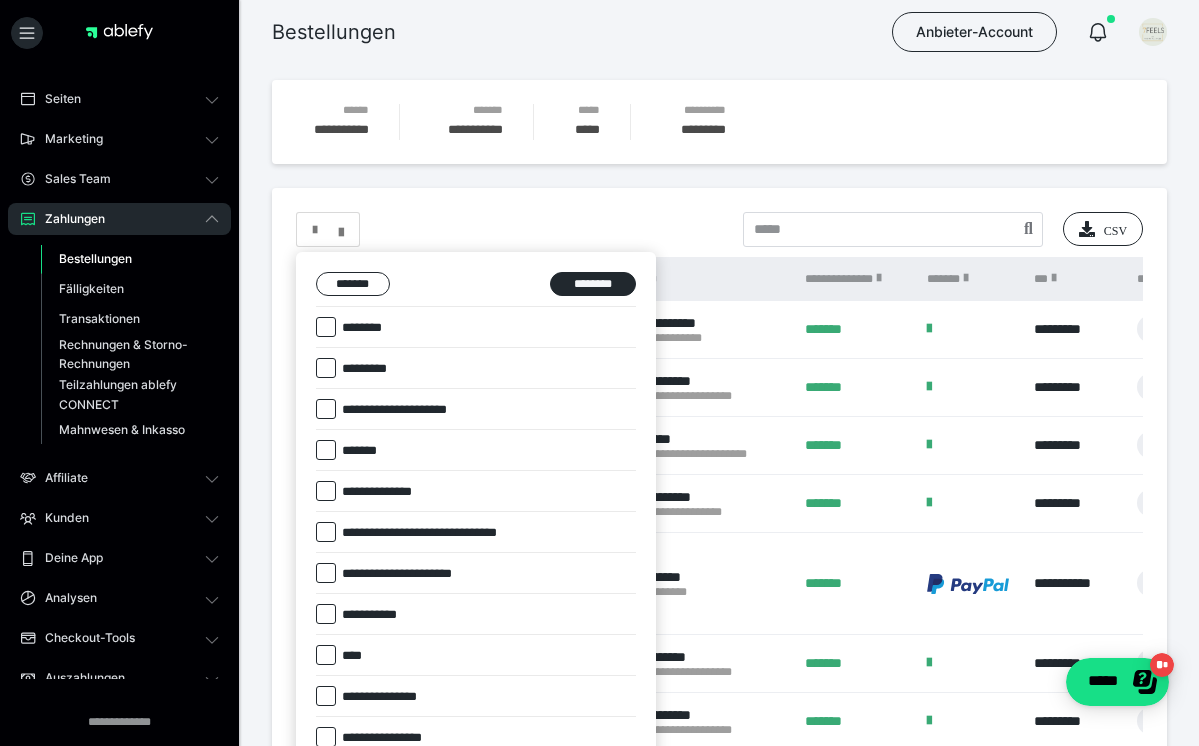 click at bounding box center (599, 373) 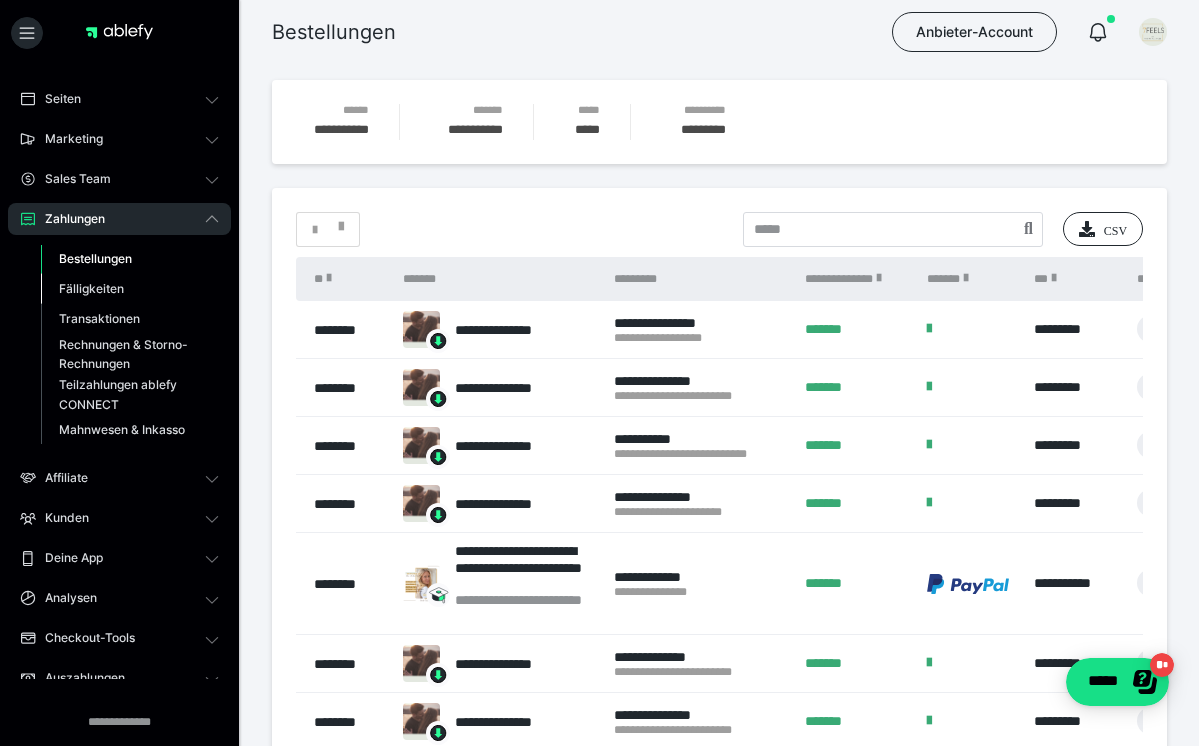 click on "Fälligkeiten" at bounding box center [91, 288] 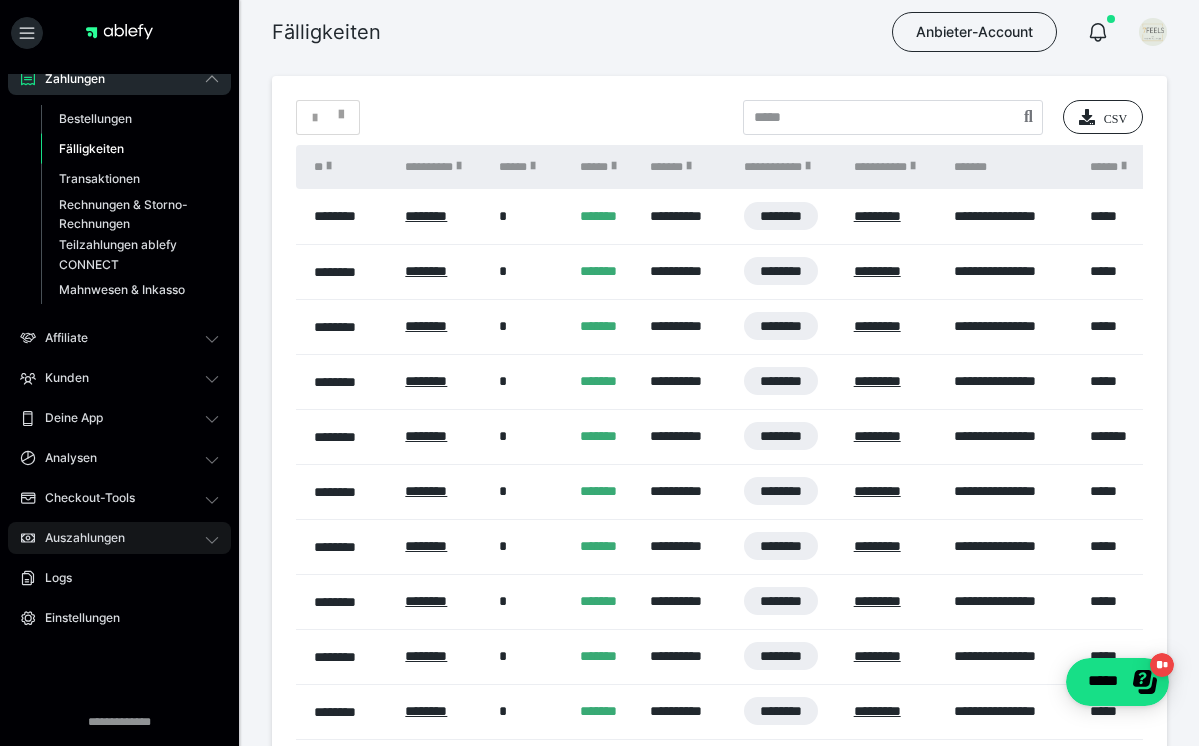 click on "Auszahlungen" at bounding box center [78, 538] 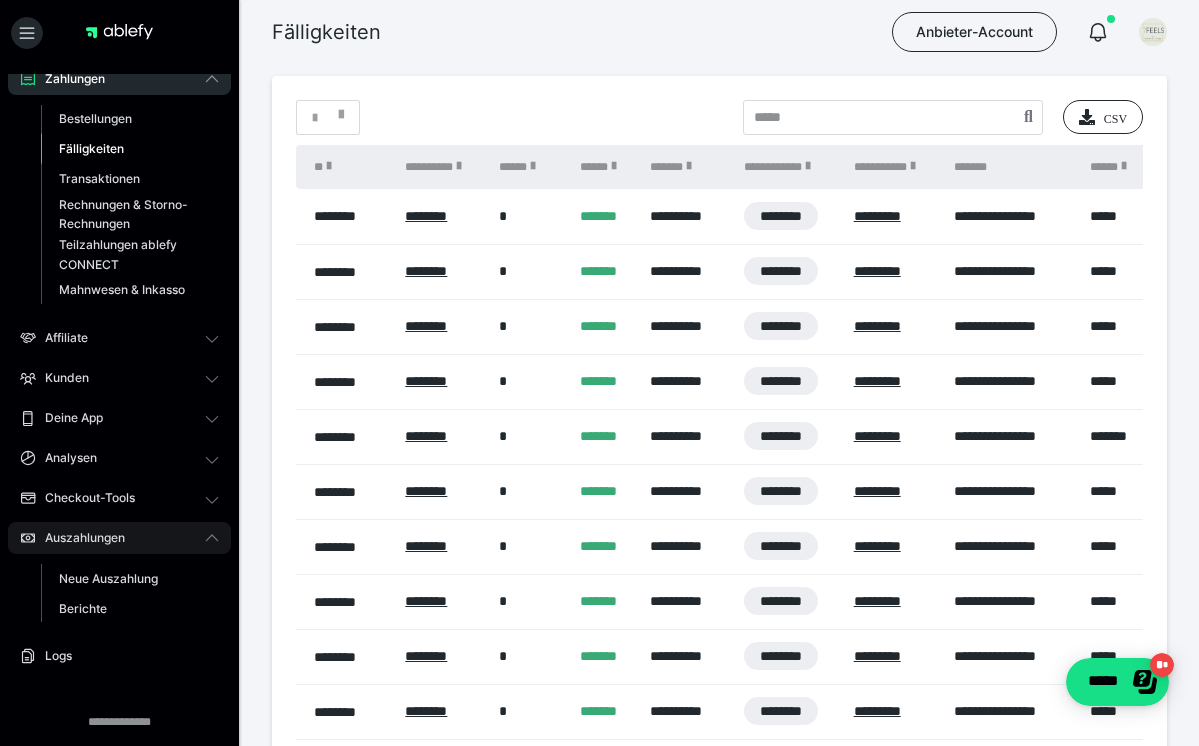 scroll, scrollTop: 71, scrollLeft: 0, axis: vertical 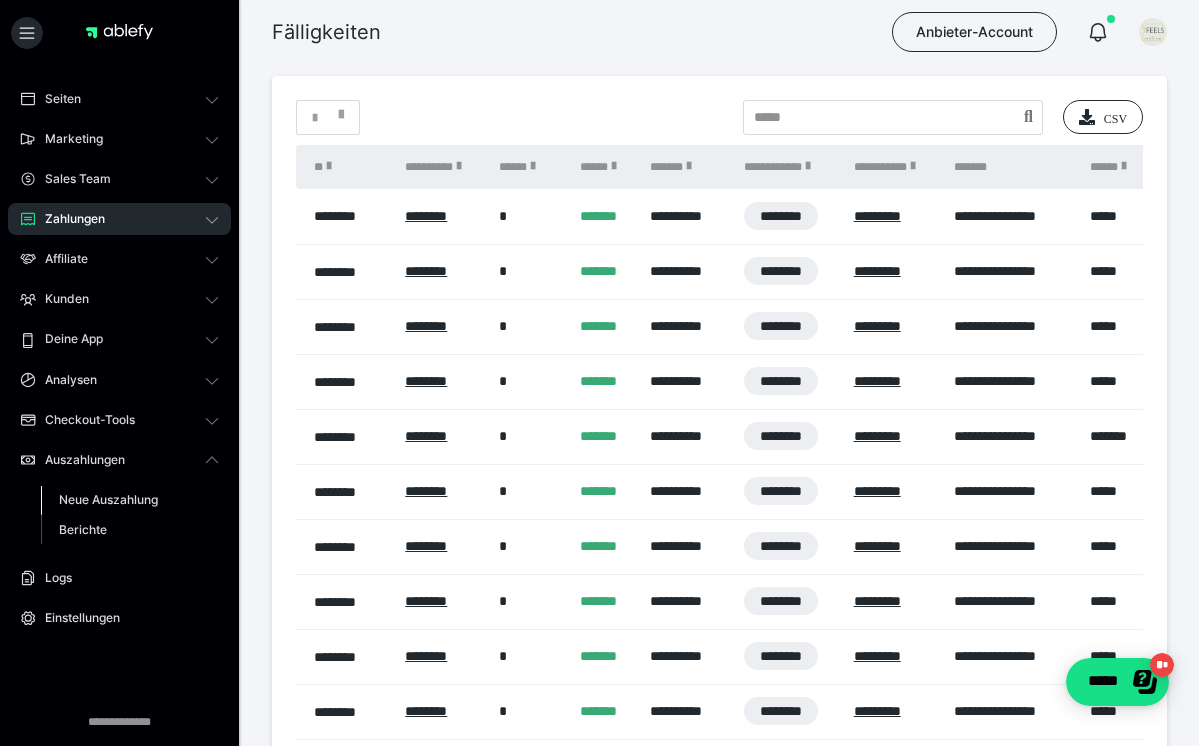 click on "Neue Auszahlung" at bounding box center [108, 499] 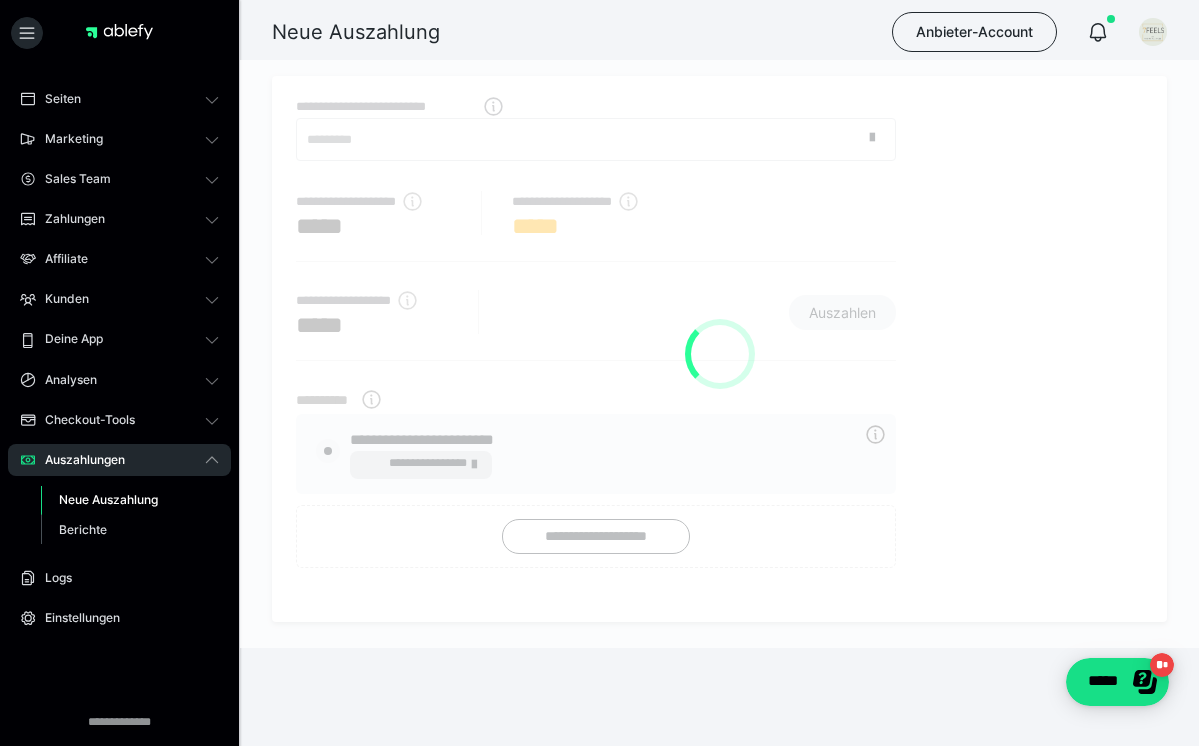 radio on "****" 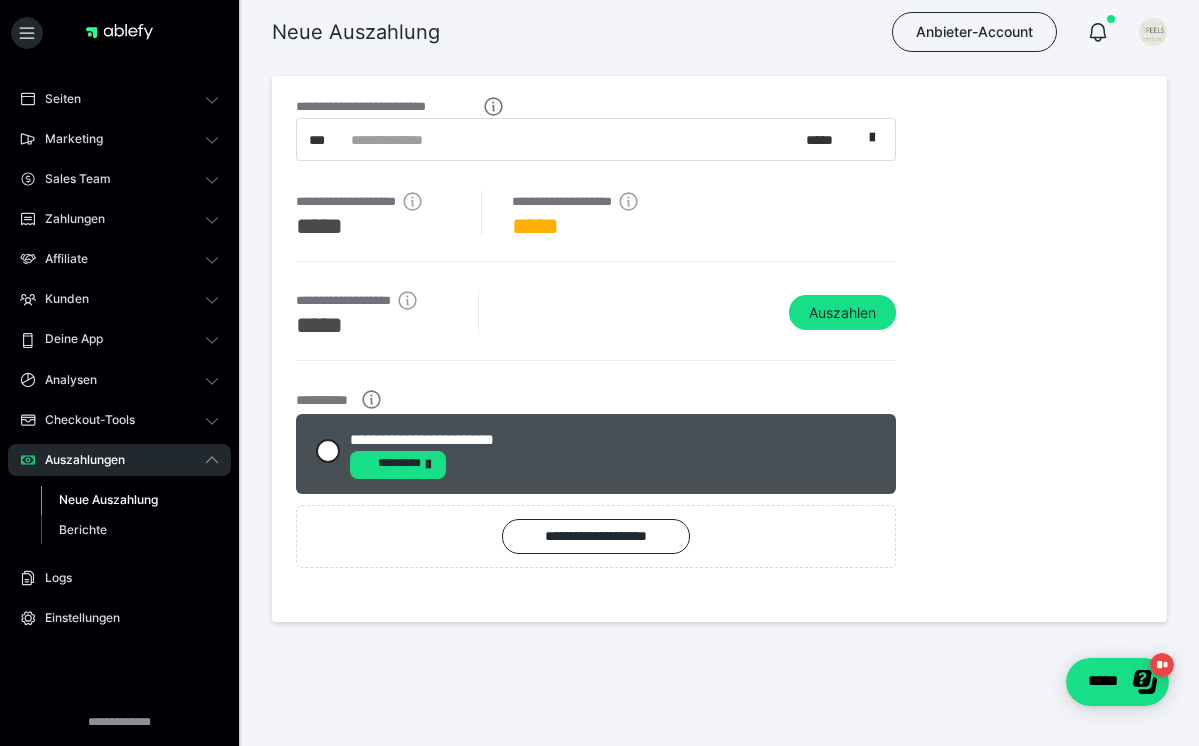 scroll, scrollTop: 0, scrollLeft: 0, axis: both 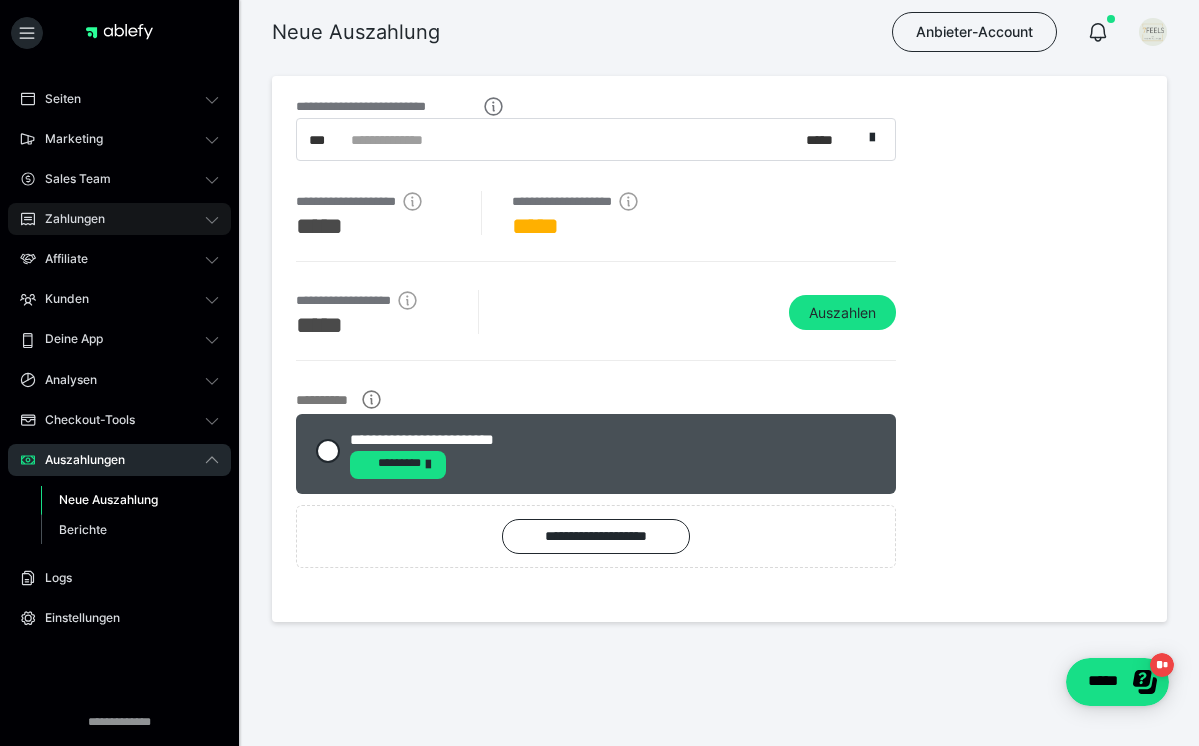 click on "Zahlungen" at bounding box center (68, 219) 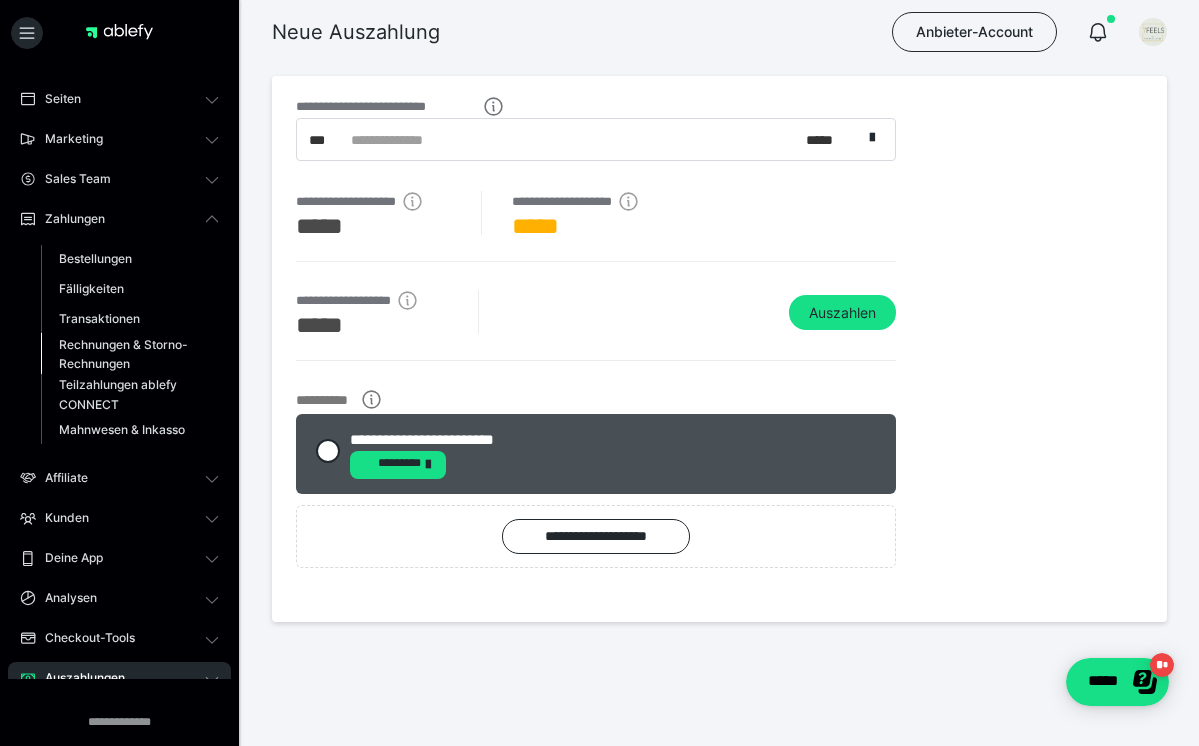 click on "Rechnungen & Storno-Rechnungen" at bounding box center [126, 354] 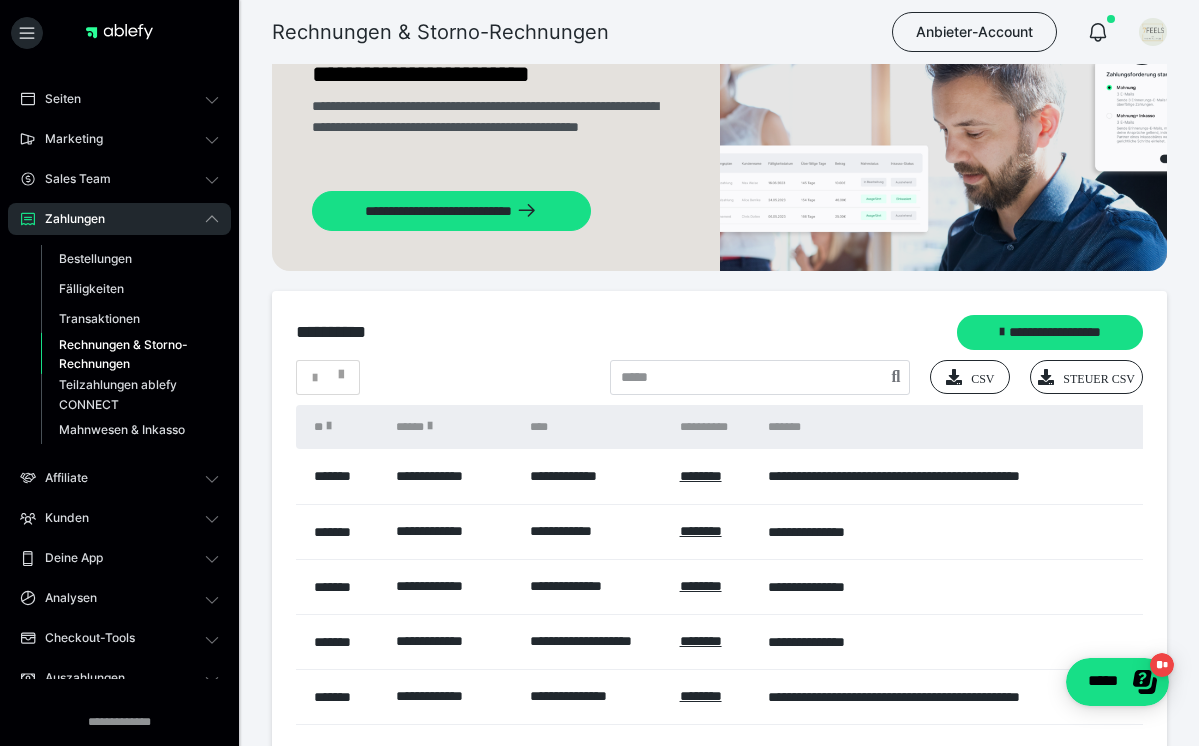 scroll, scrollTop: 102, scrollLeft: 0, axis: vertical 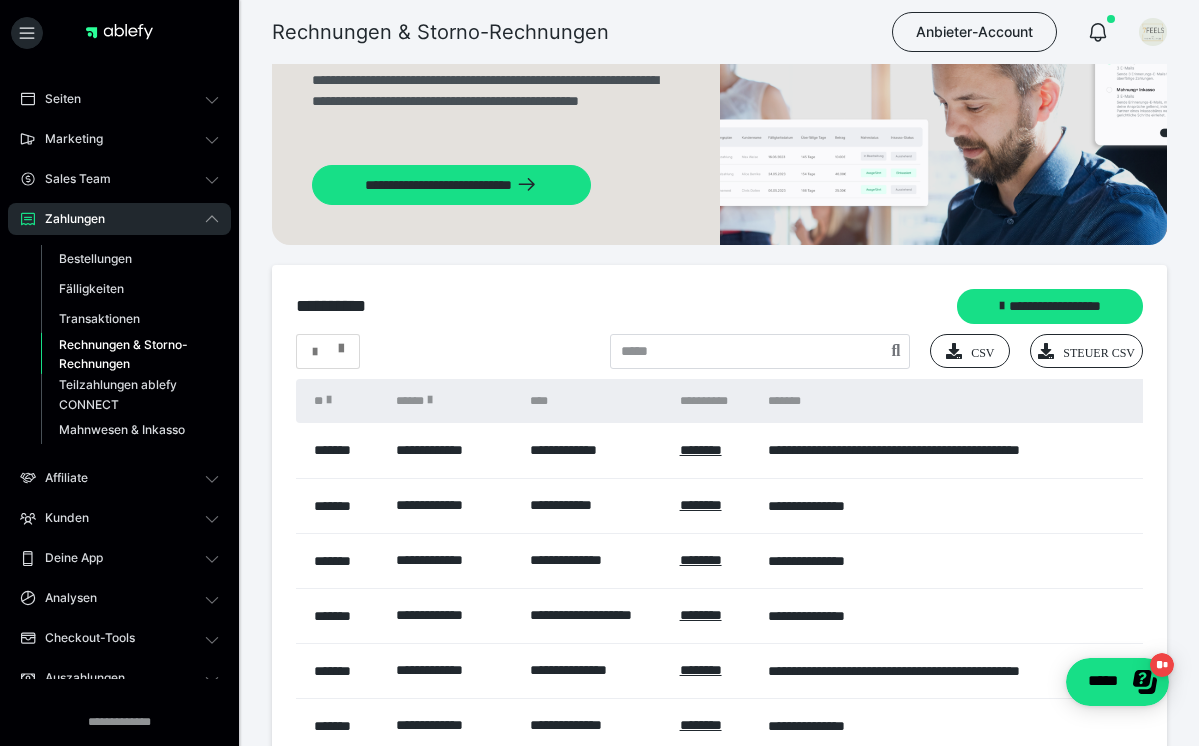 click at bounding box center [341, 344] 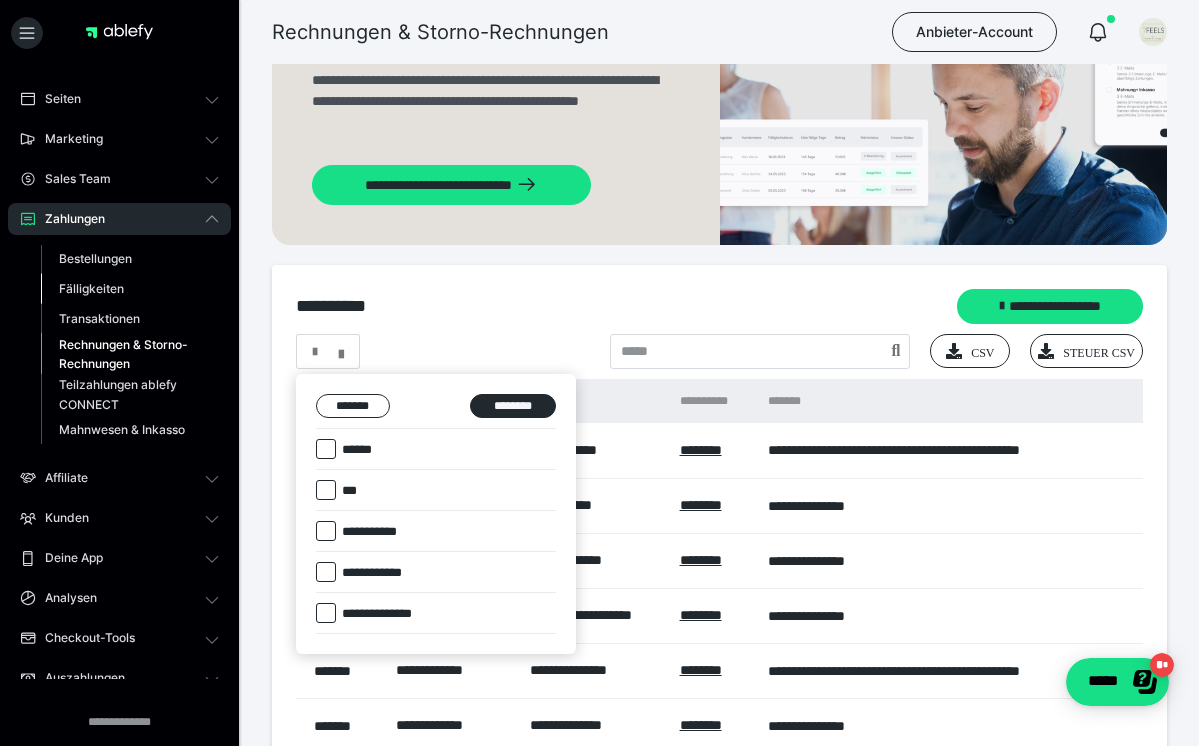 click on "Fälligkeiten" at bounding box center (91, 288) 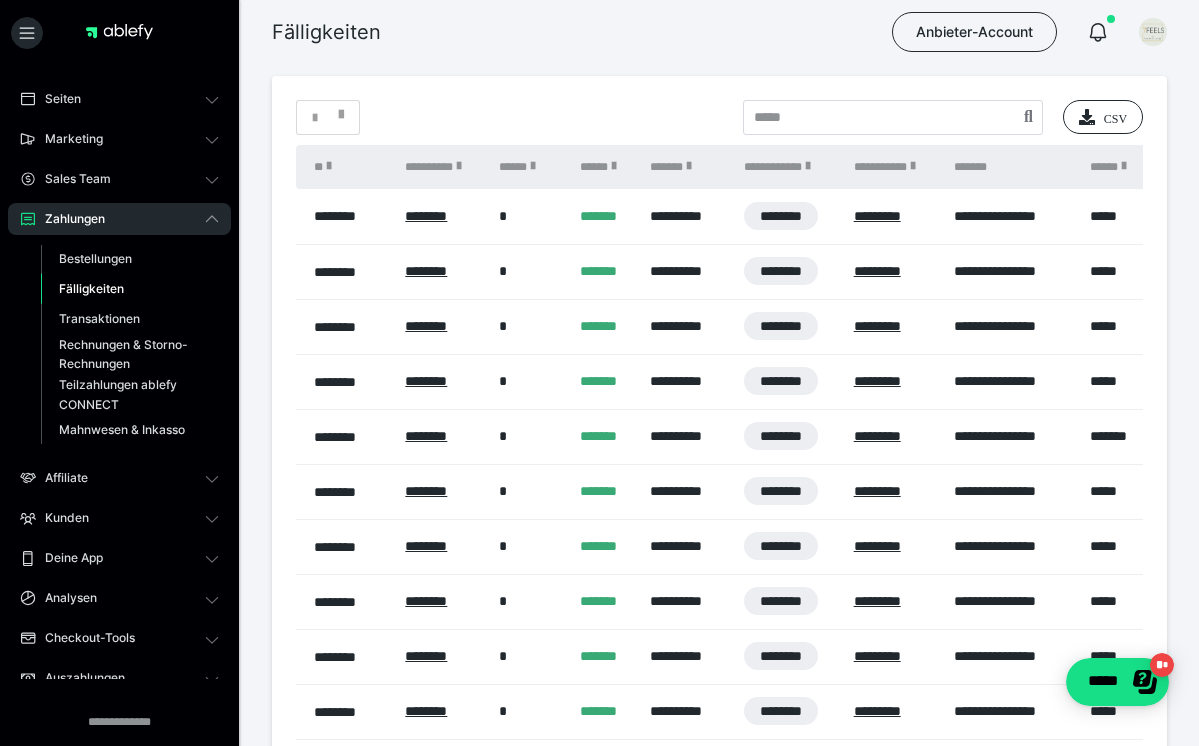 scroll, scrollTop: 0, scrollLeft: 0, axis: both 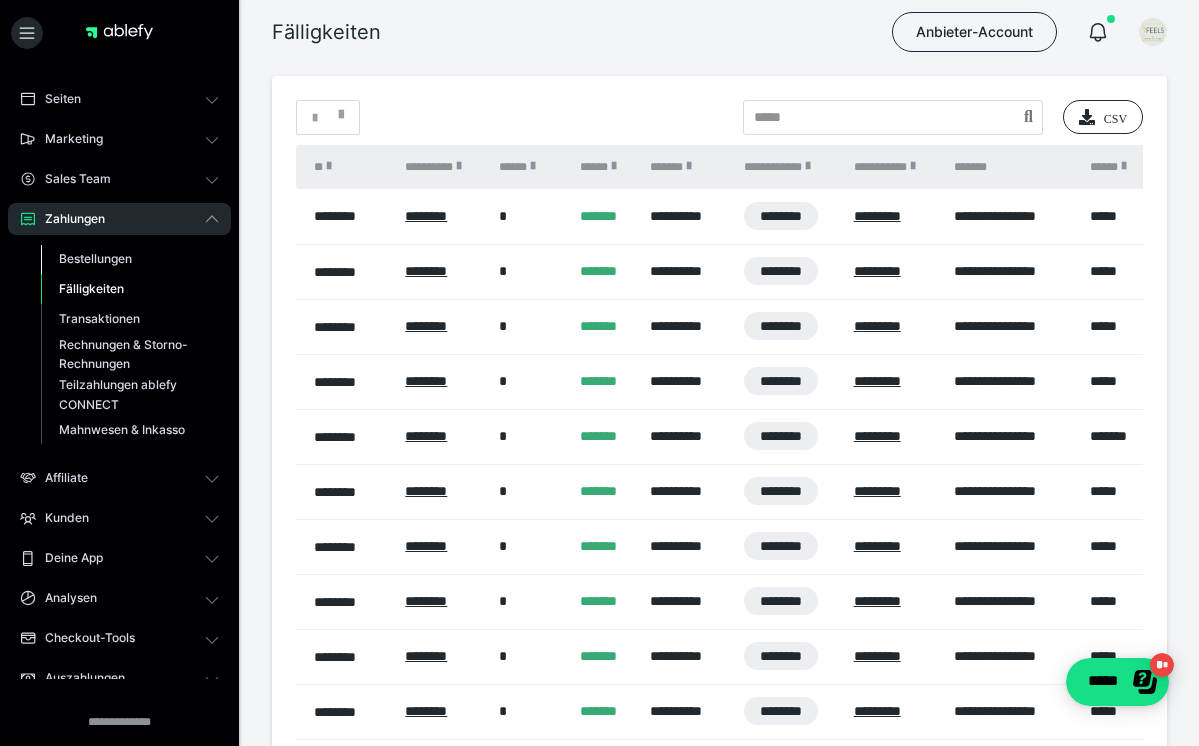 click on "Bestellungen" at bounding box center (95, 258) 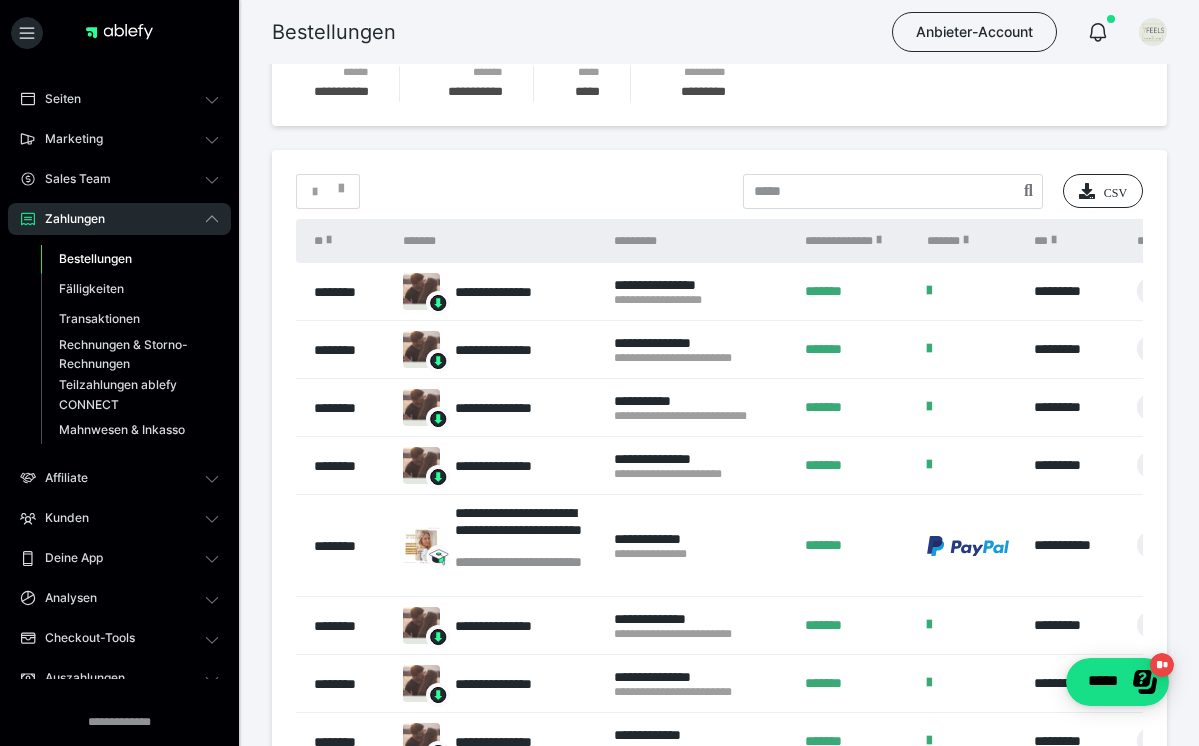 scroll, scrollTop: 326, scrollLeft: 0, axis: vertical 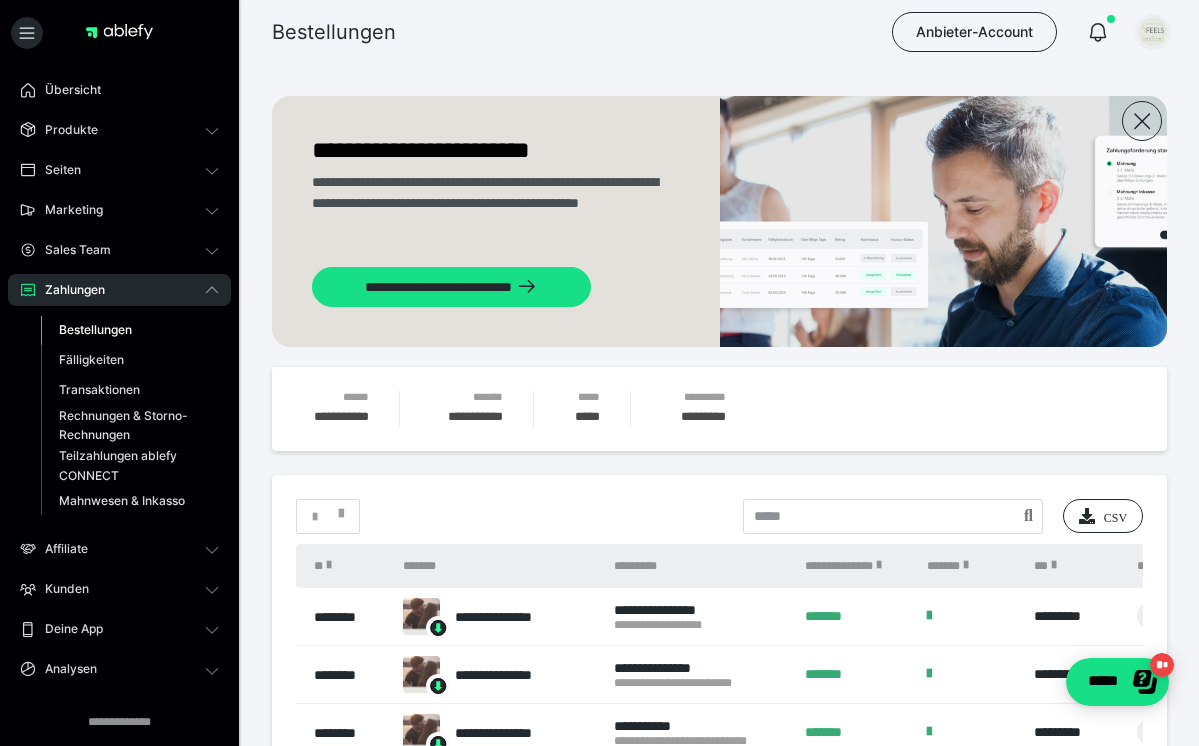 click at bounding box center [1153, 32] 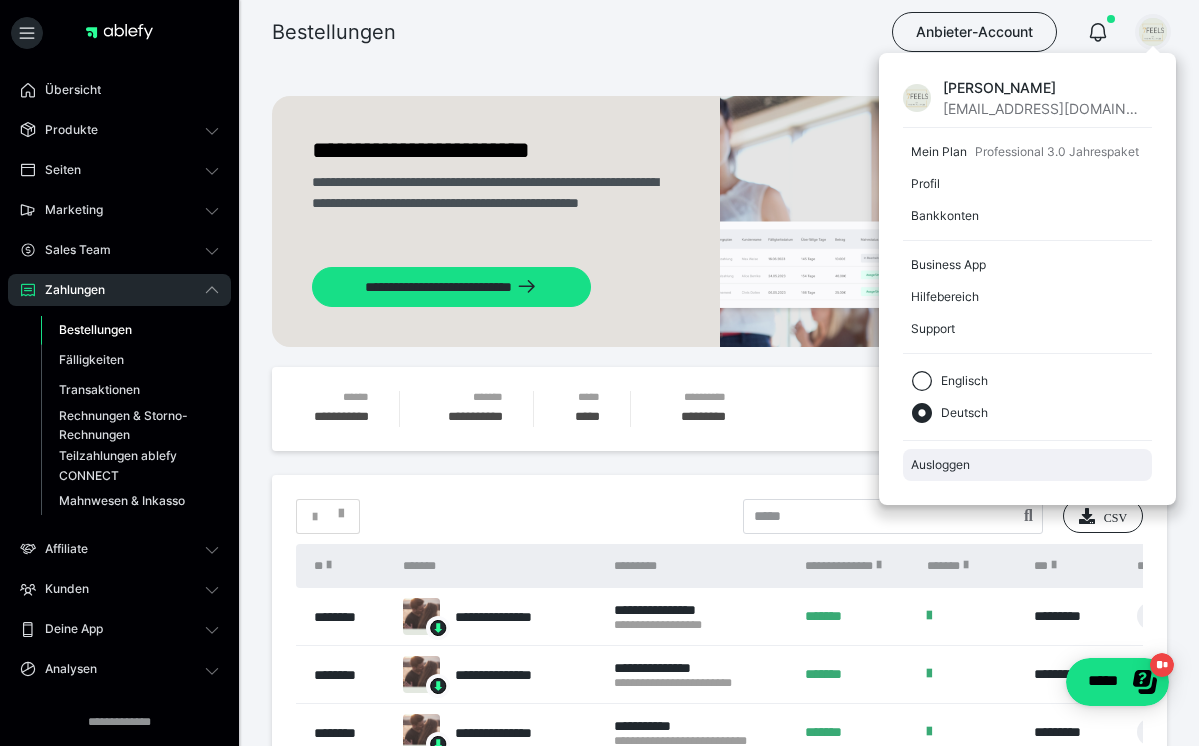 click on "Ausloggen" at bounding box center (1027, 465) 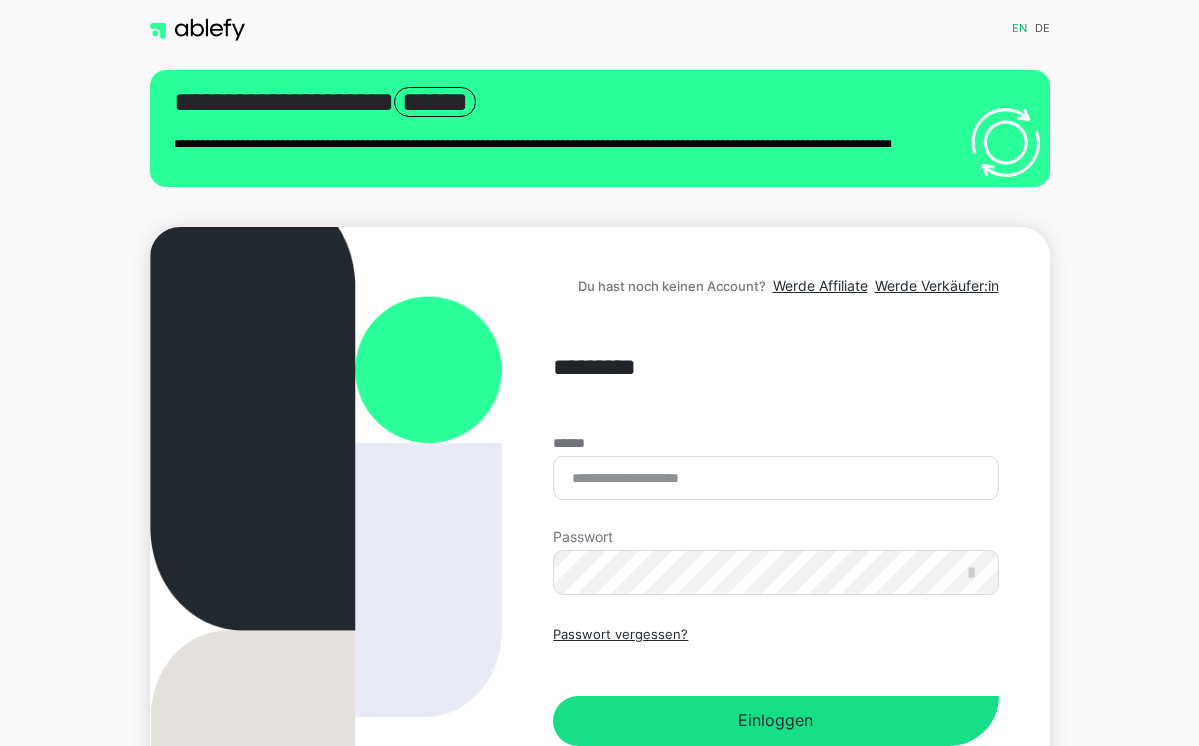 scroll, scrollTop: 0, scrollLeft: 0, axis: both 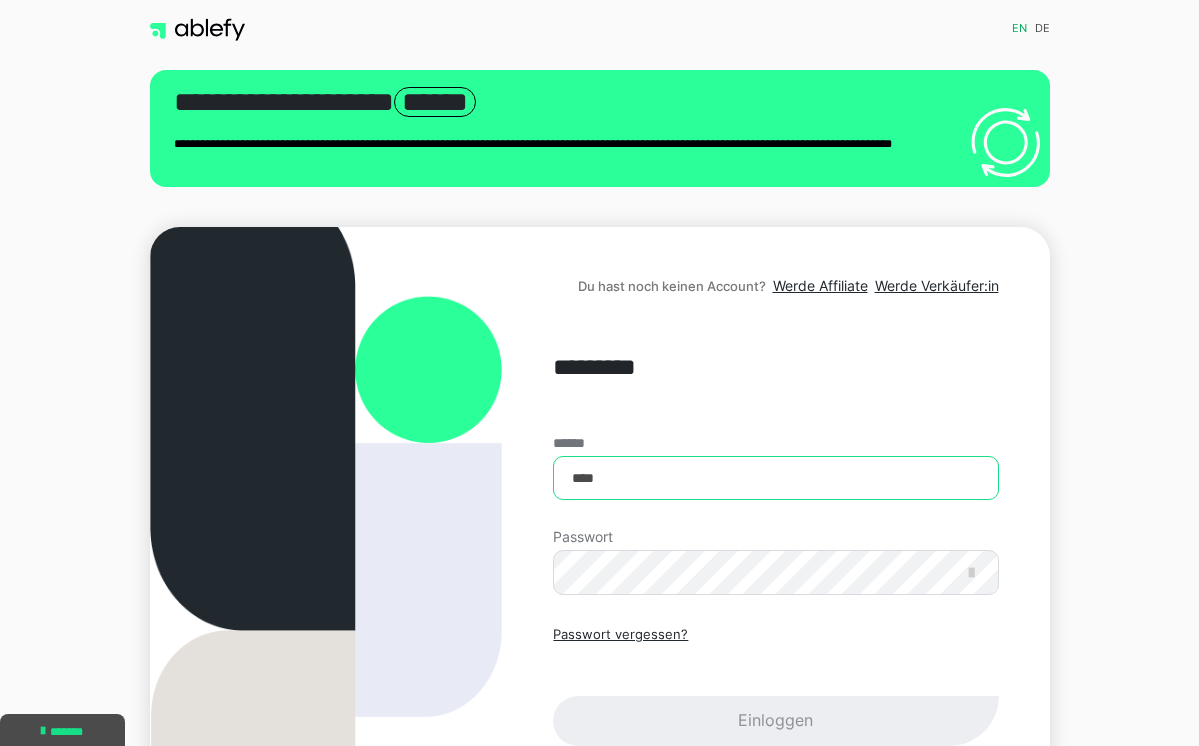 type on "**********" 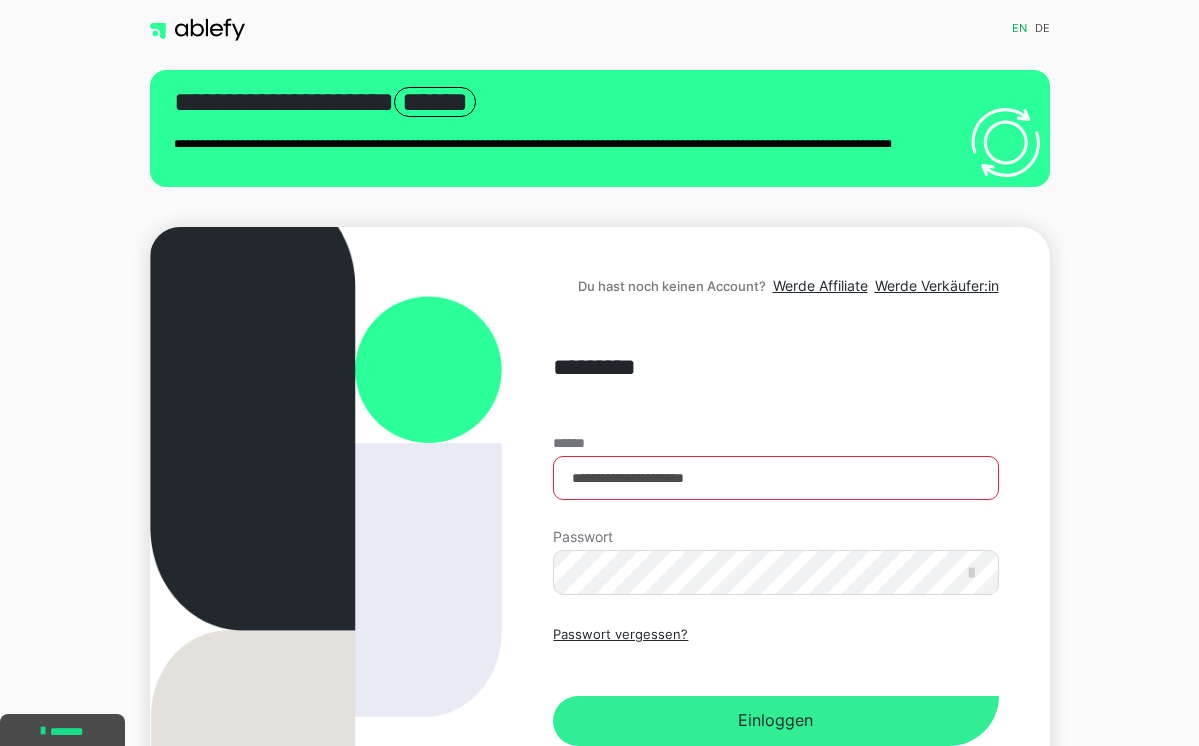 click on "Einloggen" at bounding box center [775, 721] 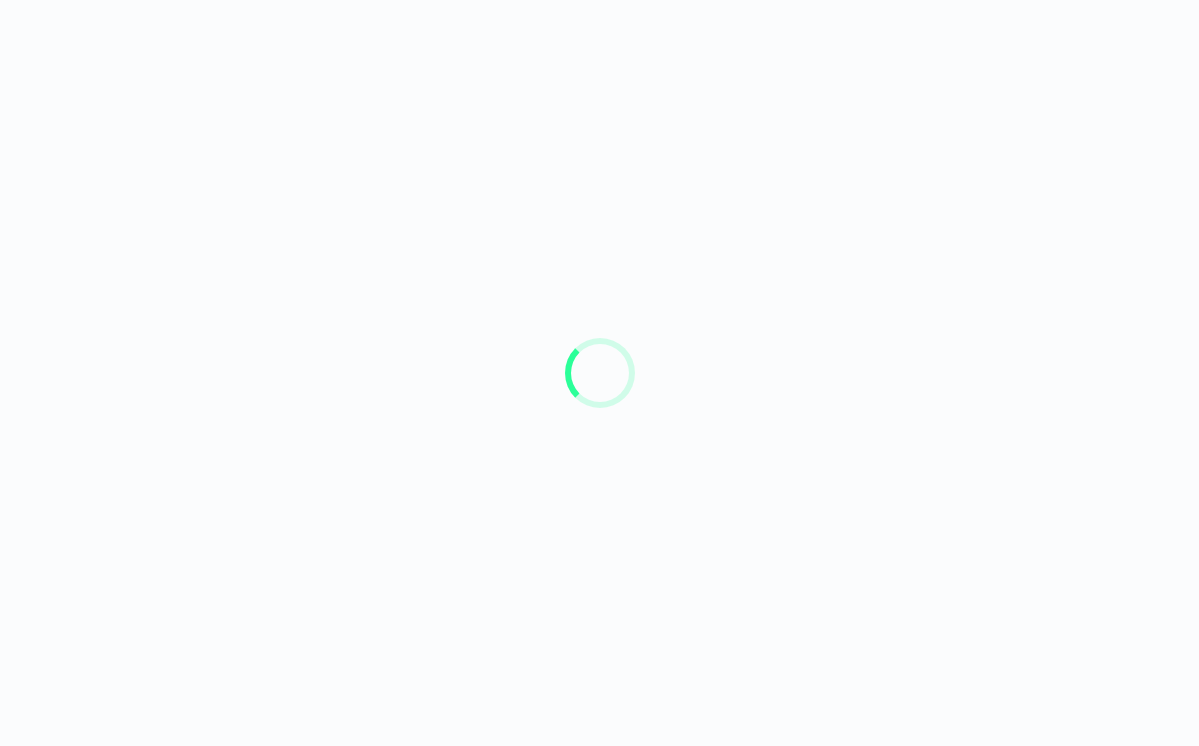 scroll, scrollTop: 0, scrollLeft: 0, axis: both 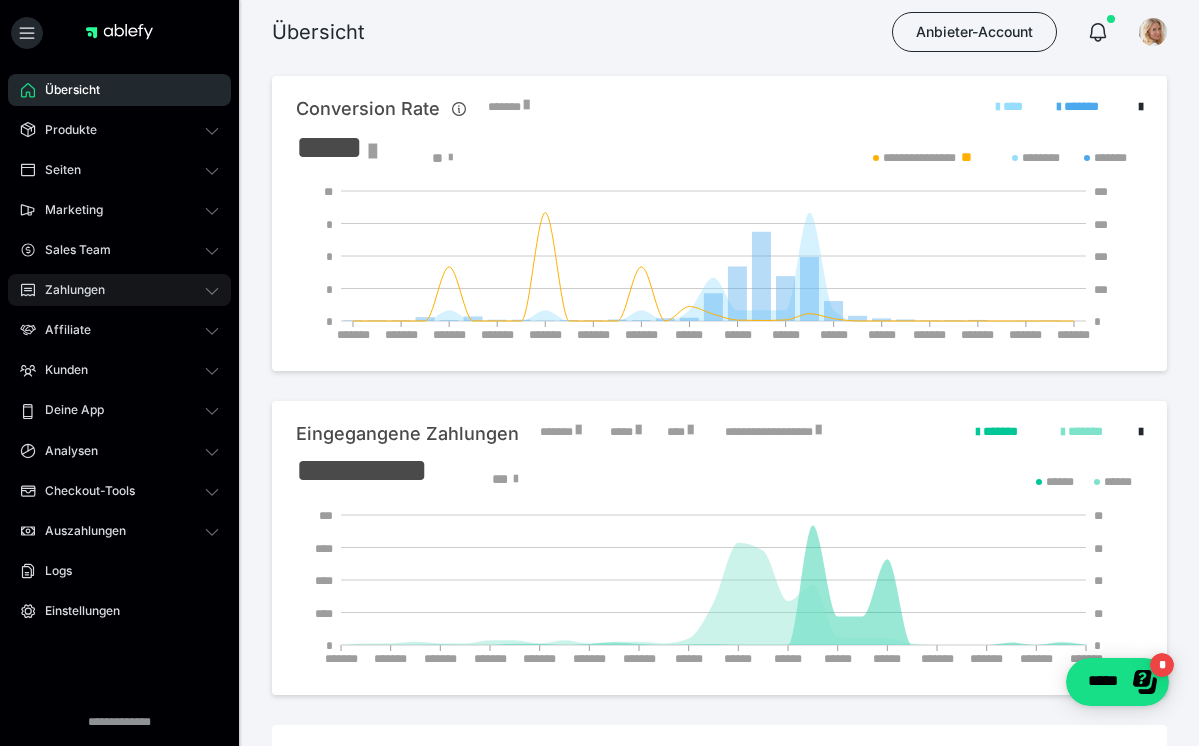 click on "Zahlungen" at bounding box center (119, 290) 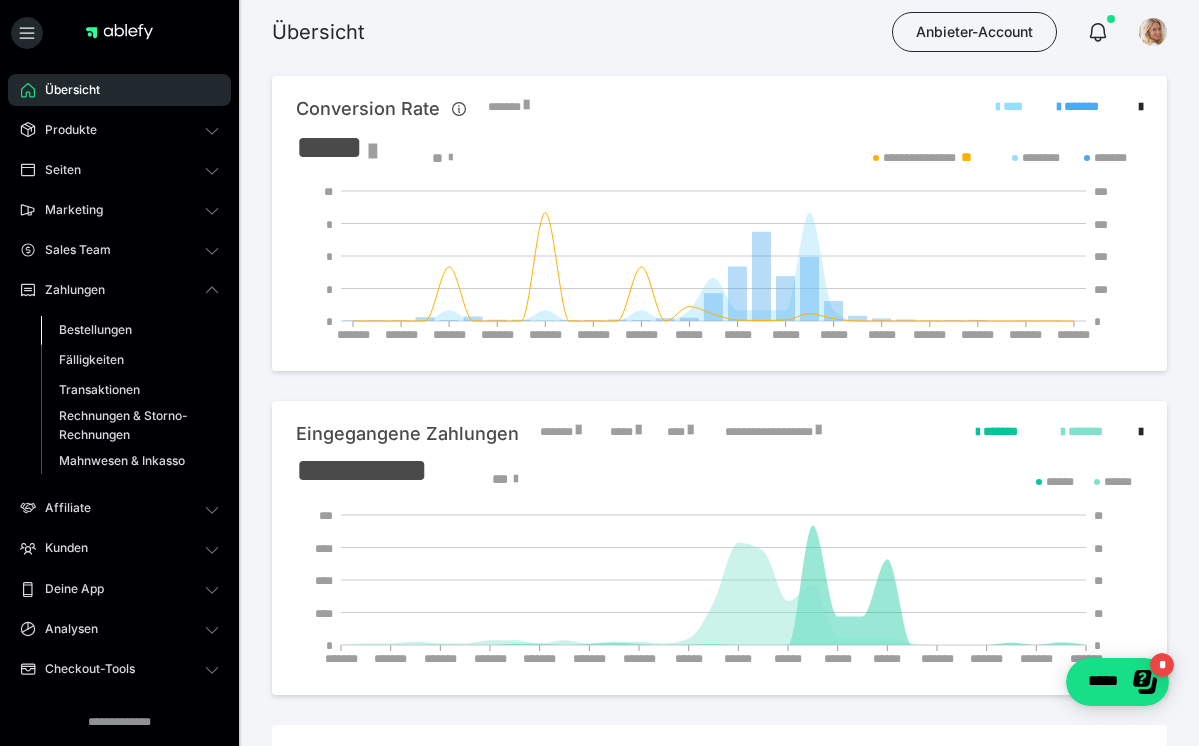 click on "Bestellungen" at bounding box center [95, 329] 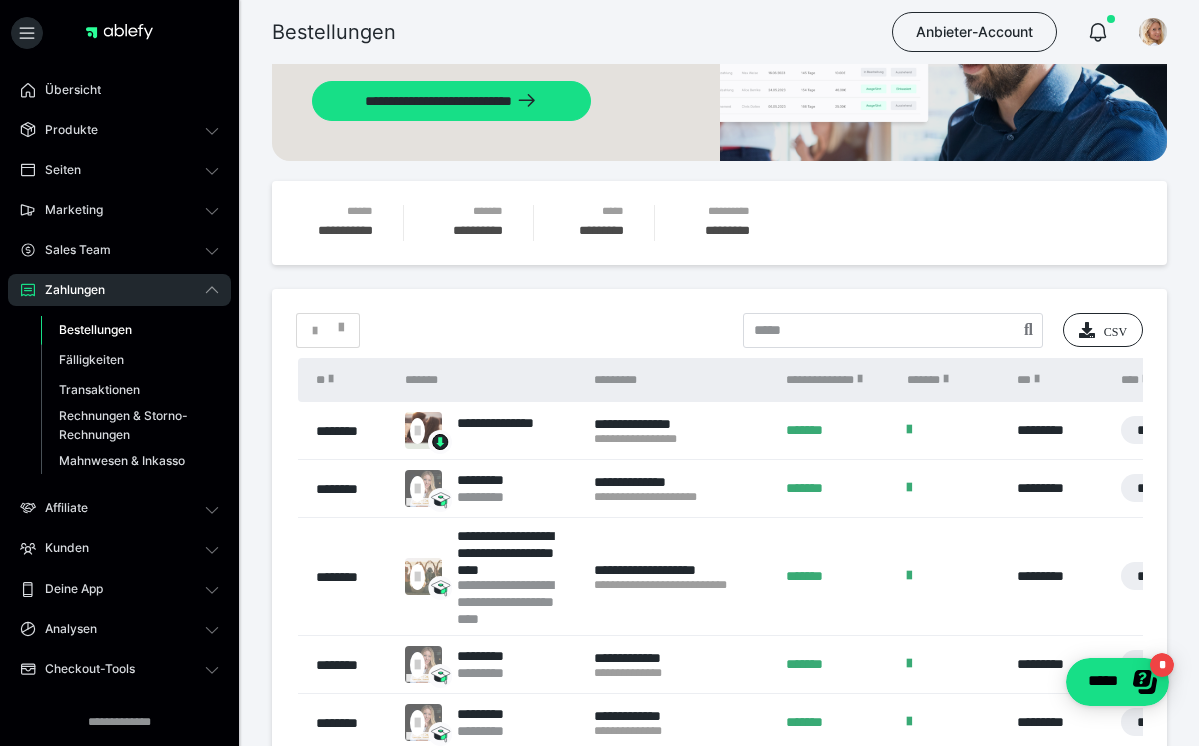 scroll, scrollTop: 242, scrollLeft: 0, axis: vertical 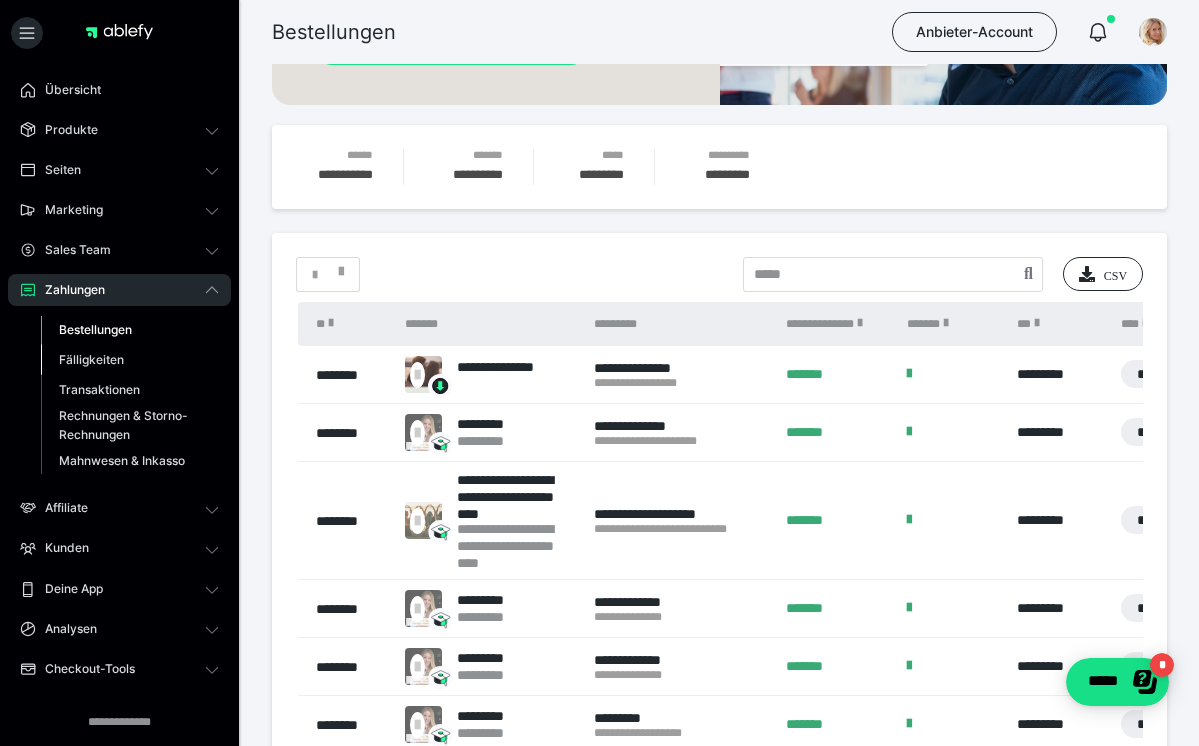 click on "Fälligkeiten" at bounding box center (130, 360) 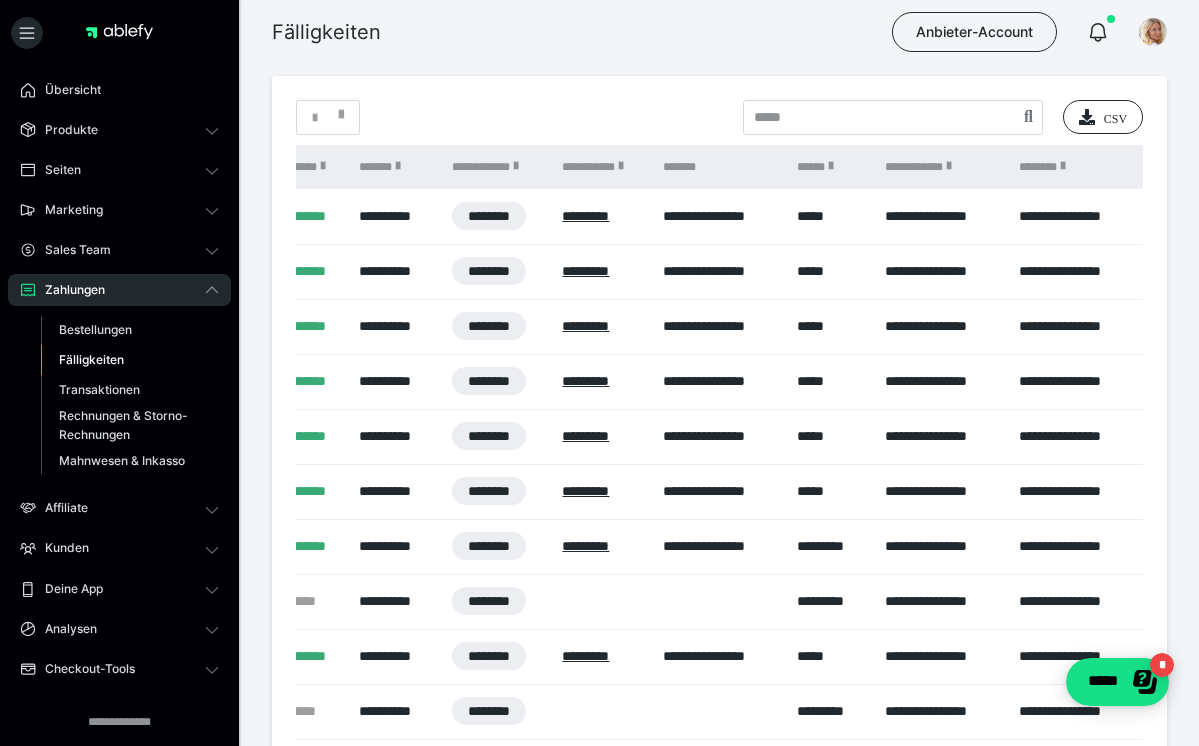 scroll, scrollTop: 0, scrollLeft: 291, axis: horizontal 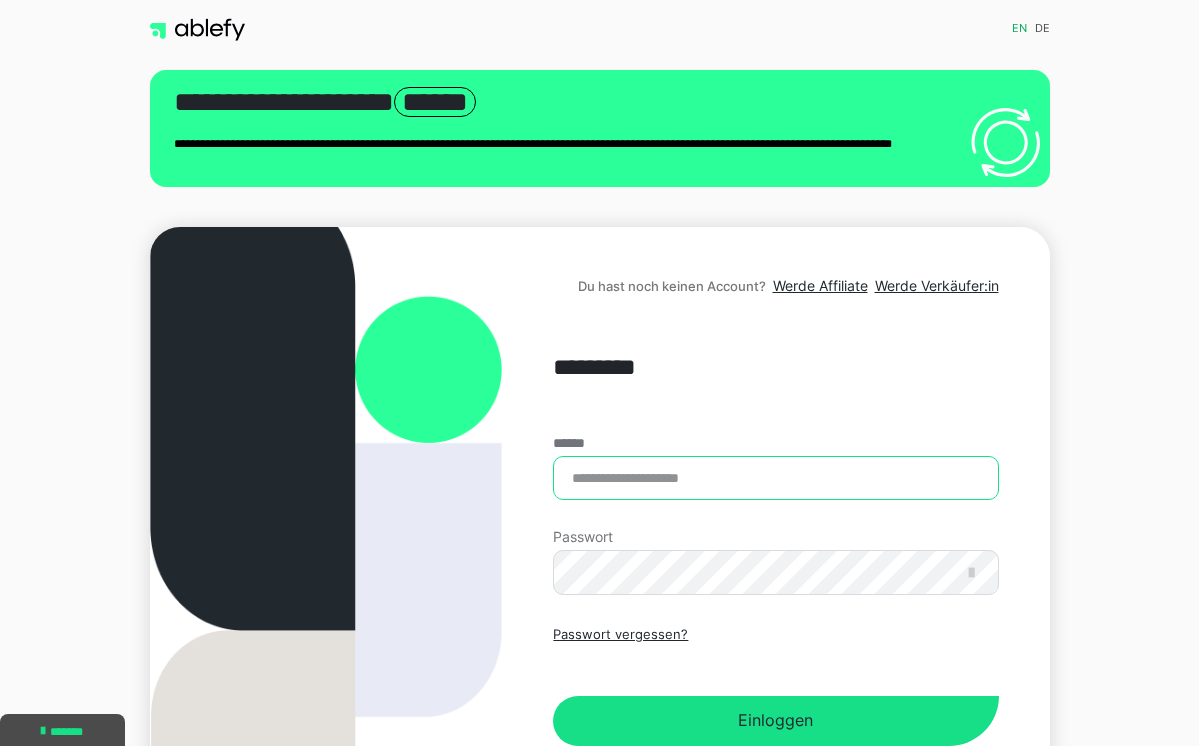 type on "**********" 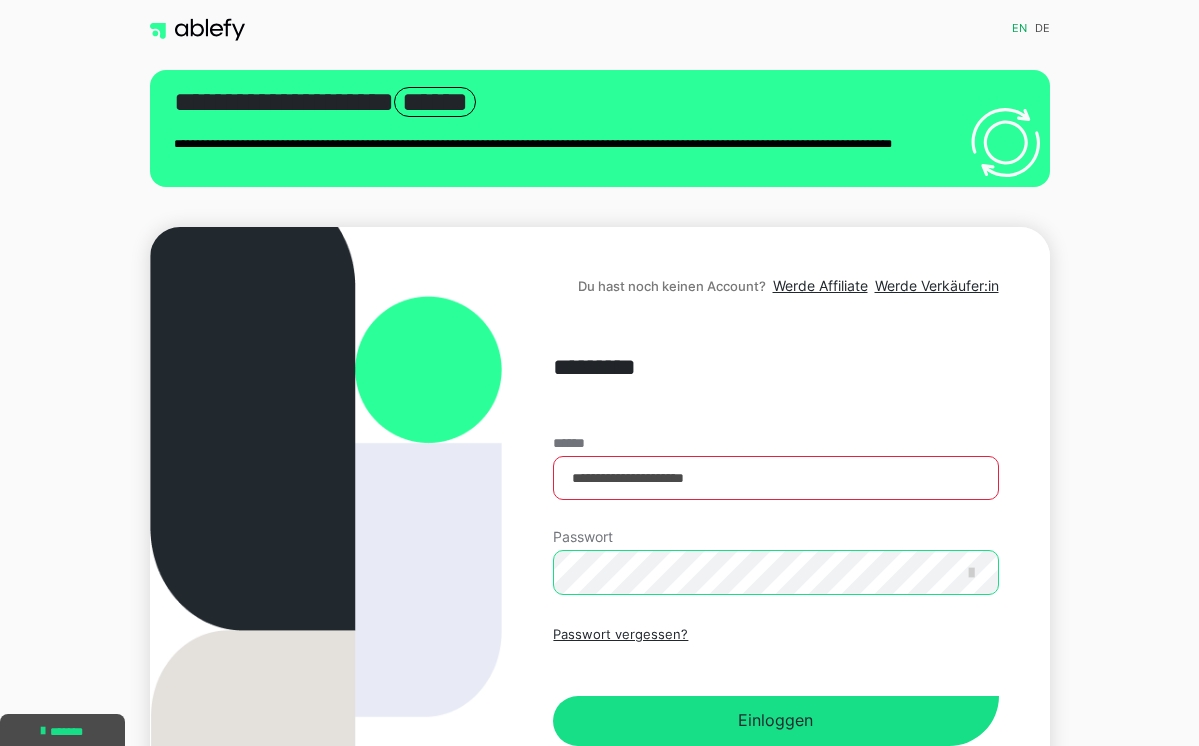 click on "Einloggen" at bounding box center [775, 721] 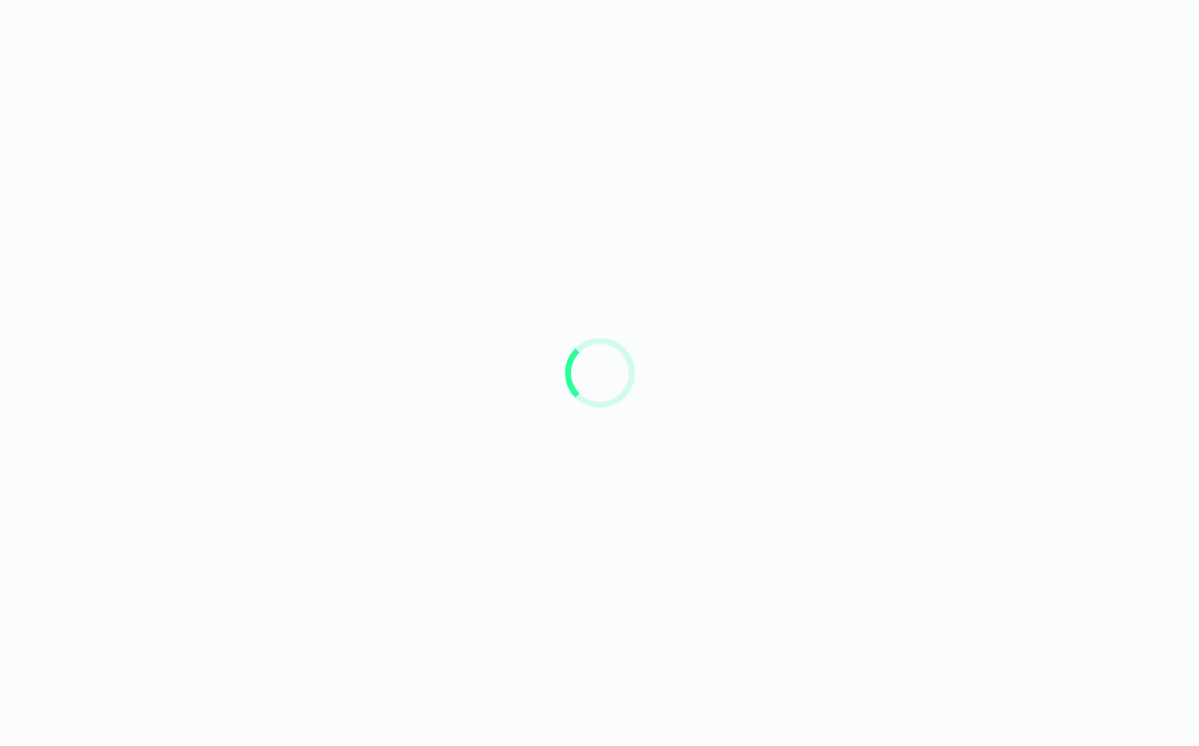 scroll, scrollTop: 0, scrollLeft: 0, axis: both 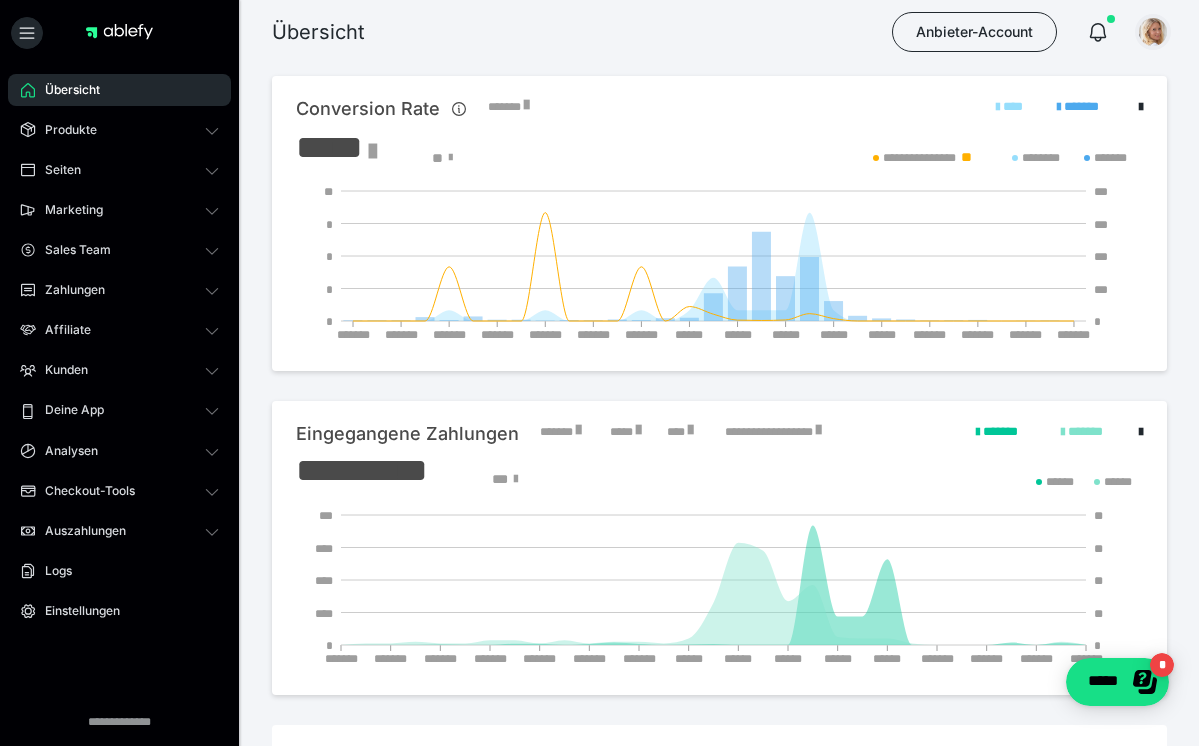 click at bounding box center (1153, 32) 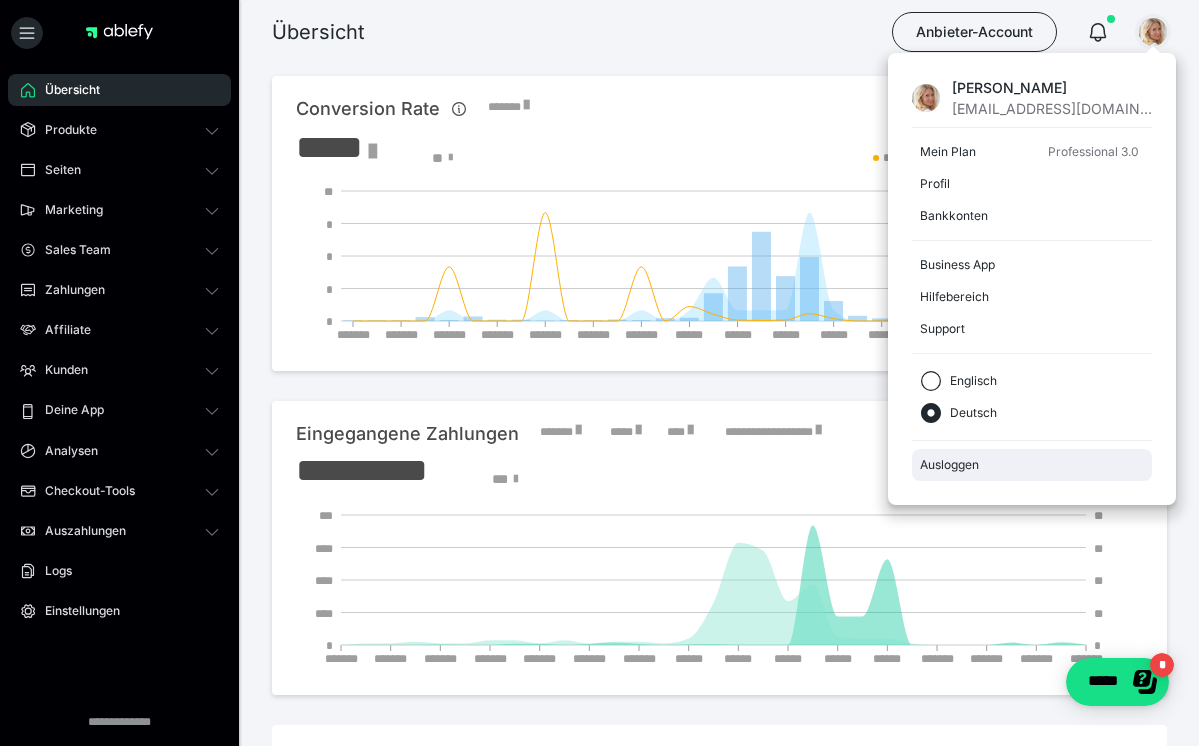 click on "Ausloggen" at bounding box center (1032, 465) 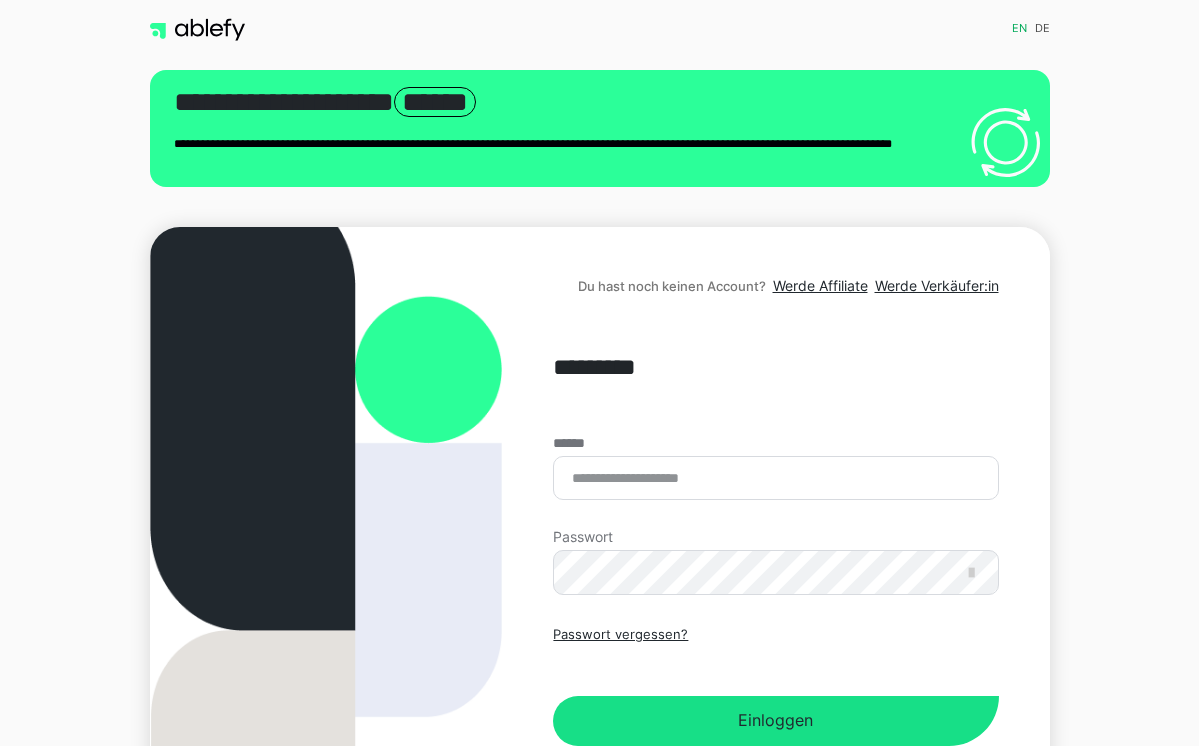 scroll, scrollTop: 0, scrollLeft: 0, axis: both 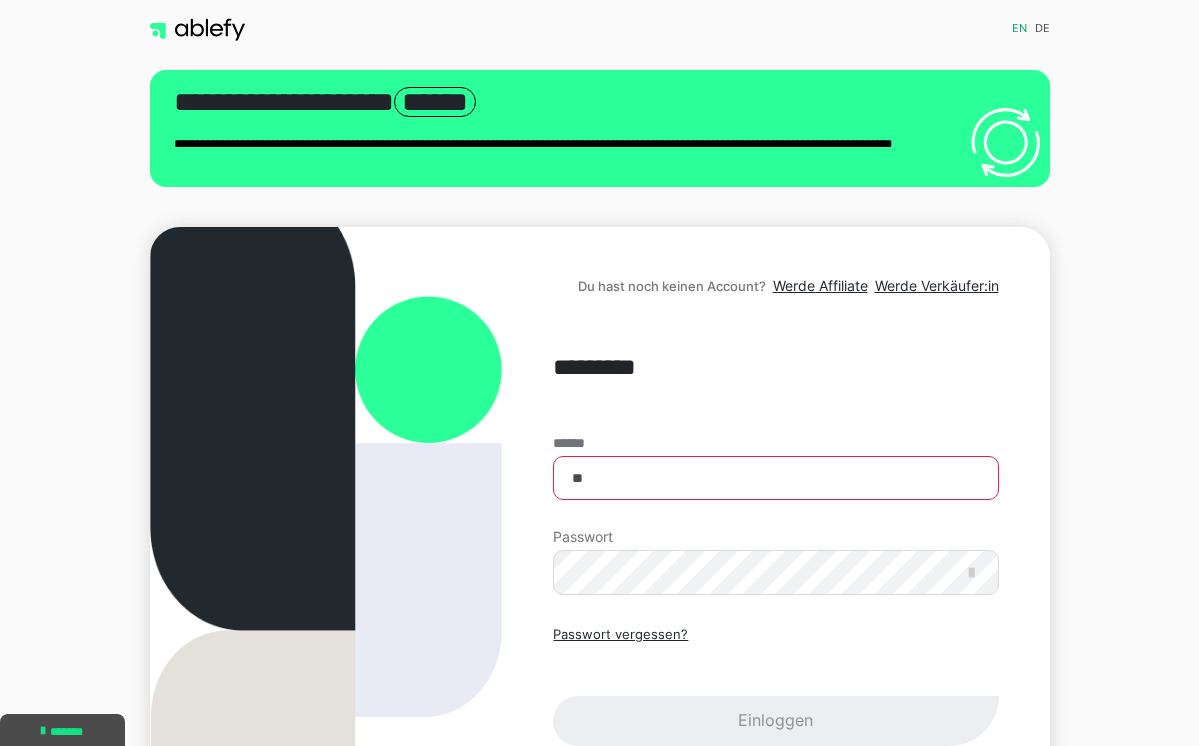 type on "*" 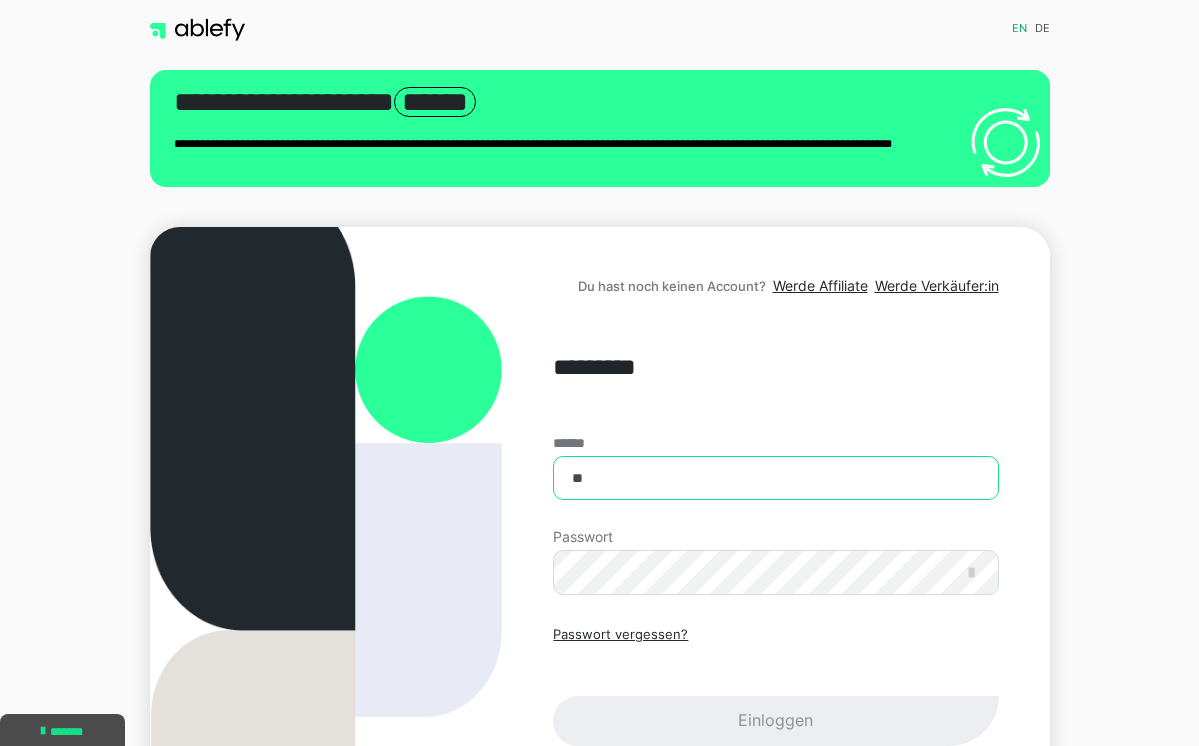 type on "**********" 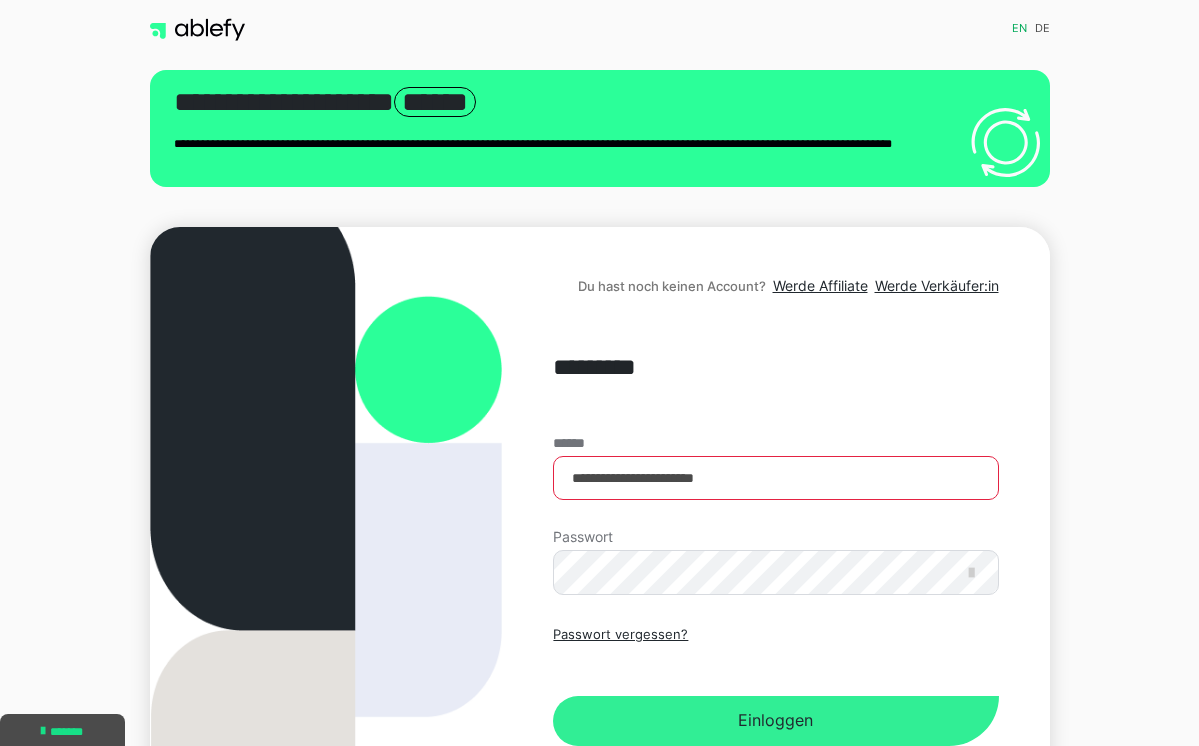 click on "Einloggen" at bounding box center [775, 721] 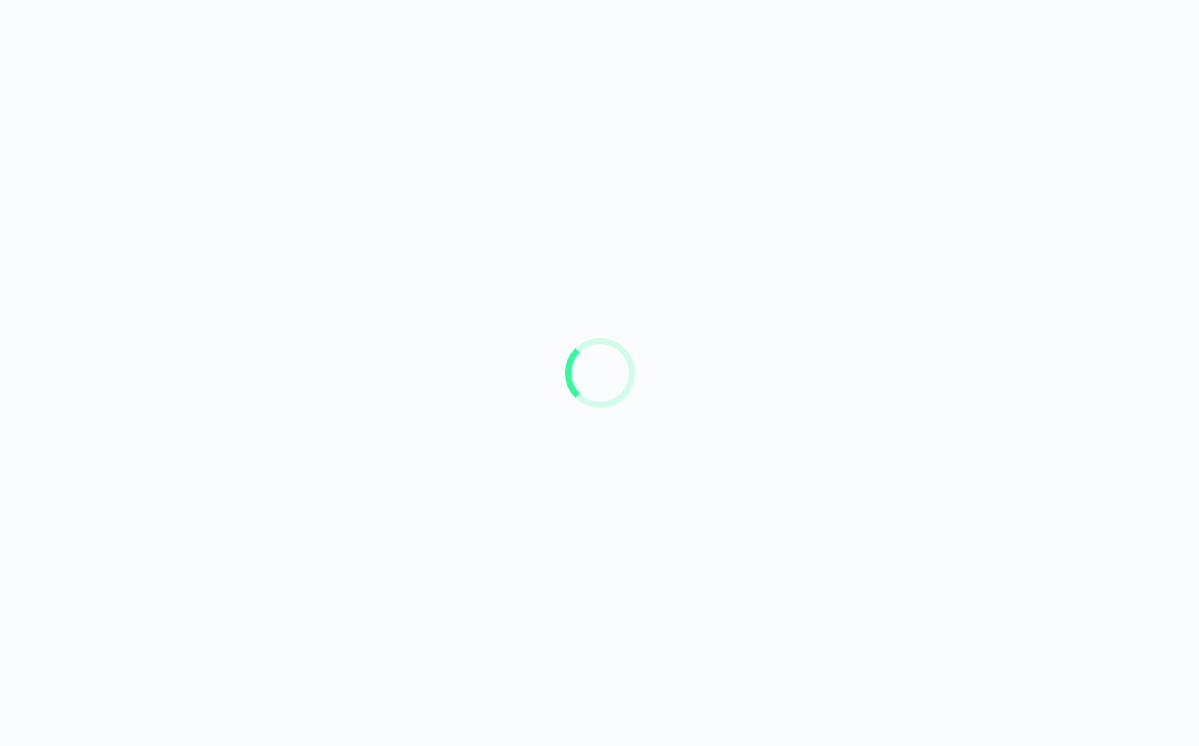 scroll, scrollTop: 0, scrollLeft: 0, axis: both 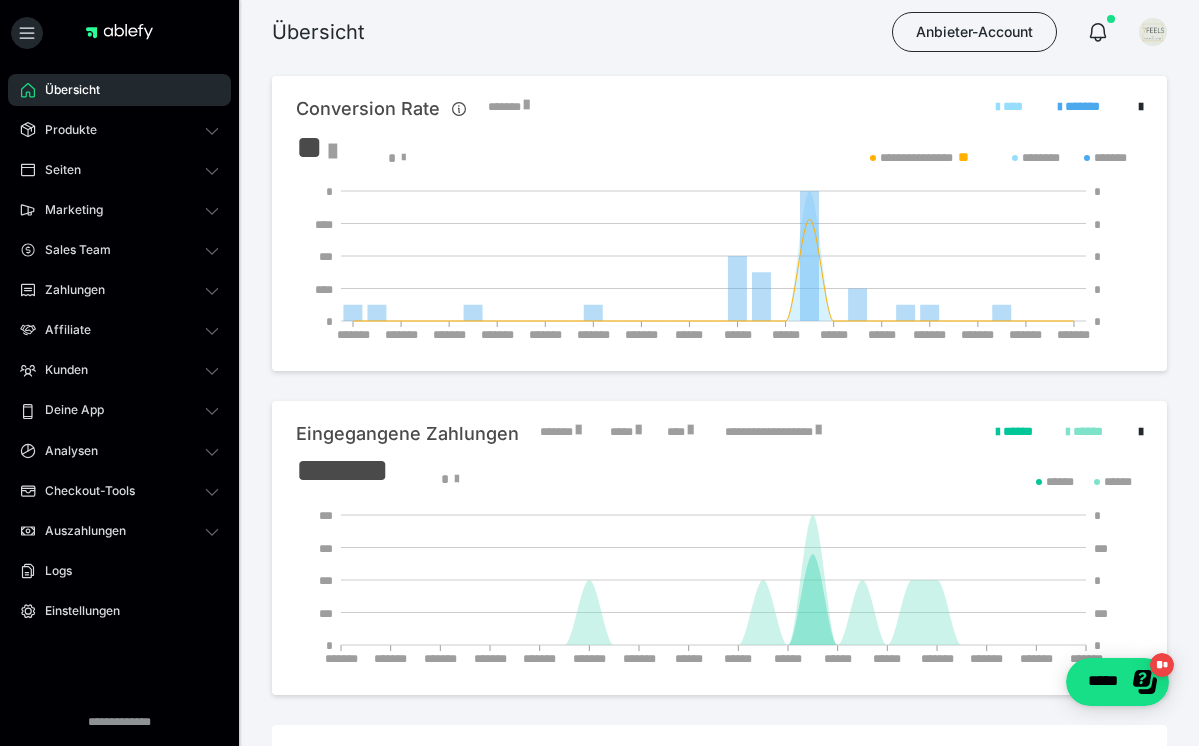 click at bounding box center (578, 430) 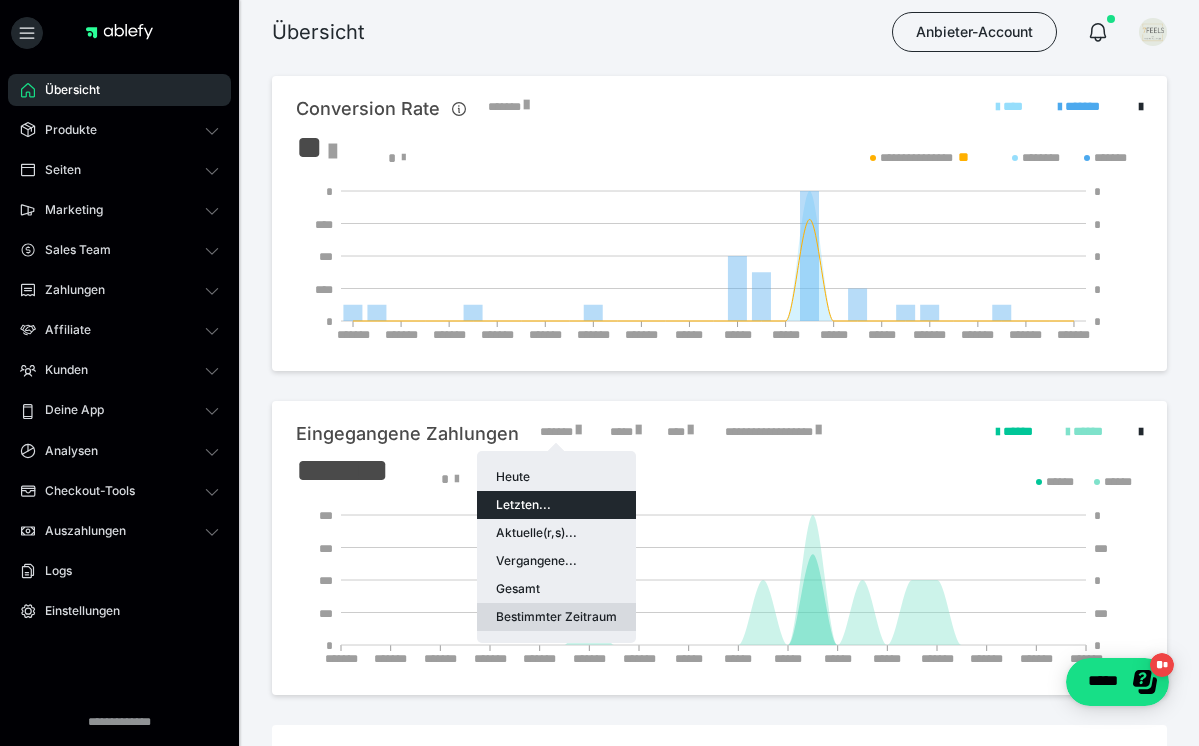 click on "Bestimmter Zeitraum" at bounding box center [556, 617] 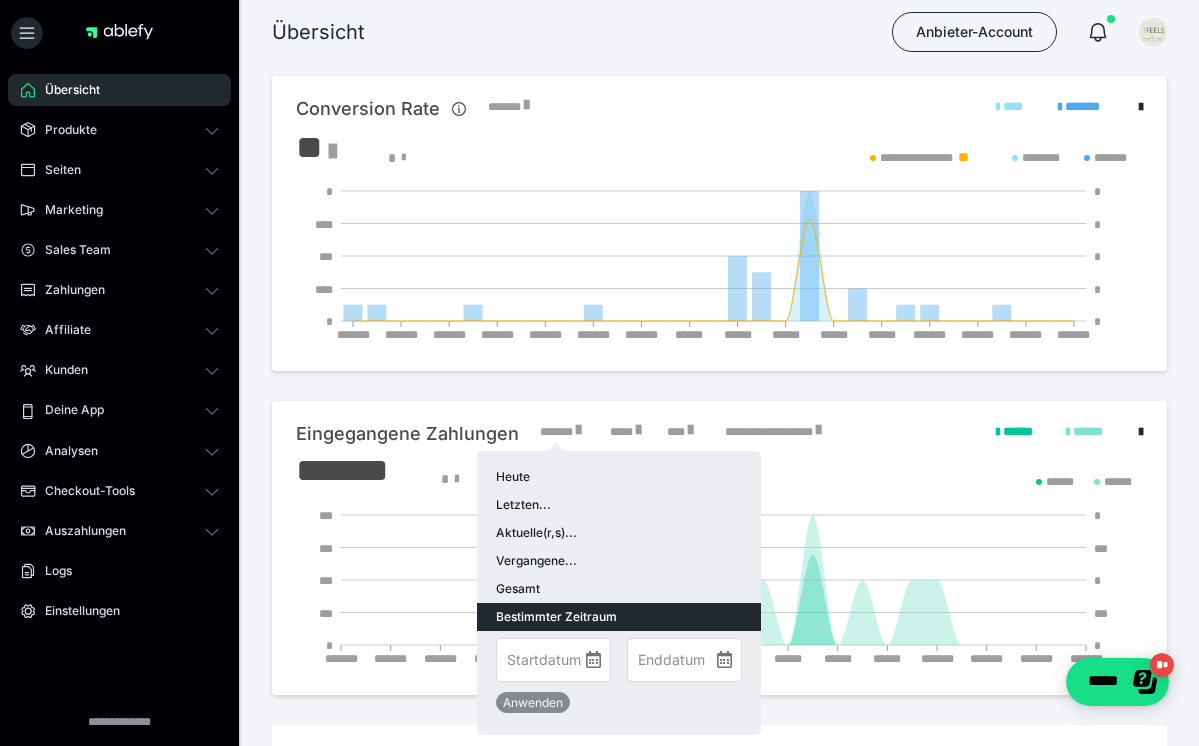 click at bounding box center [593, 659] 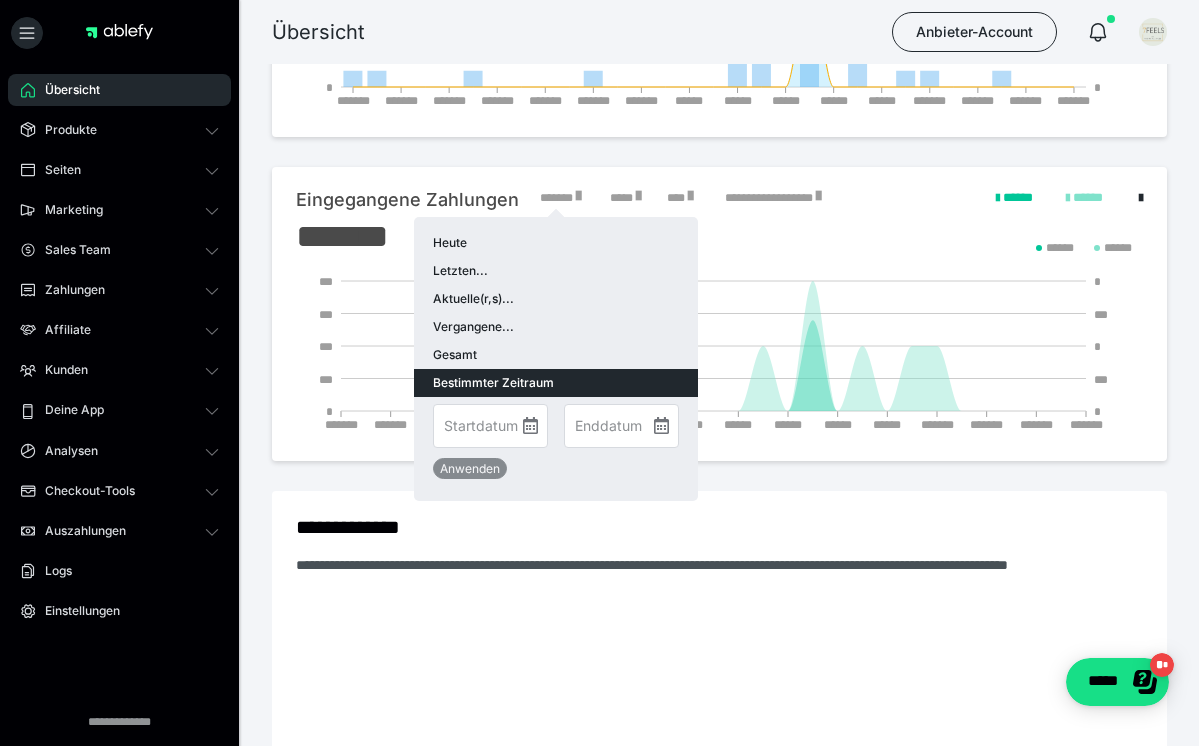 scroll, scrollTop: 299, scrollLeft: 0, axis: vertical 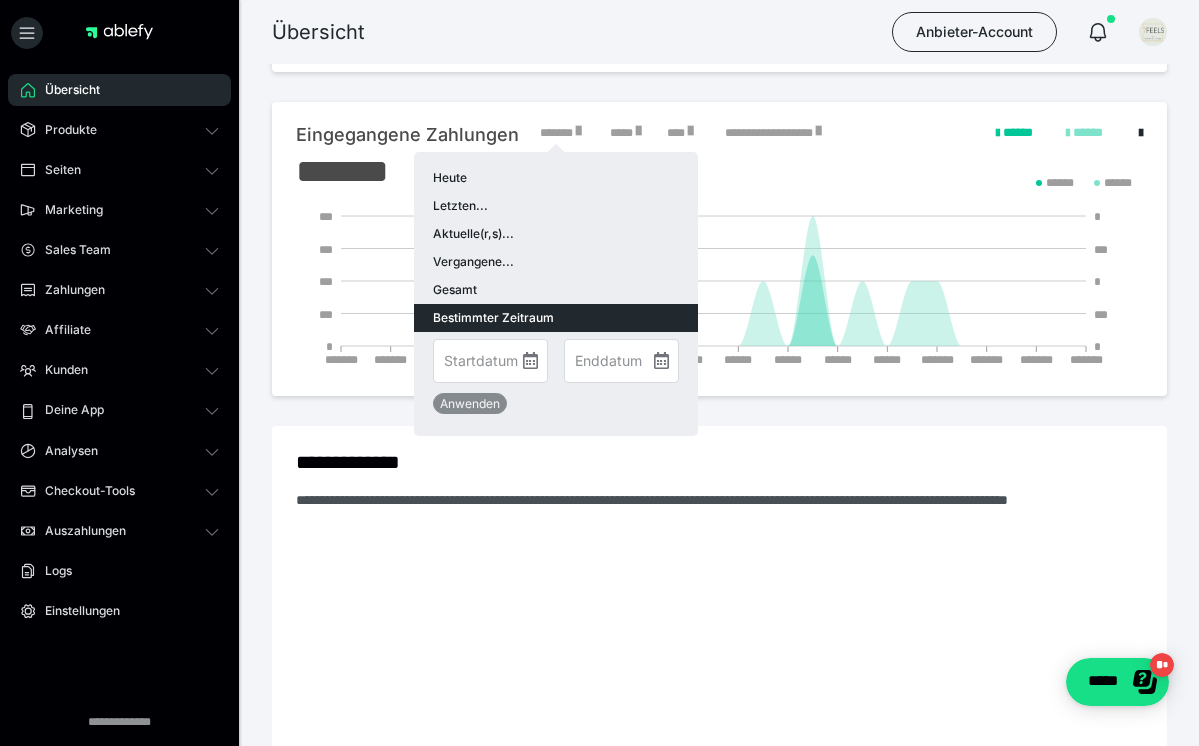 click at bounding box center (530, 360) 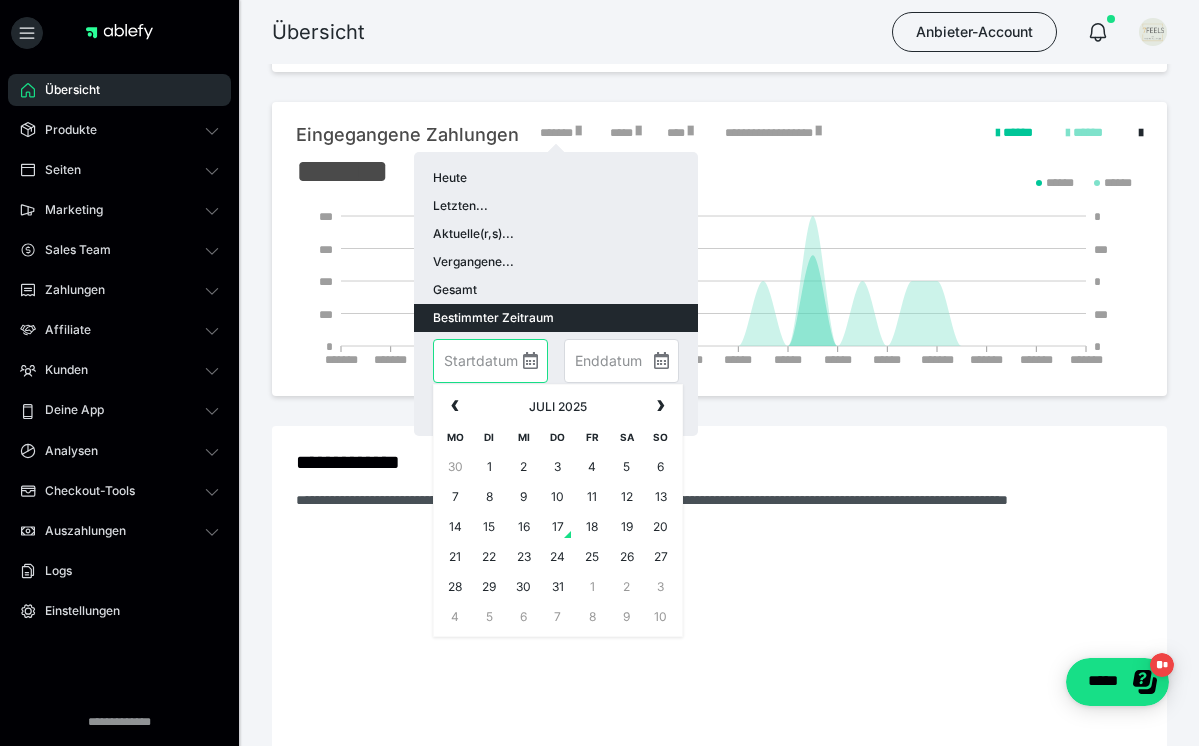 click at bounding box center (490, 361) 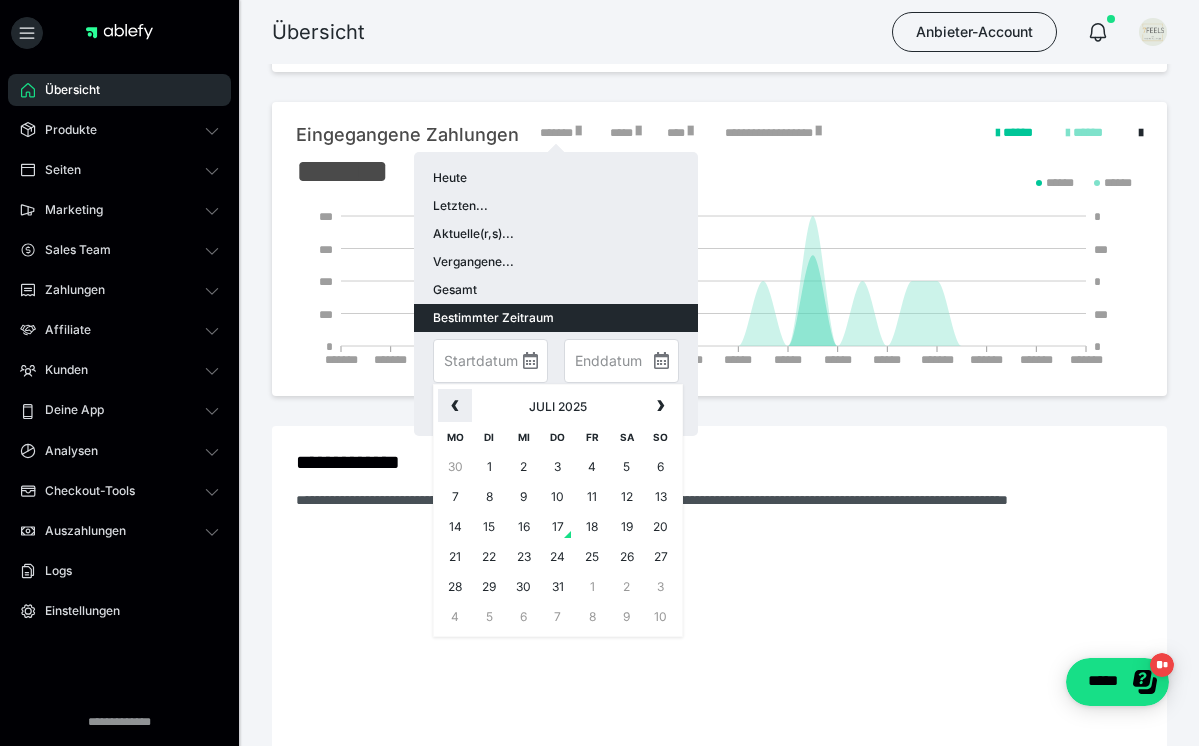 click on "‹" at bounding box center (455, 404) 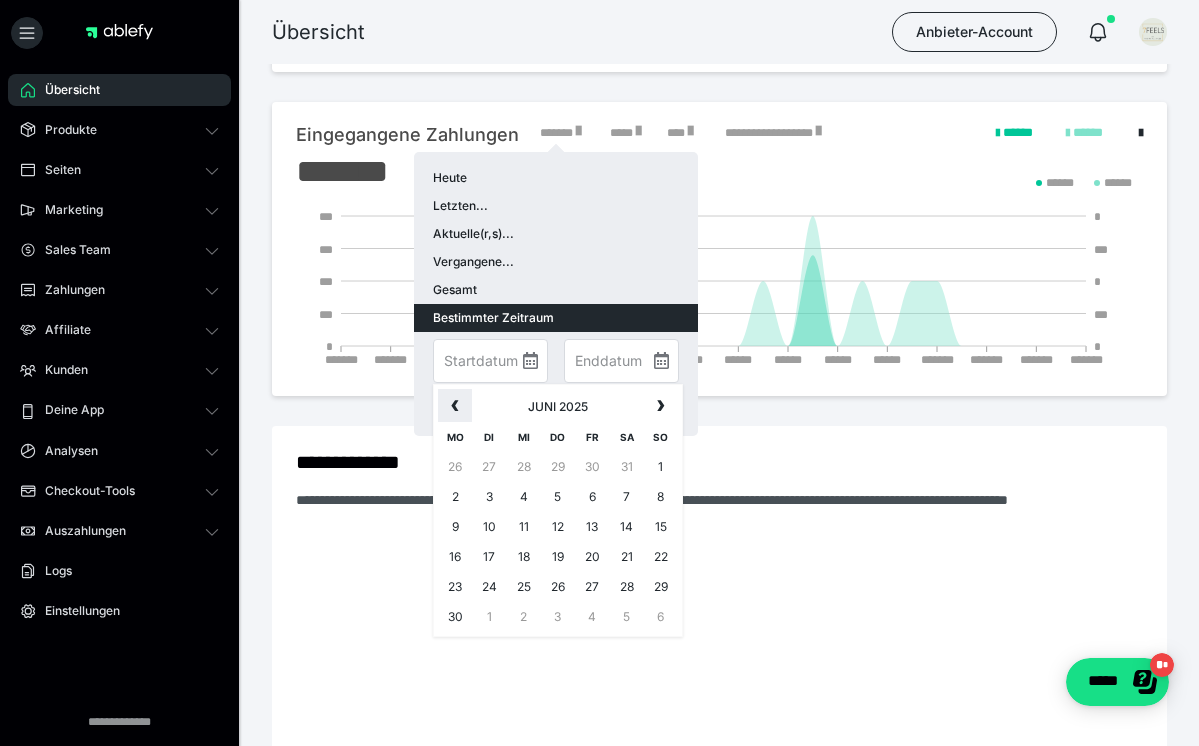 click on "‹" at bounding box center [455, 404] 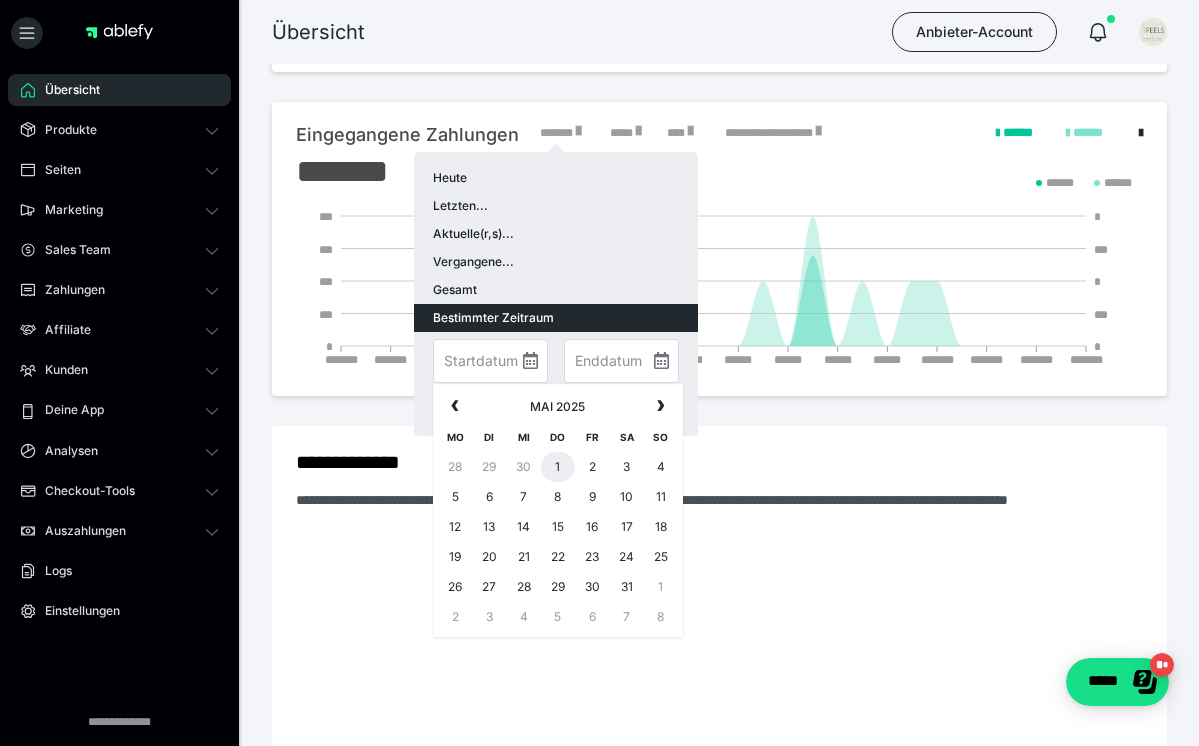 click on "1" at bounding box center [558, 467] 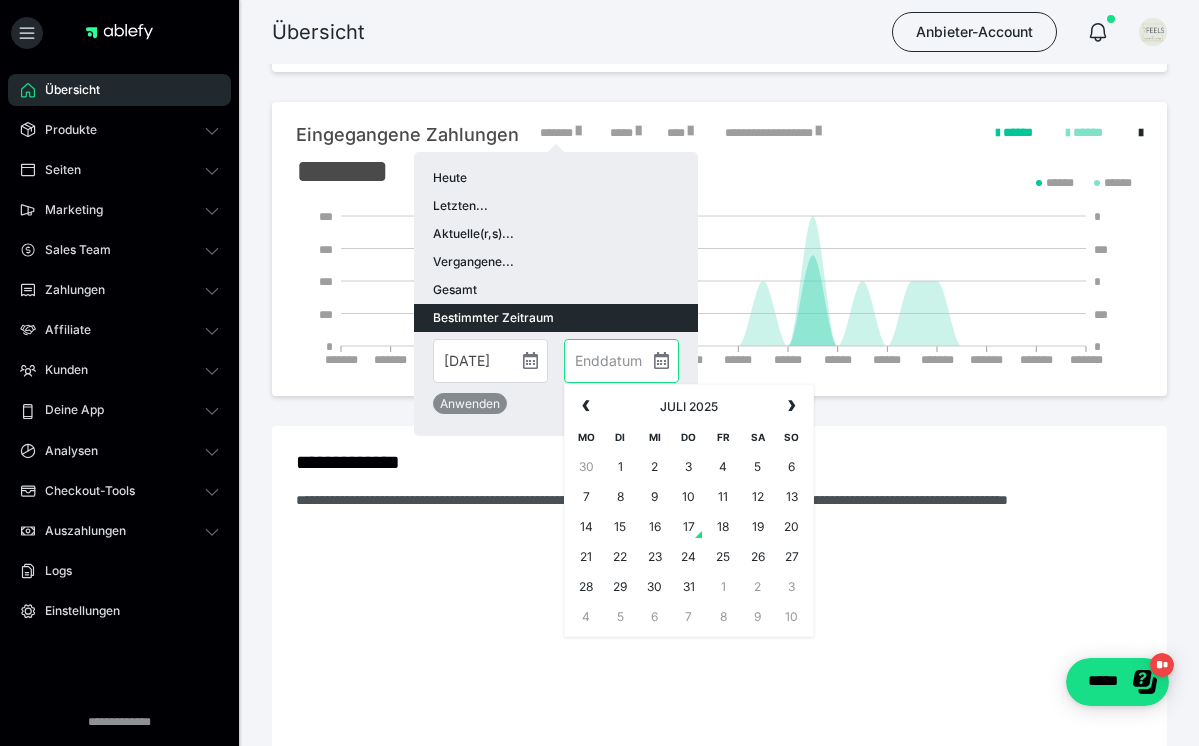 click at bounding box center [621, 361] 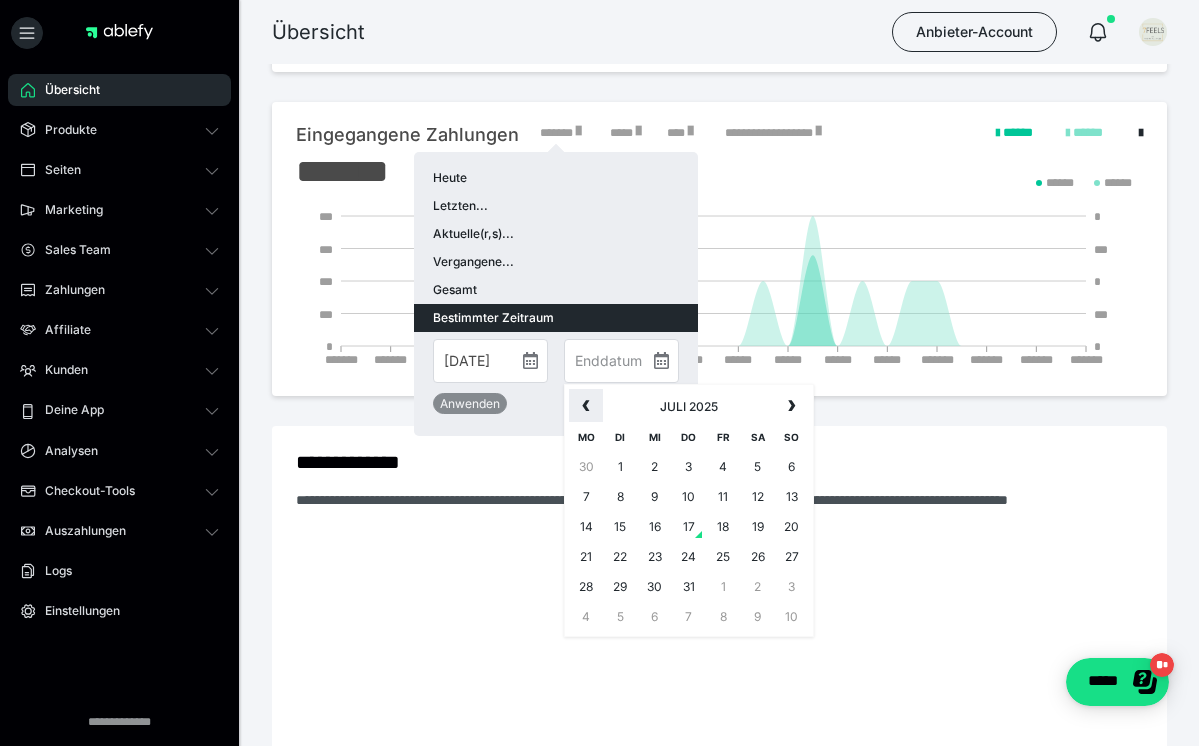 click on "‹" at bounding box center [586, 404] 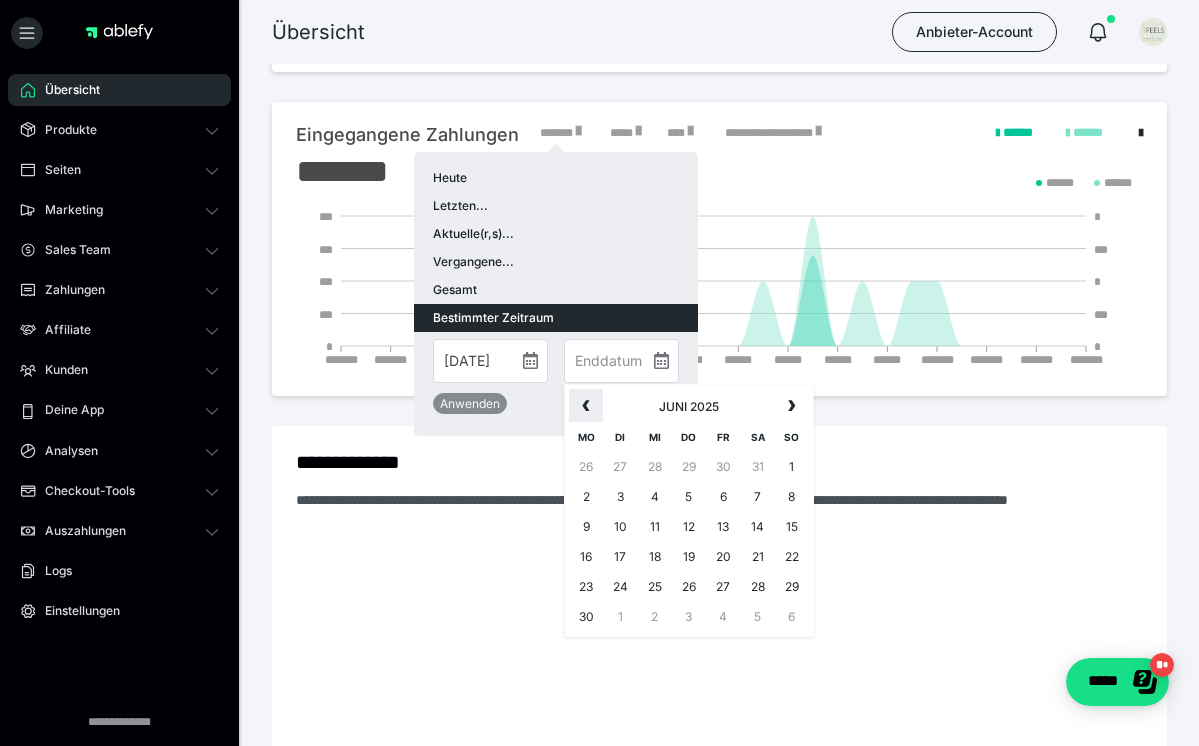 click on "‹" at bounding box center (586, 404) 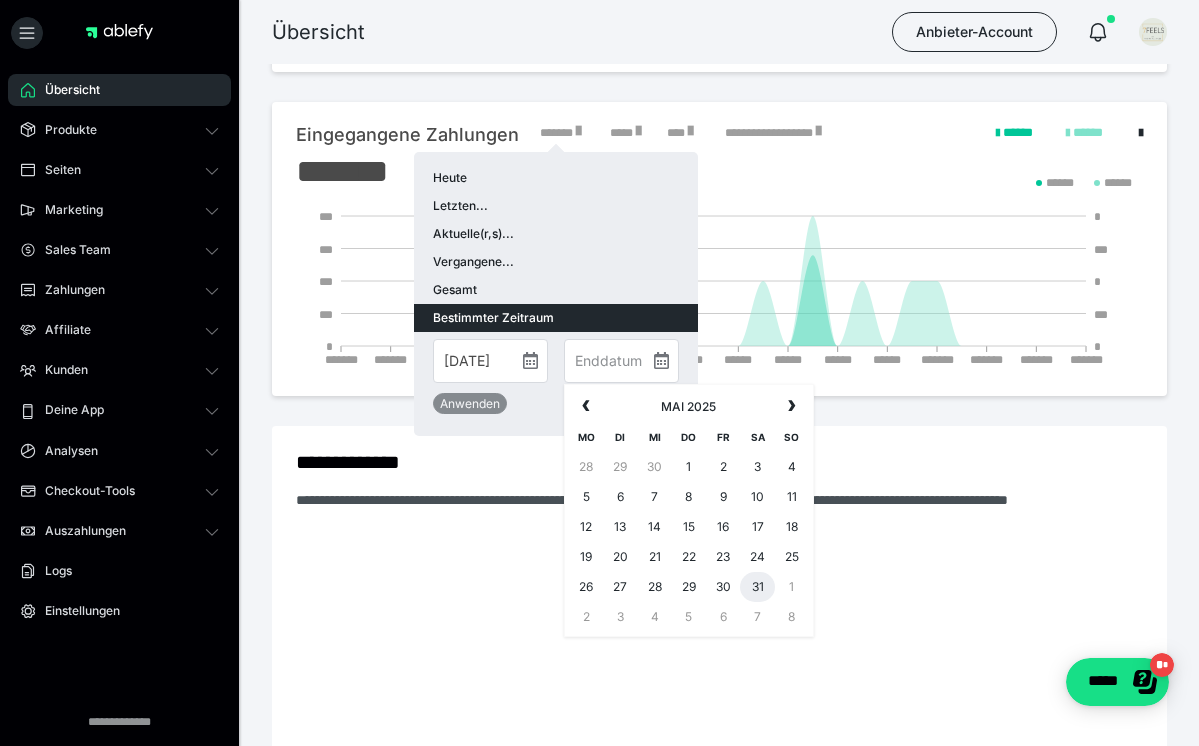 click on "31" at bounding box center [757, 587] 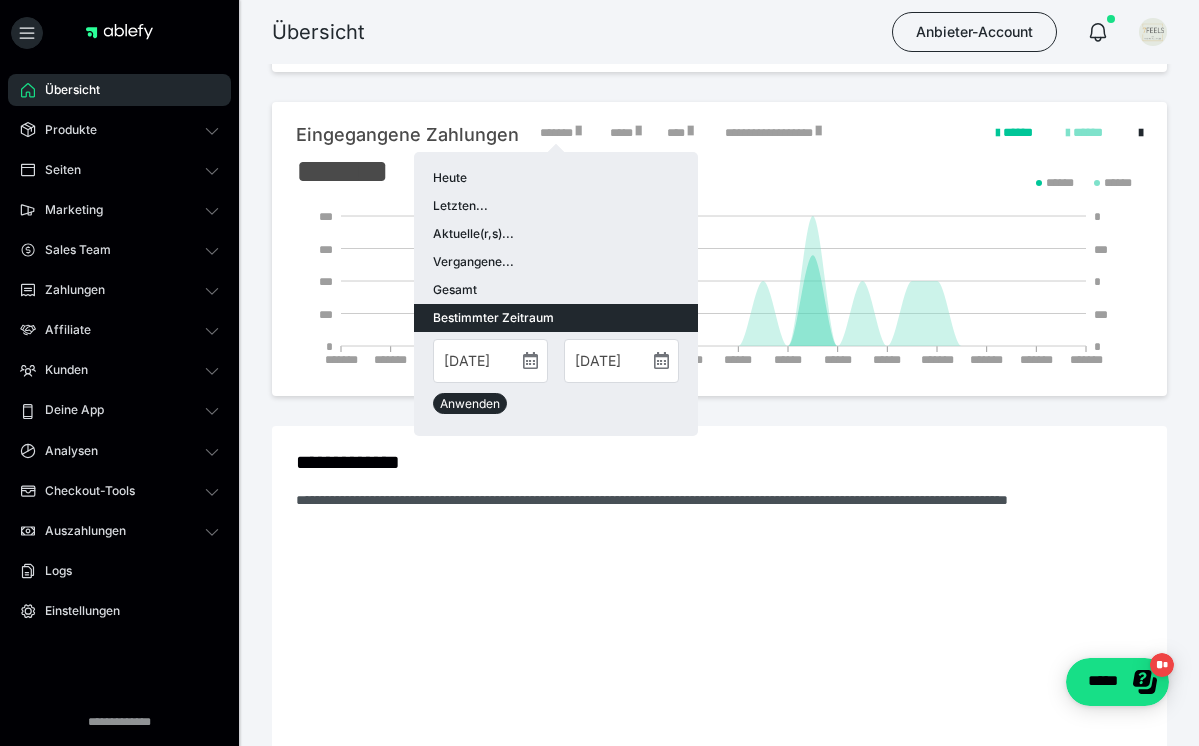 click on "Anwenden" at bounding box center (470, 403) 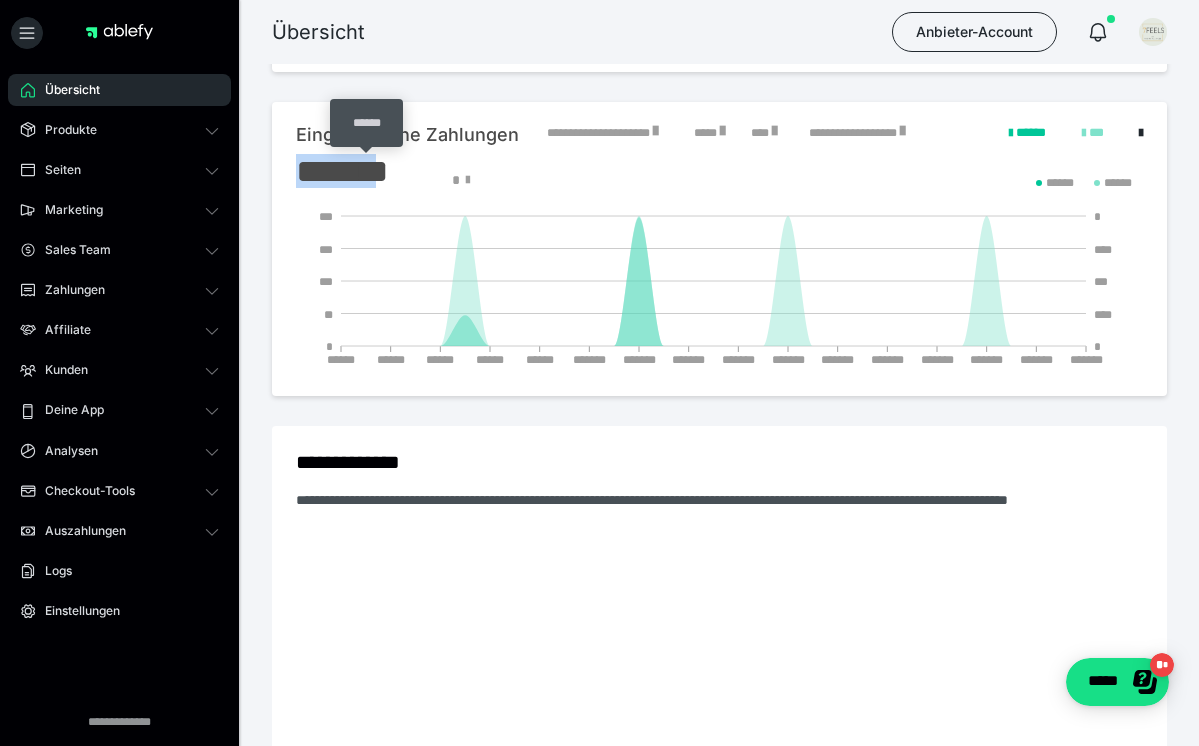 drag, startPoint x: 414, startPoint y: 169, endPoint x: 300, endPoint y: 167, distance: 114.01754 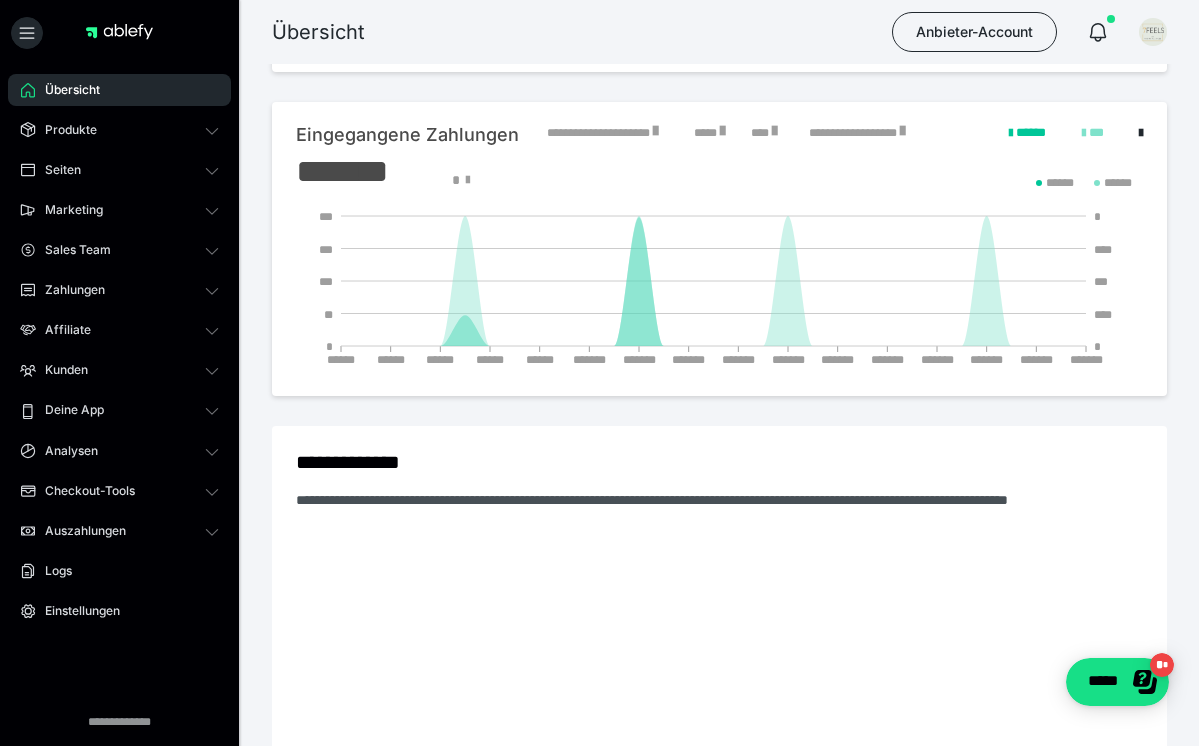 click at bounding box center (655, 131) 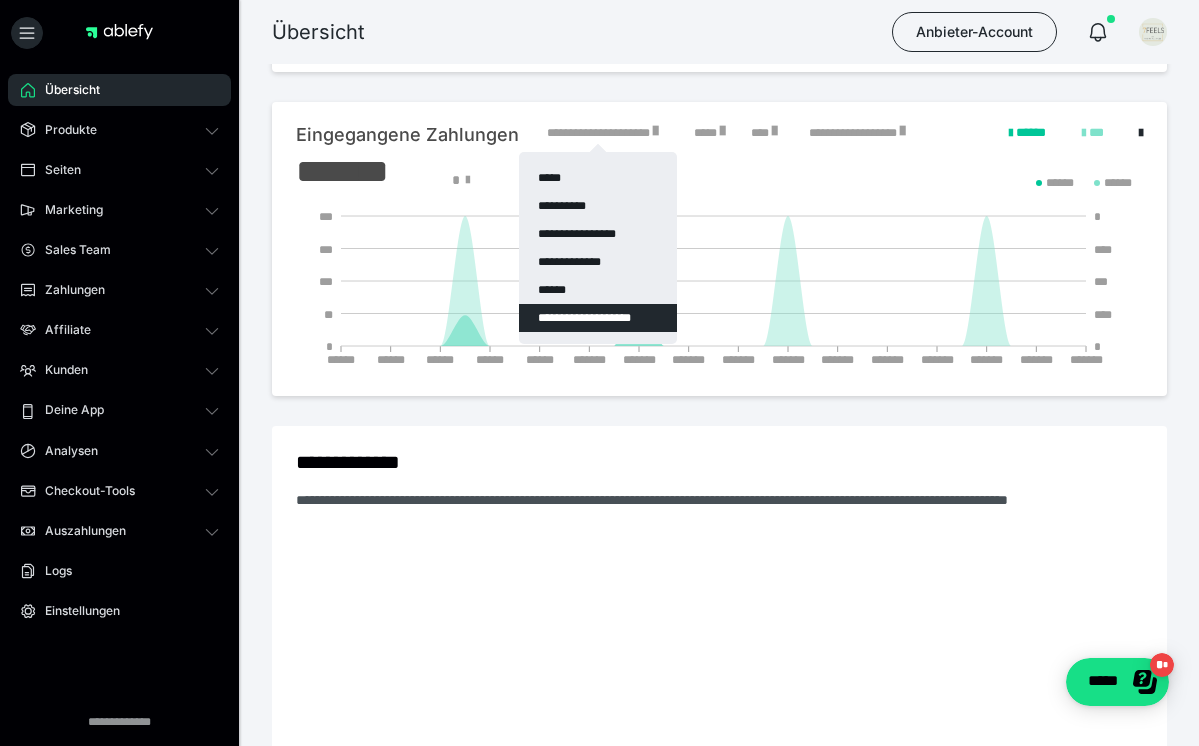 click on "**********" at bounding box center [598, 318] 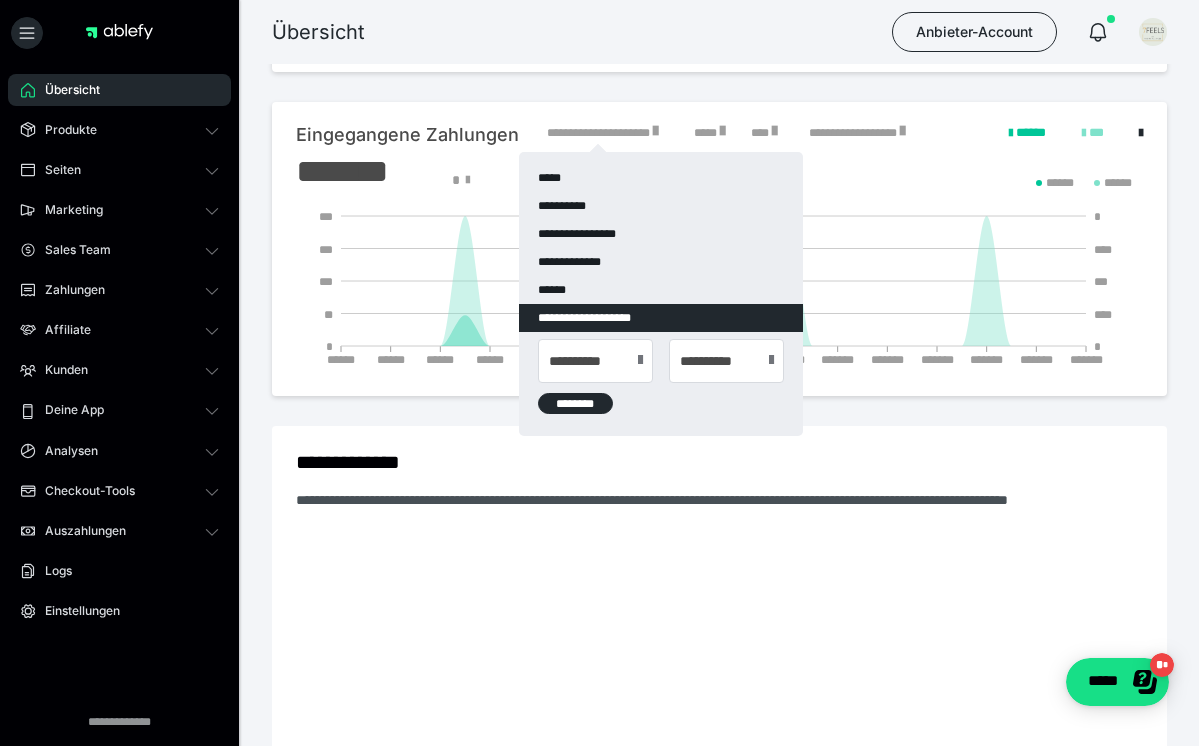 click at bounding box center [640, 360] 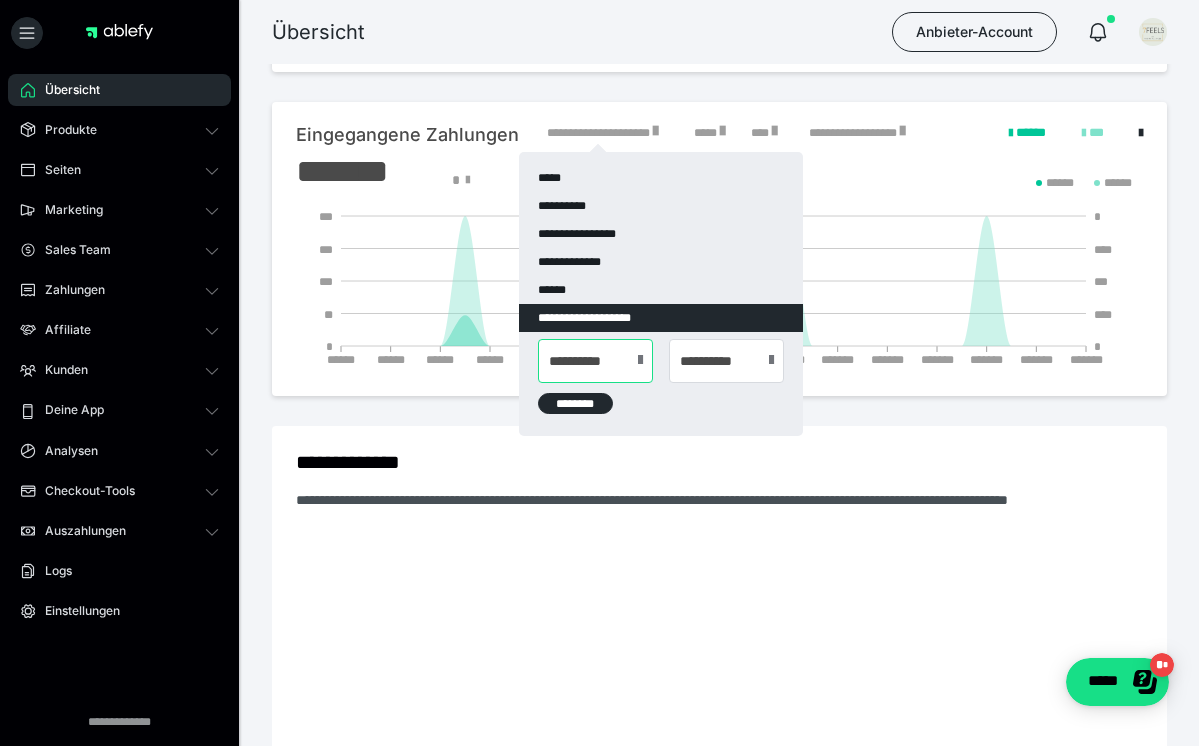 click on "**********" at bounding box center (595, 361) 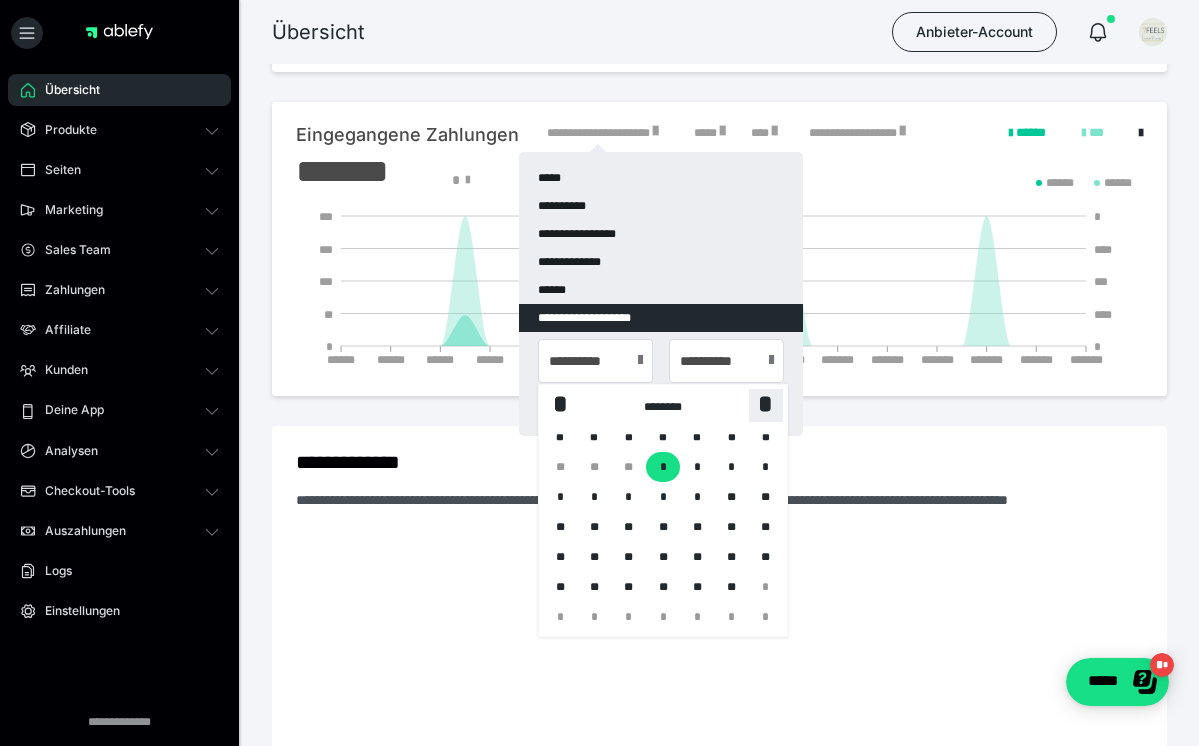 click on "*" at bounding box center (766, 404) 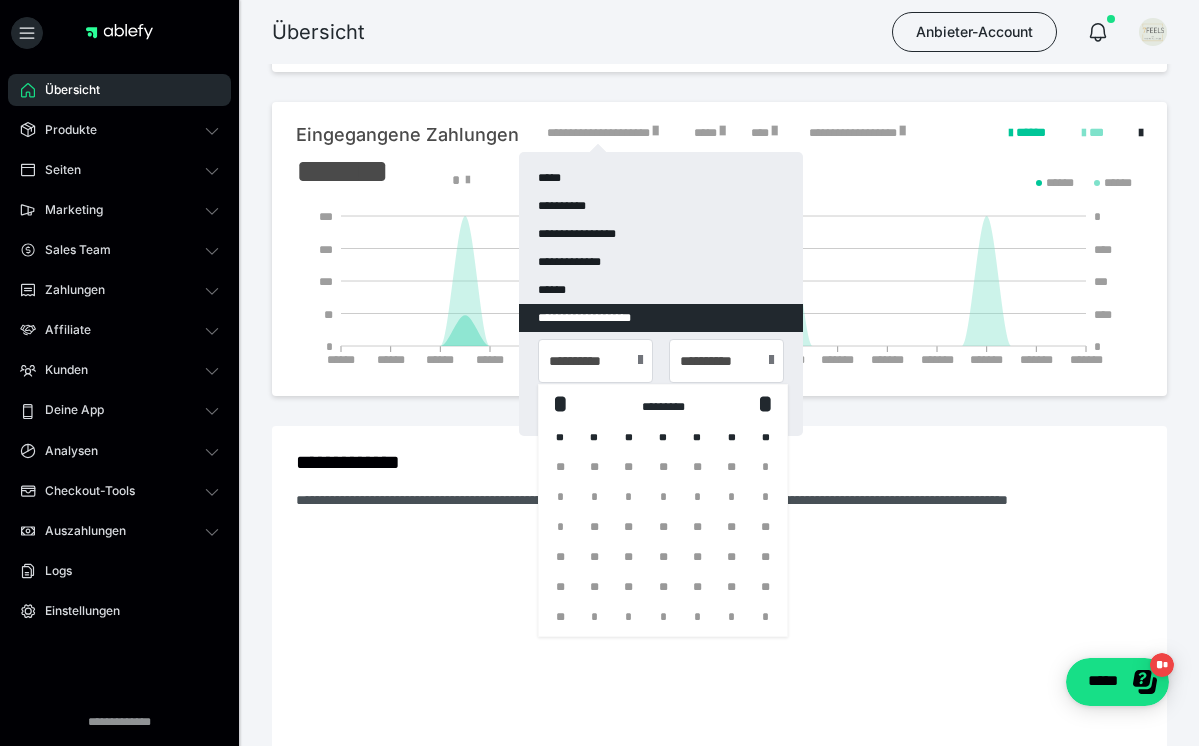 click on "*" at bounding box center (766, 467) 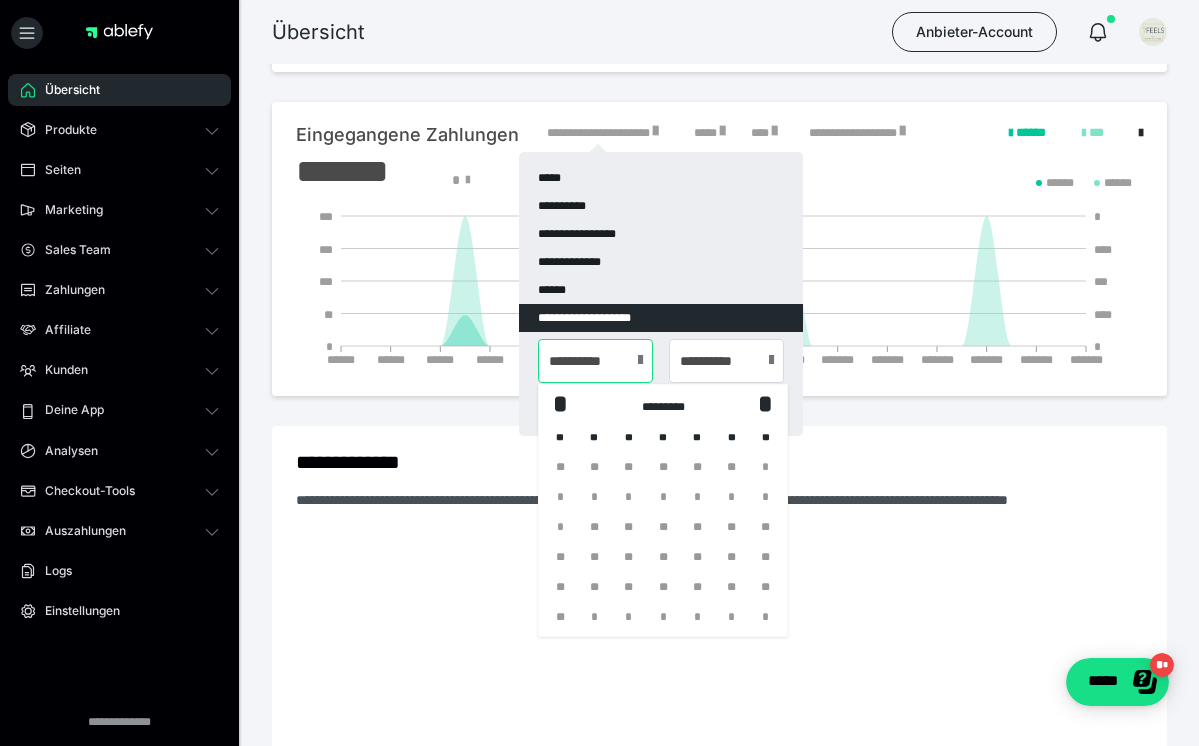 click on "**********" at bounding box center (595, 361) 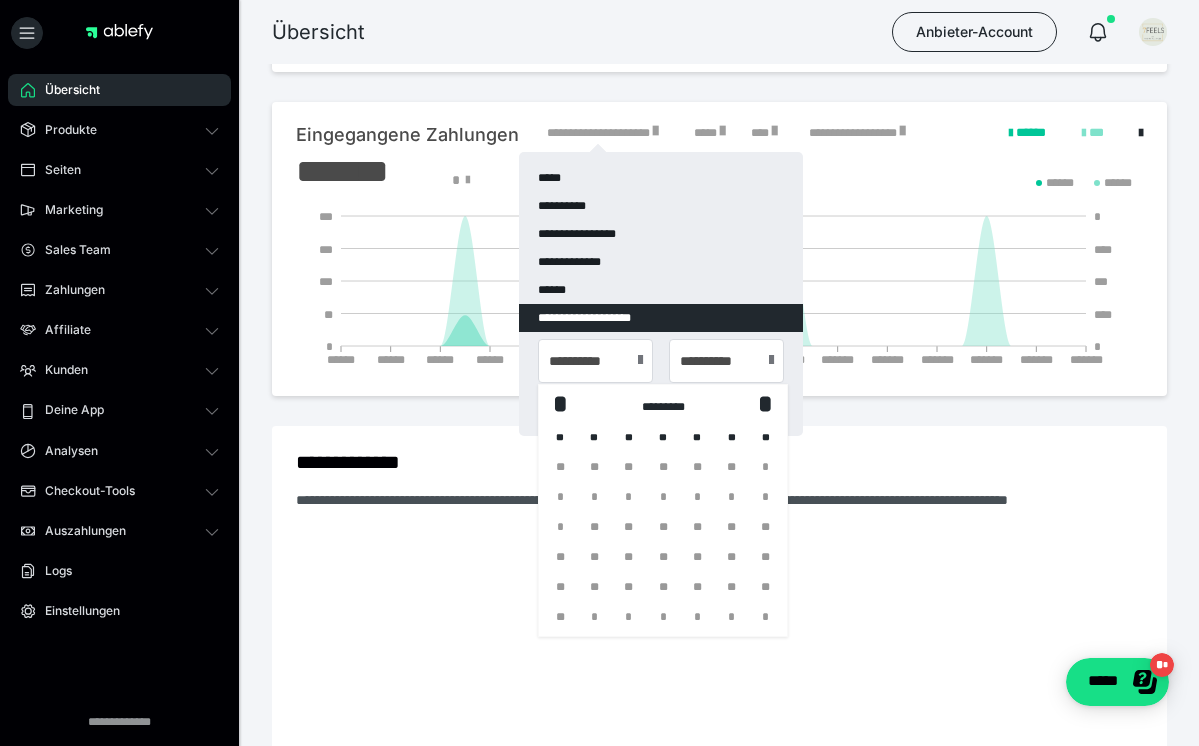 click at bounding box center [640, 360] 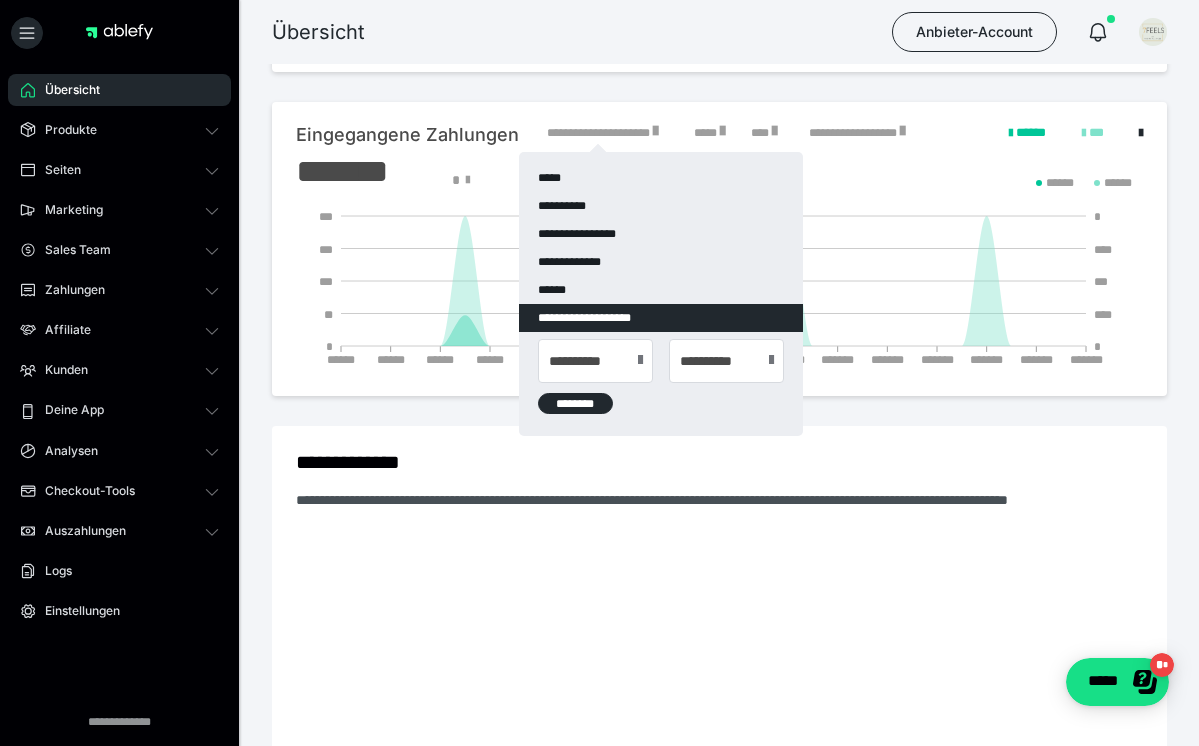 click at bounding box center [640, 360] 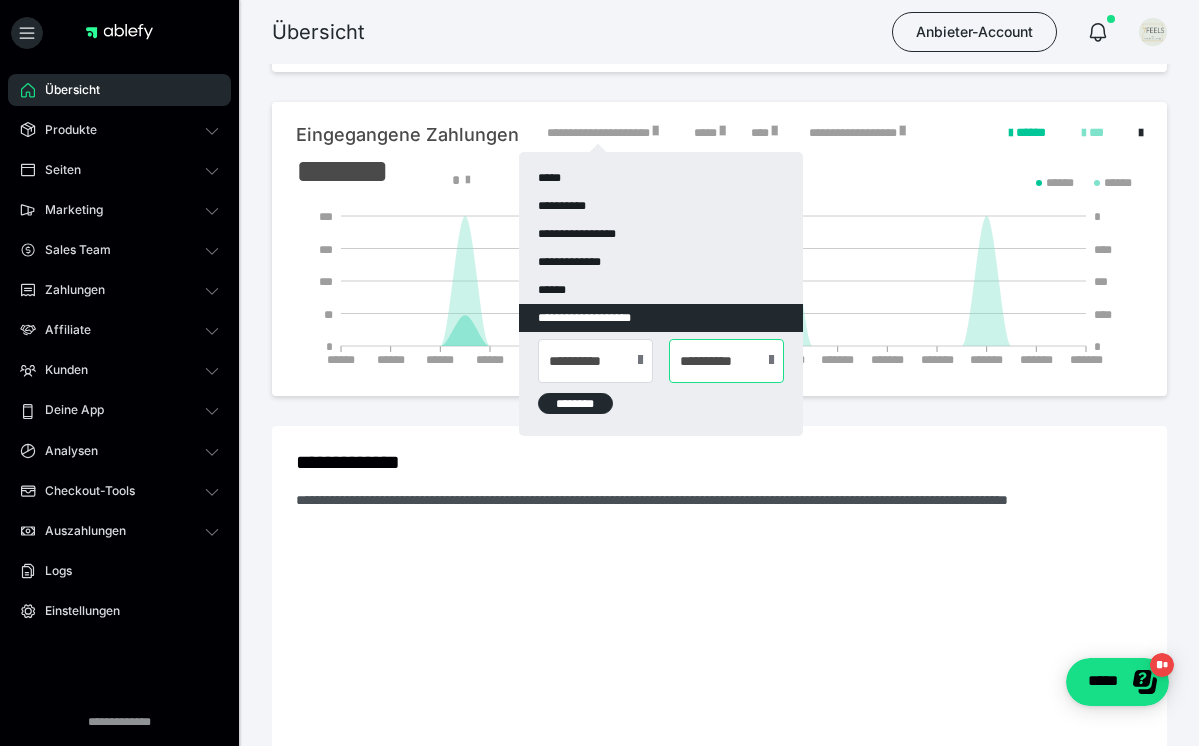 click on "**********" at bounding box center [726, 361] 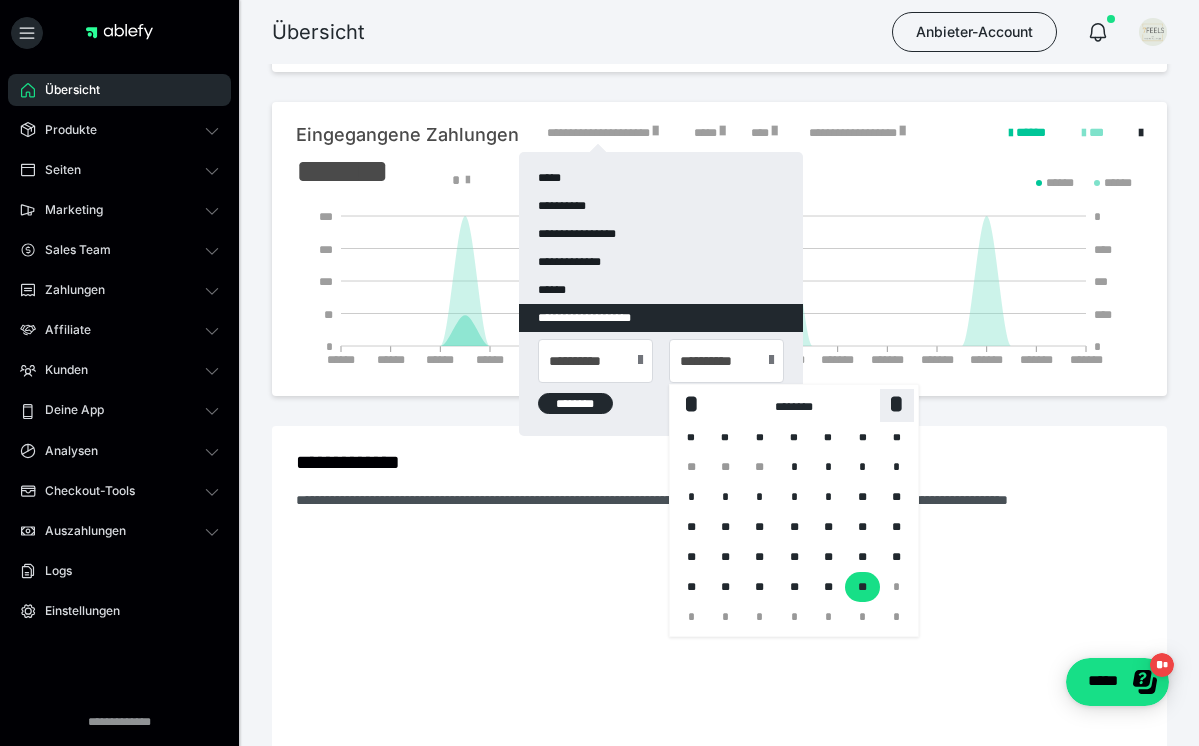 click on "*" at bounding box center [897, 404] 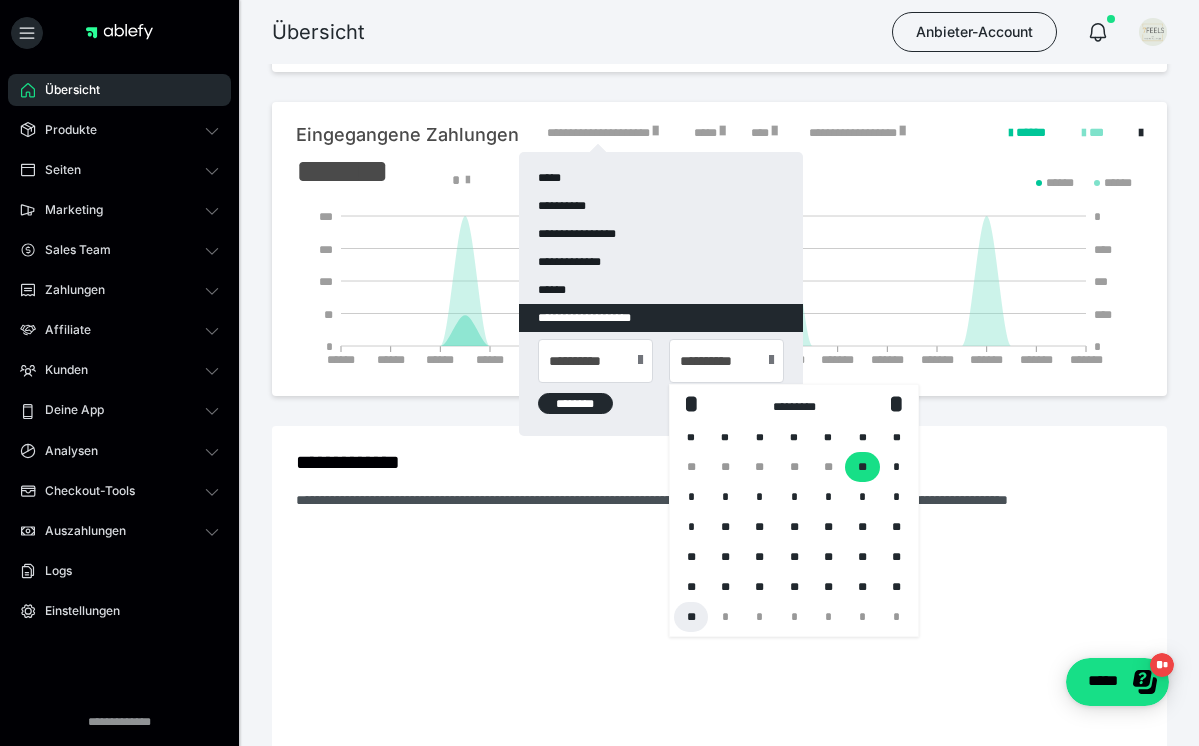 click on "**" at bounding box center [691, 617] 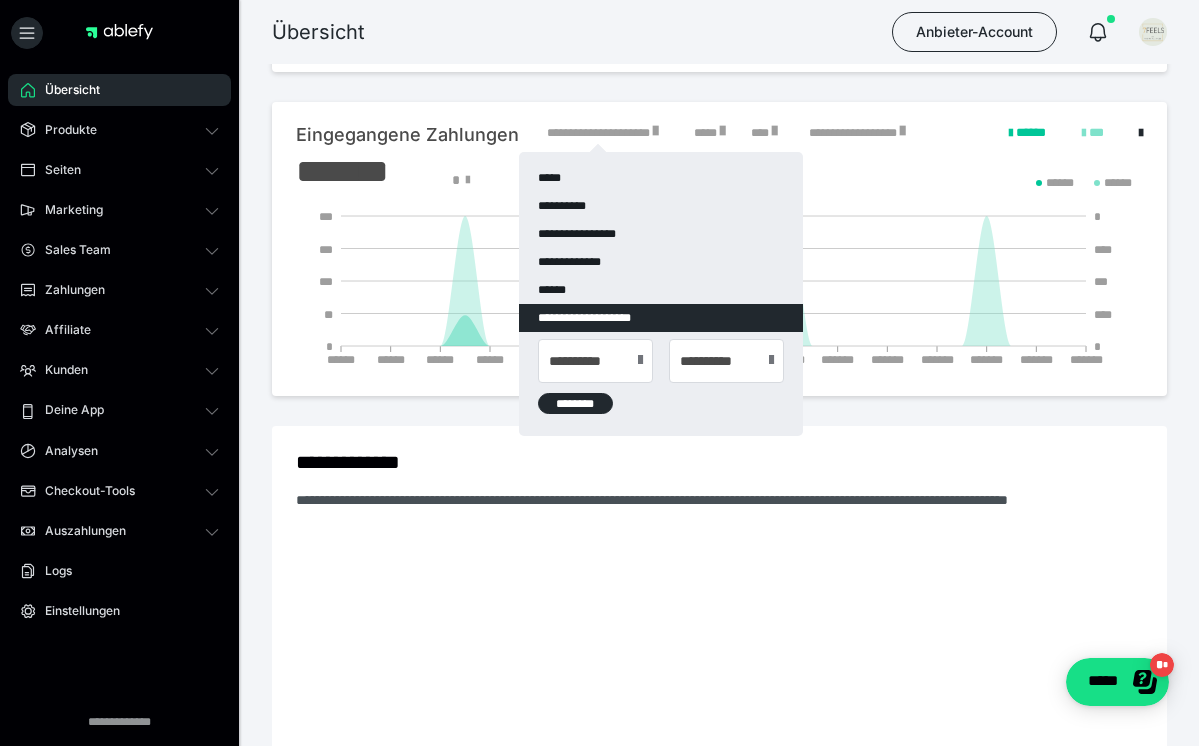 click at bounding box center [640, 360] 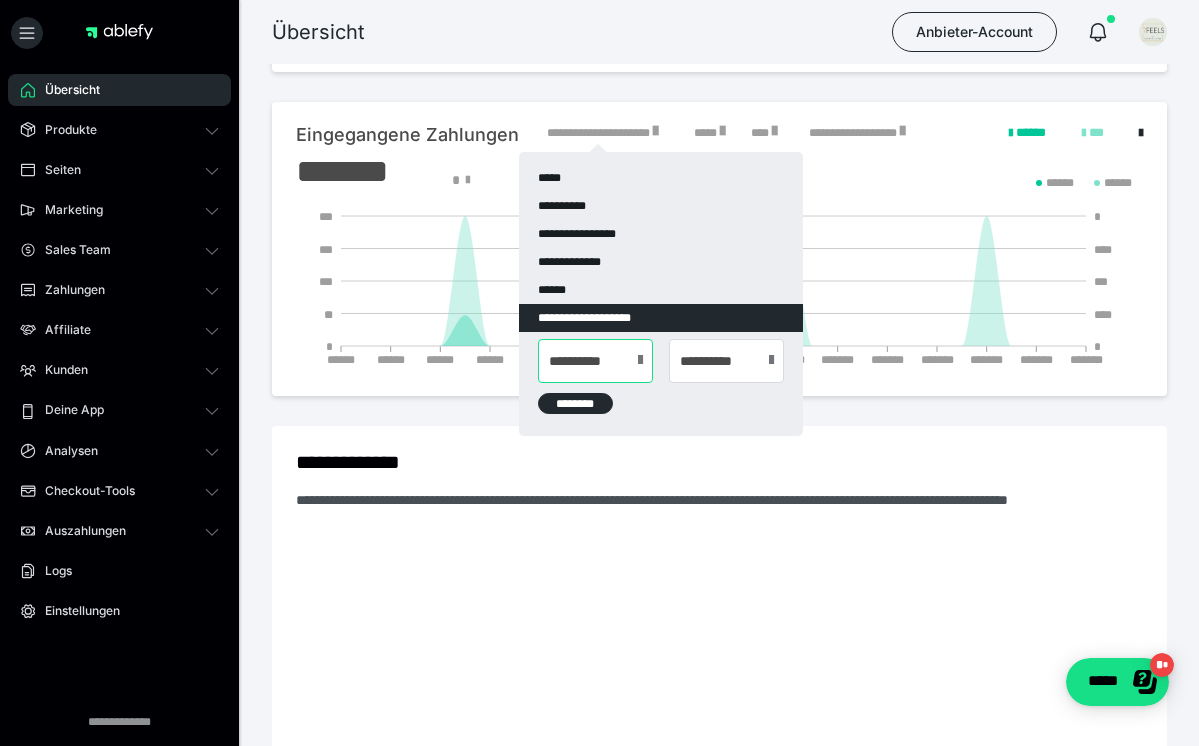 click on "**********" at bounding box center (595, 361) 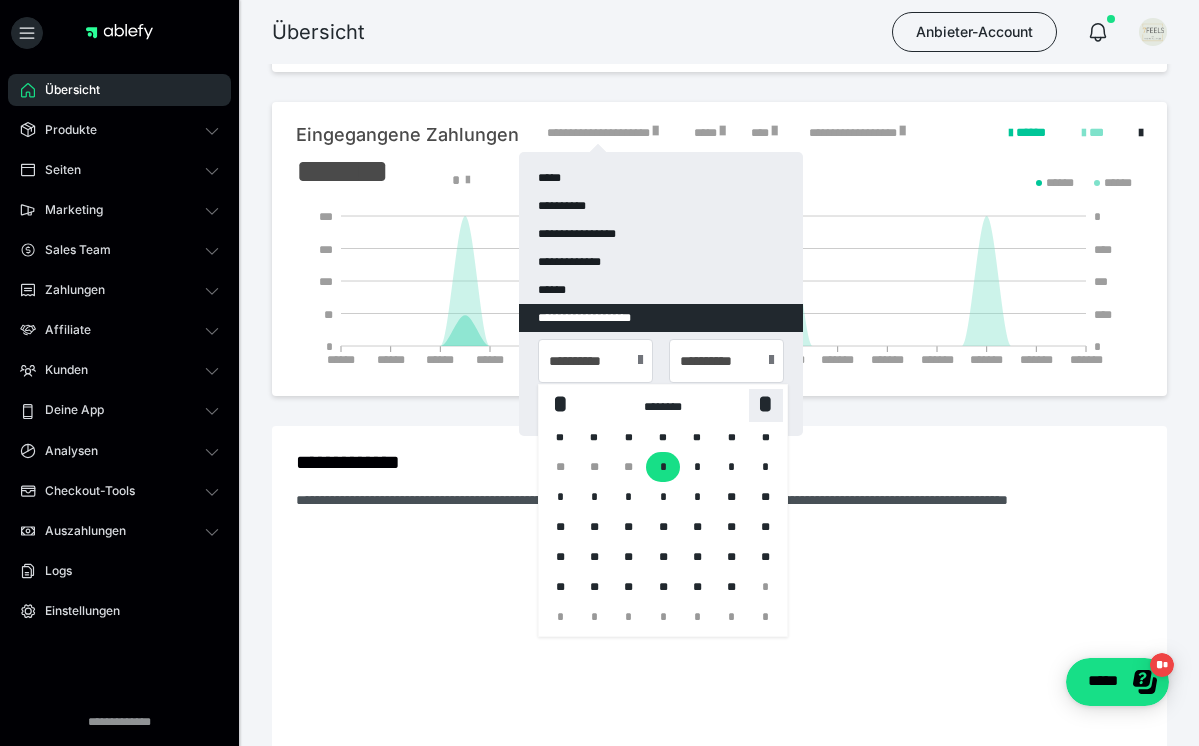 click on "*" at bounding box center [766, 404] 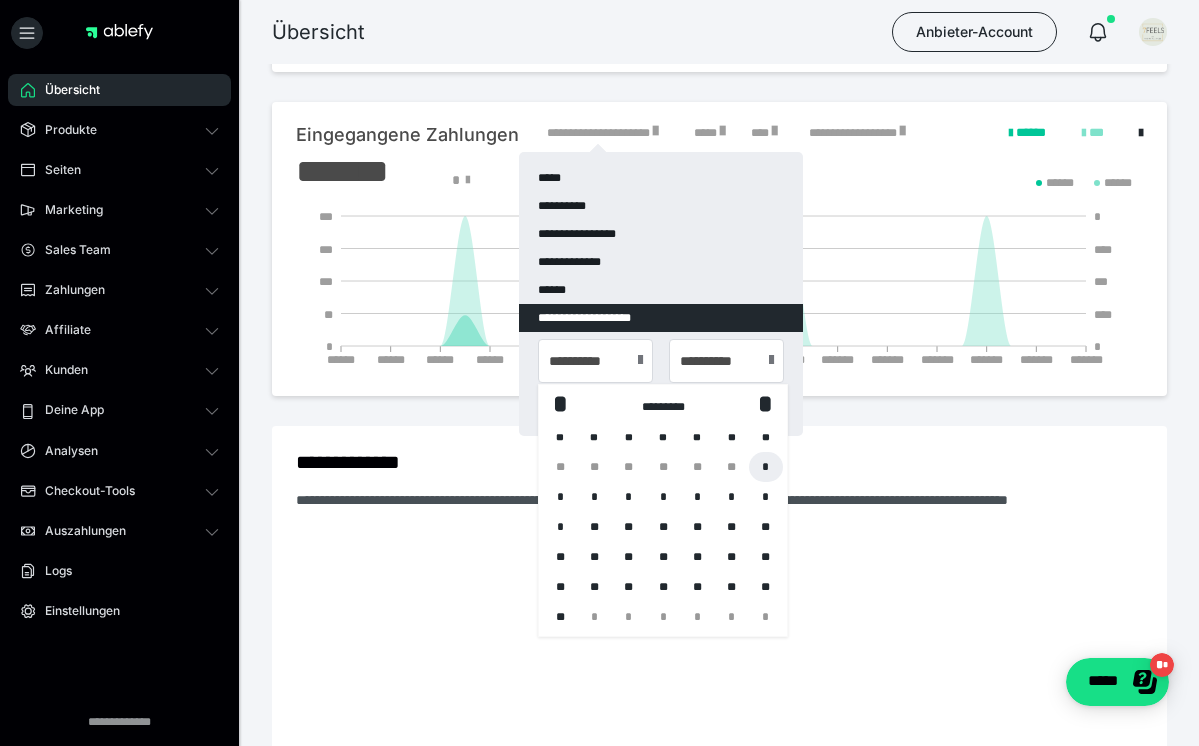 click on "*" at bounding box center (766, 467) 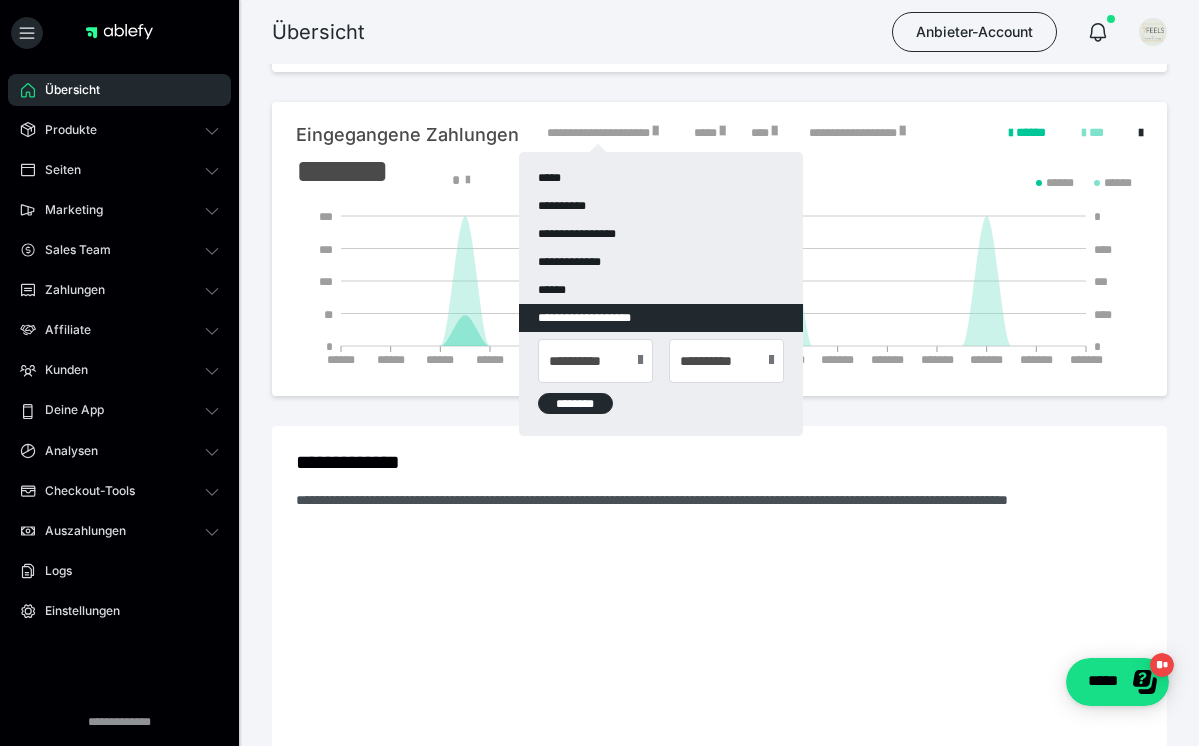 click on "********" at bounding box center [575, 403] 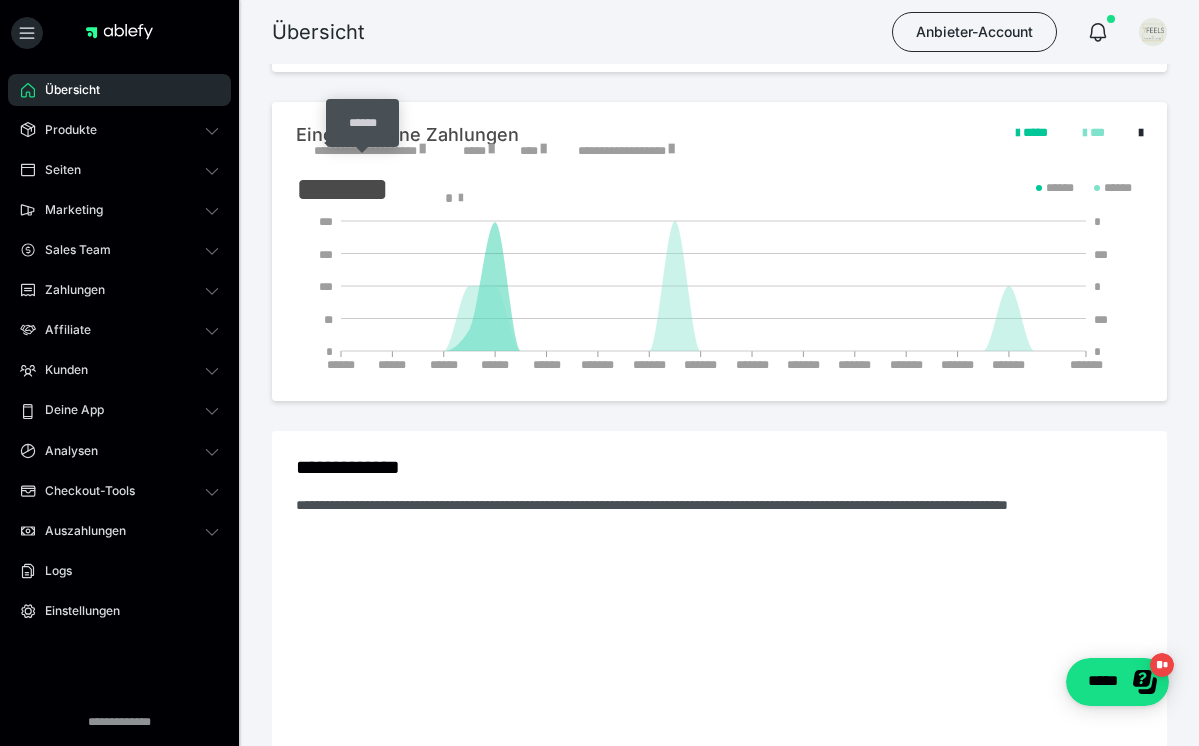 click on "*******" at bounding box center (363, 189) 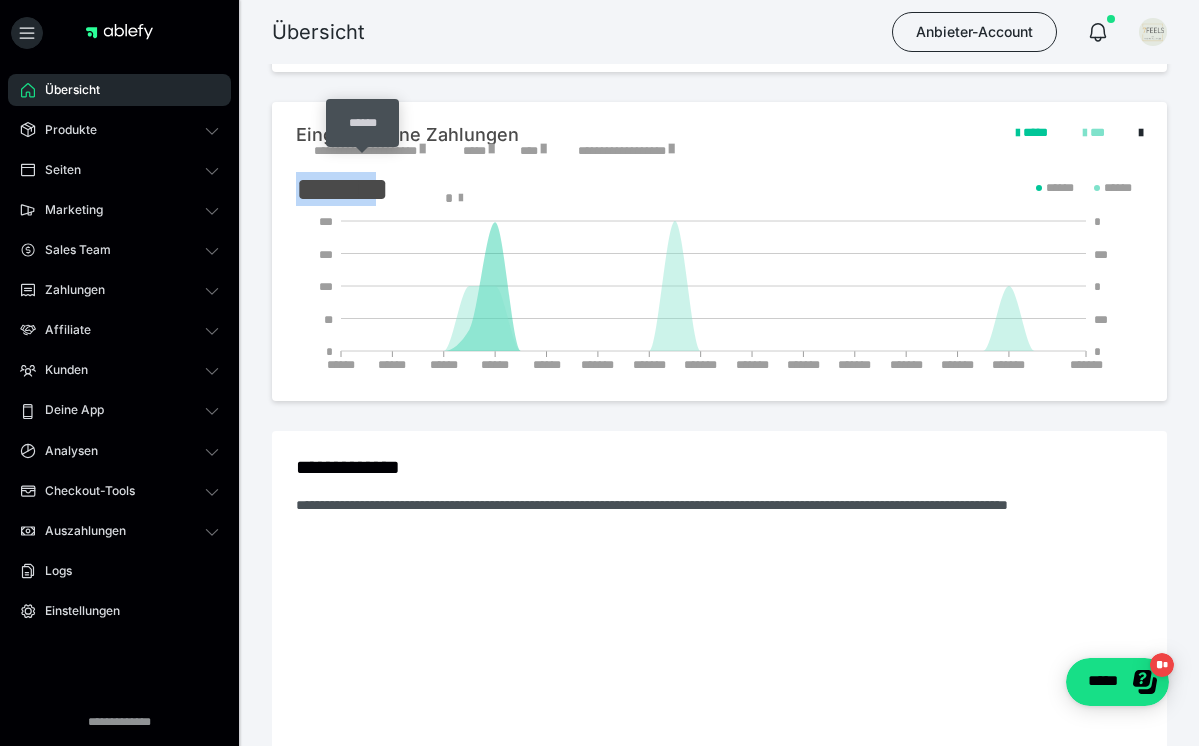 drag, startPoint x: 408, startPoint y: 170, endPoint x: 303, endPoint y: 168, distance: 105.01904 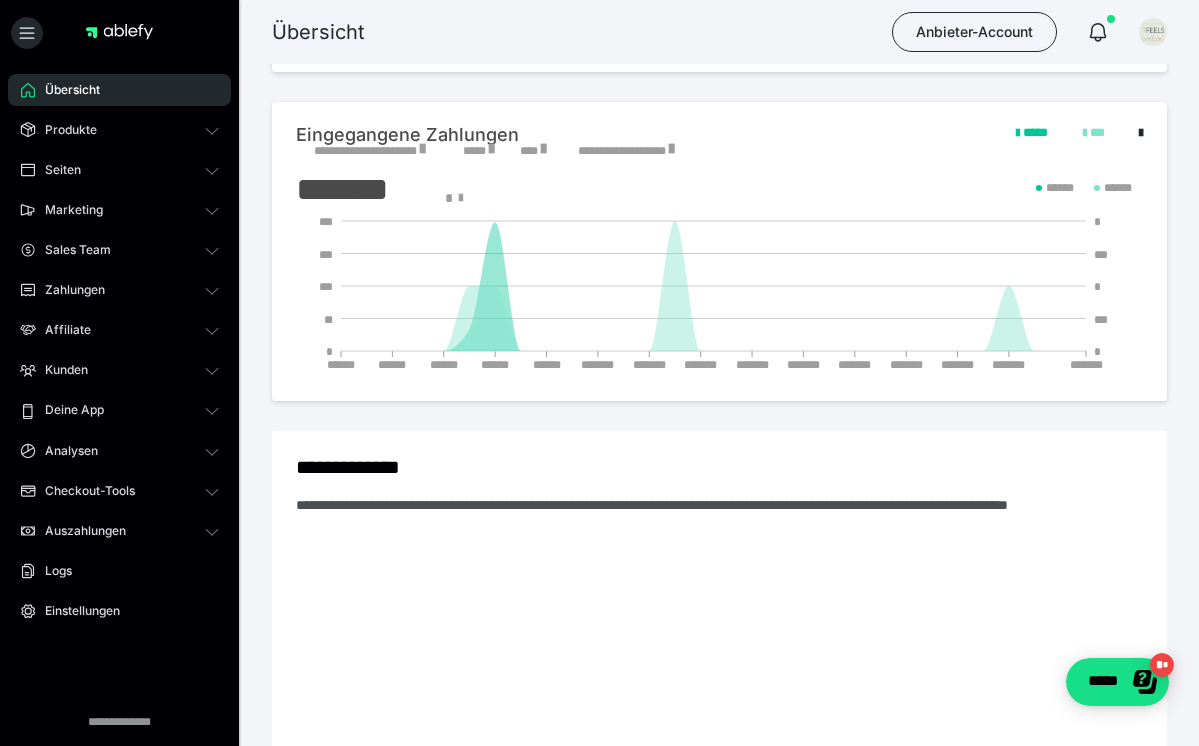 click on "**********" at bounding box center [370, 153] 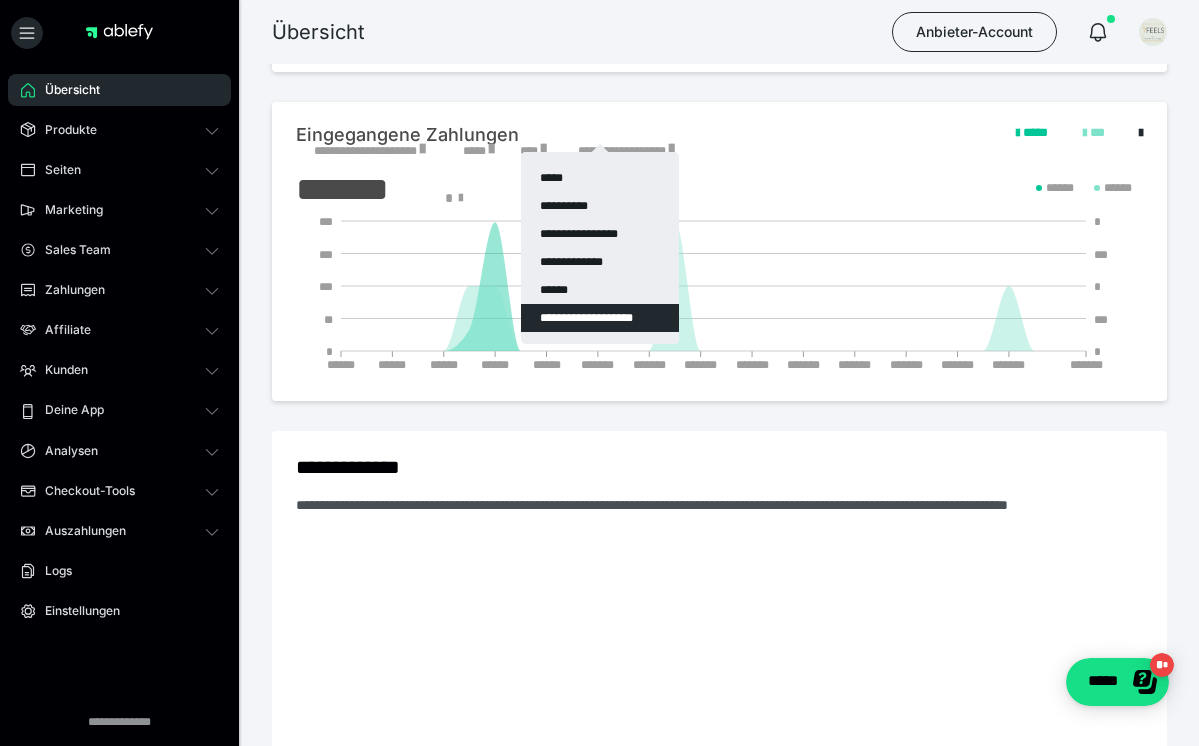 click on "**********" at bounding box center (600, 318) 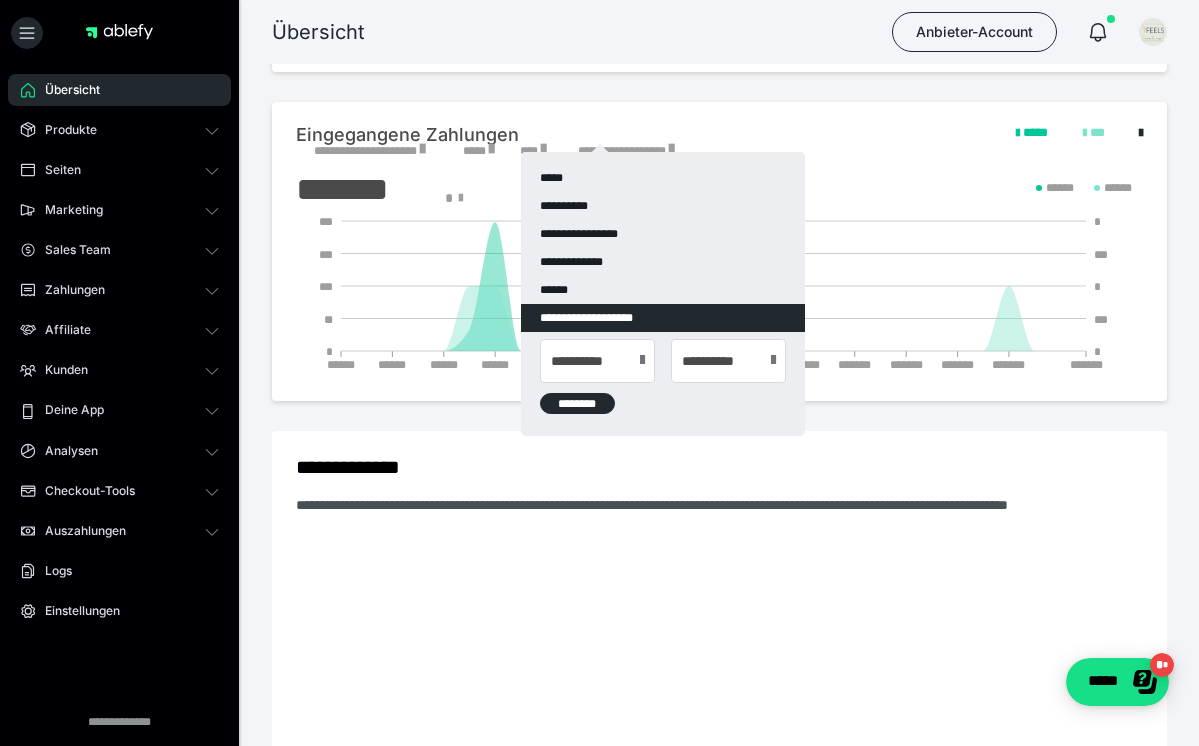click at bounding box center [642, 360] 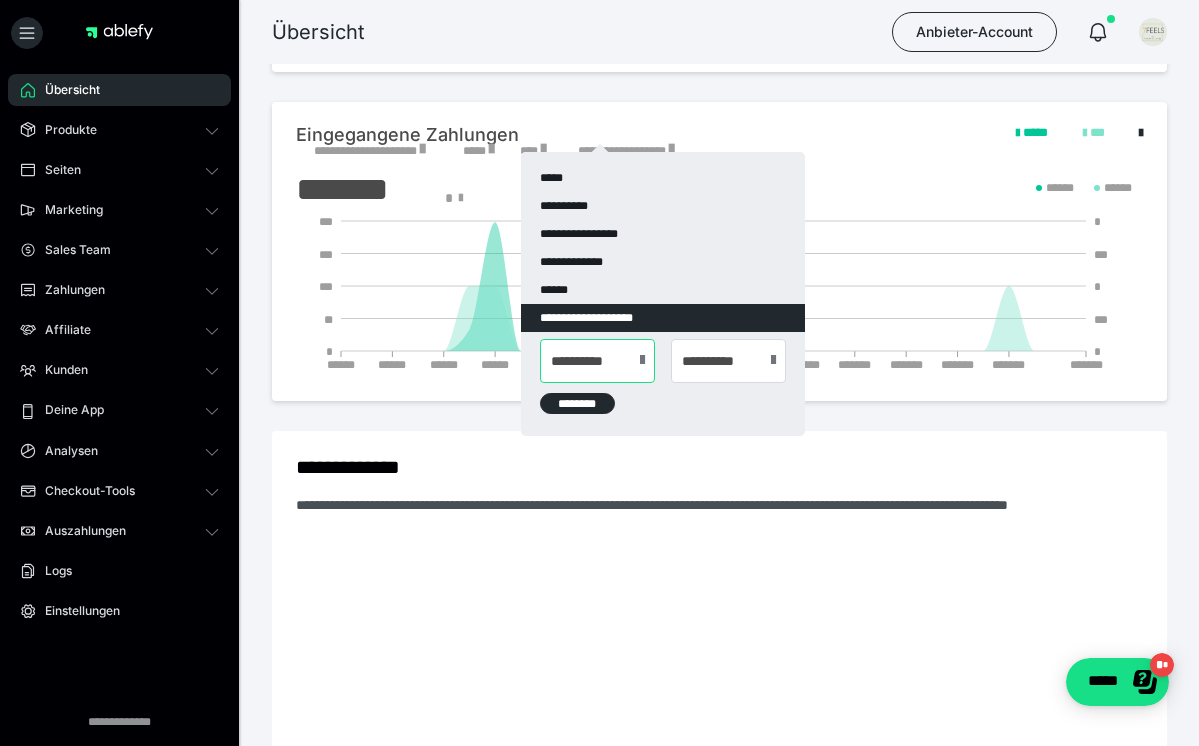 click on "**********" at bounding box center (597, 361) 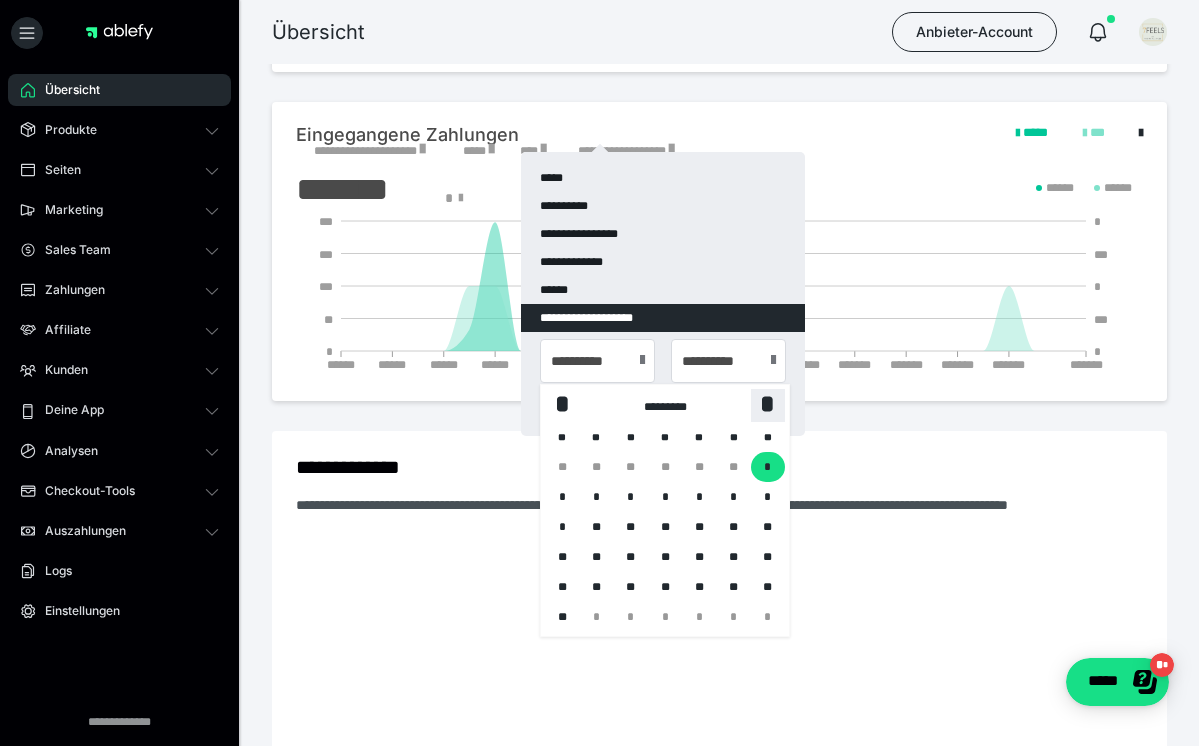 click on "*" at bounding box center [768, 404] 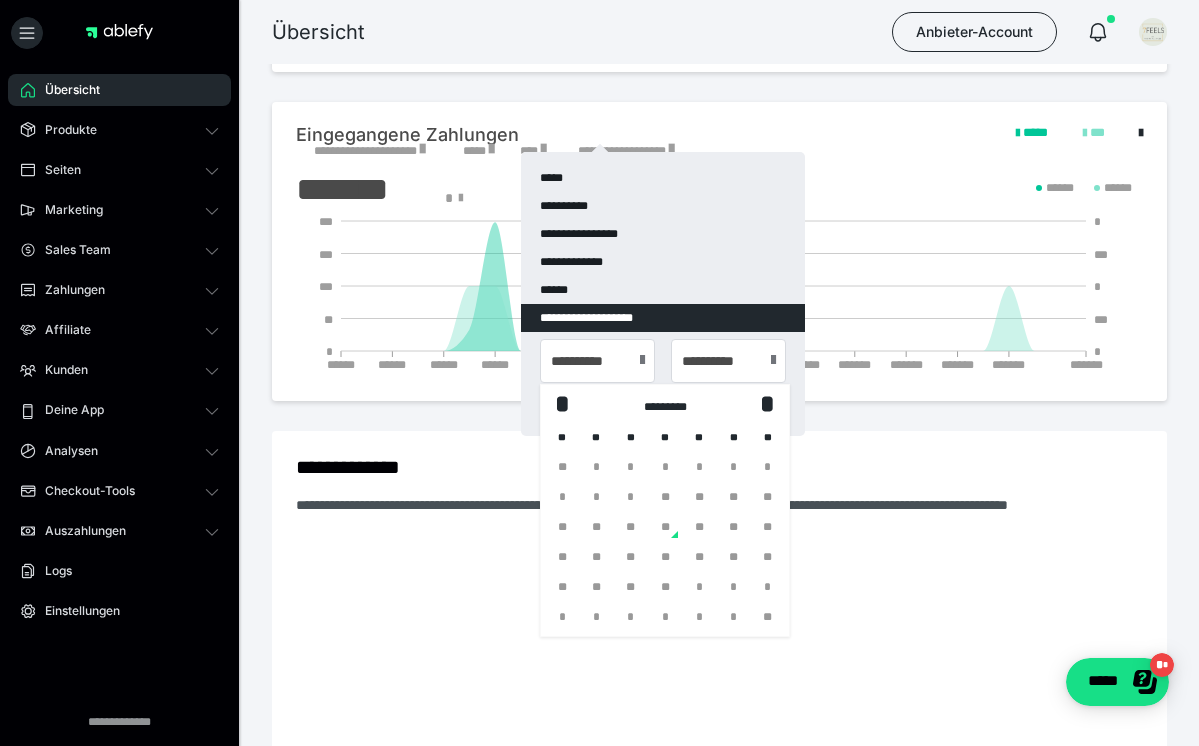 click at bounding box center (773, 360) 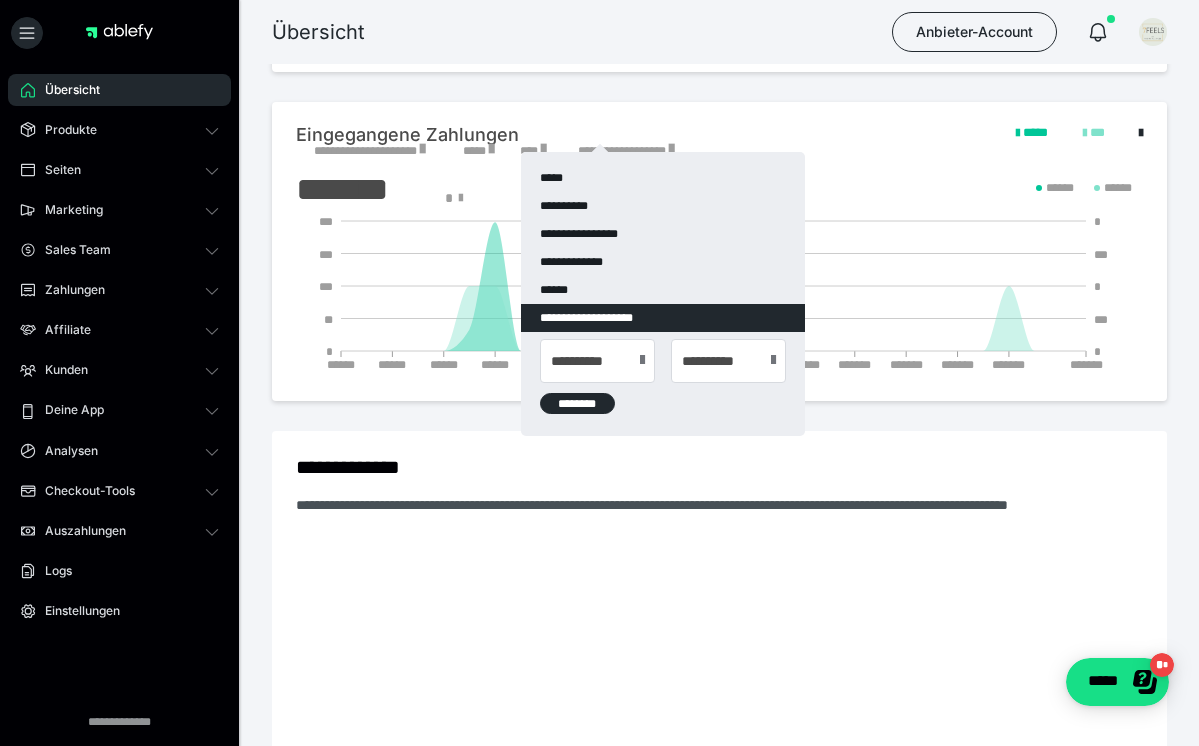 click at bounding box center (773, 360) 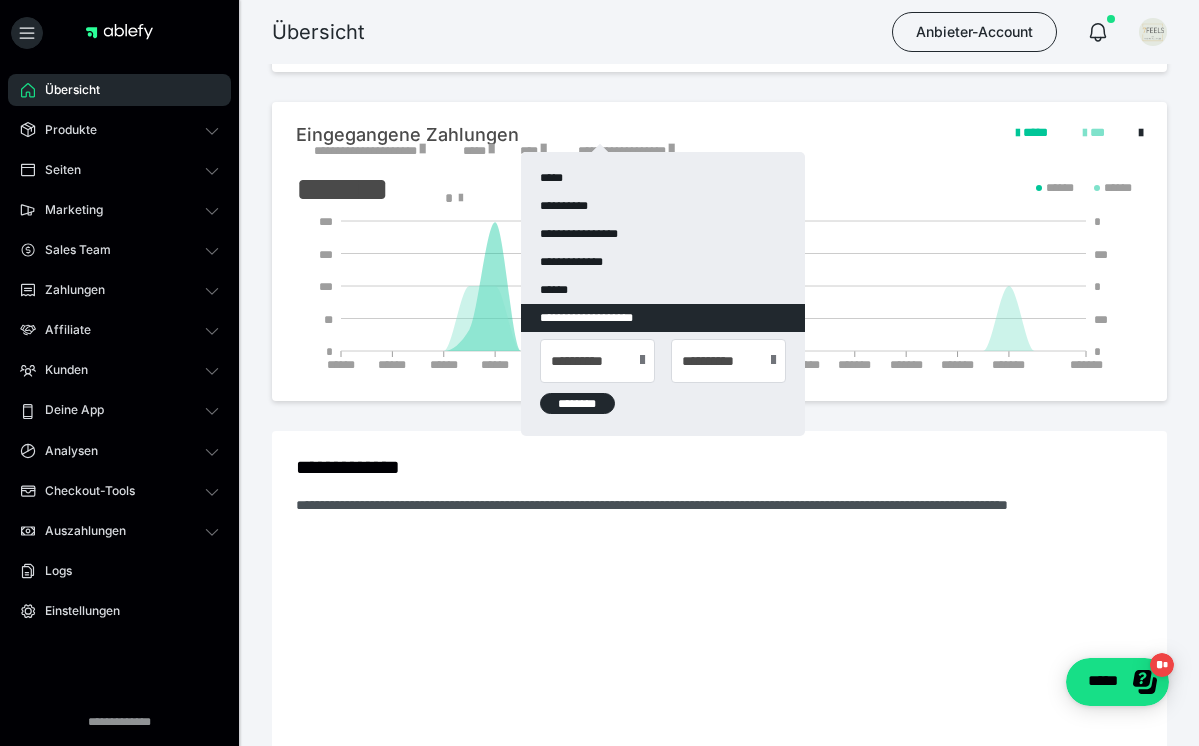 click on "**********" at bounding box center [663, 294] 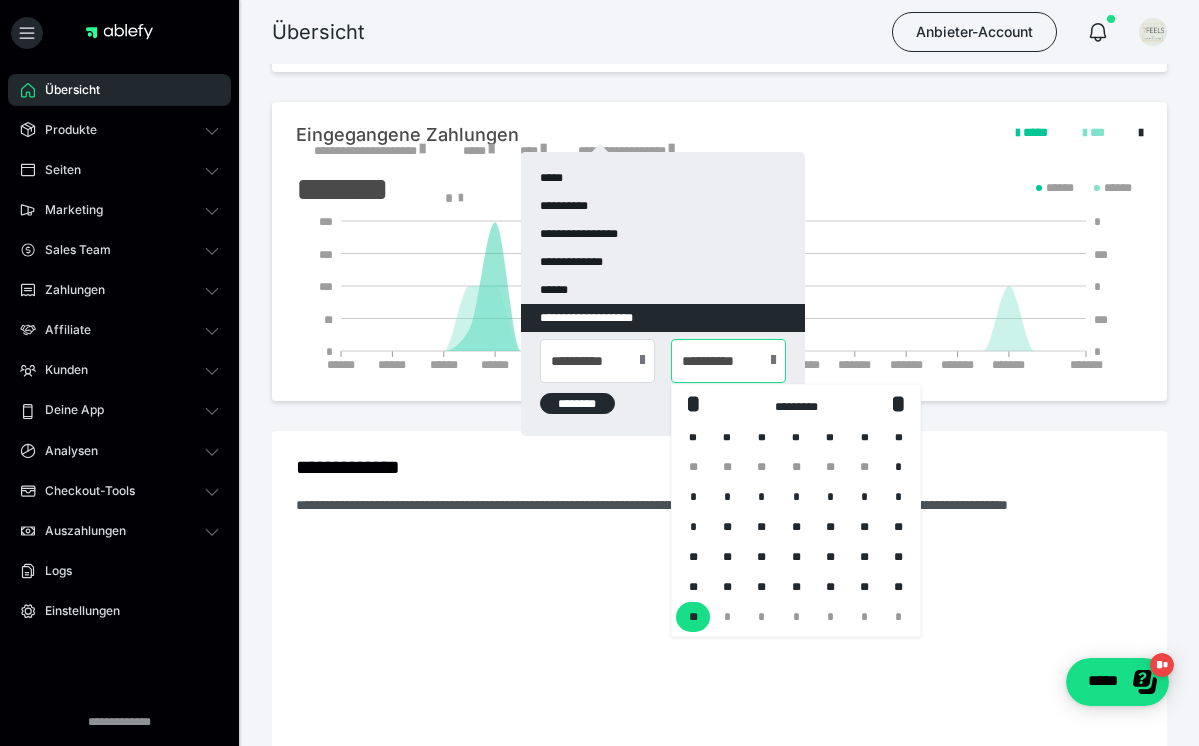 click on "**********" at bounding box center [728, 361] 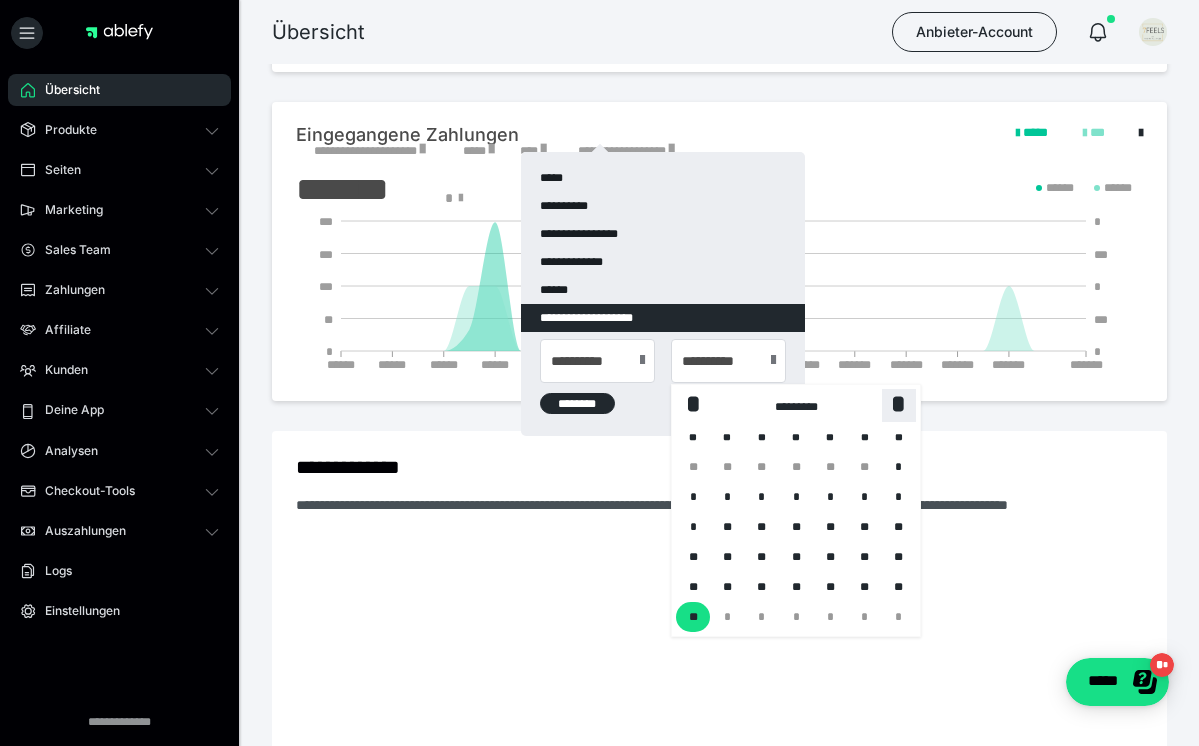 click on "*" at bounding box center (899, 404) 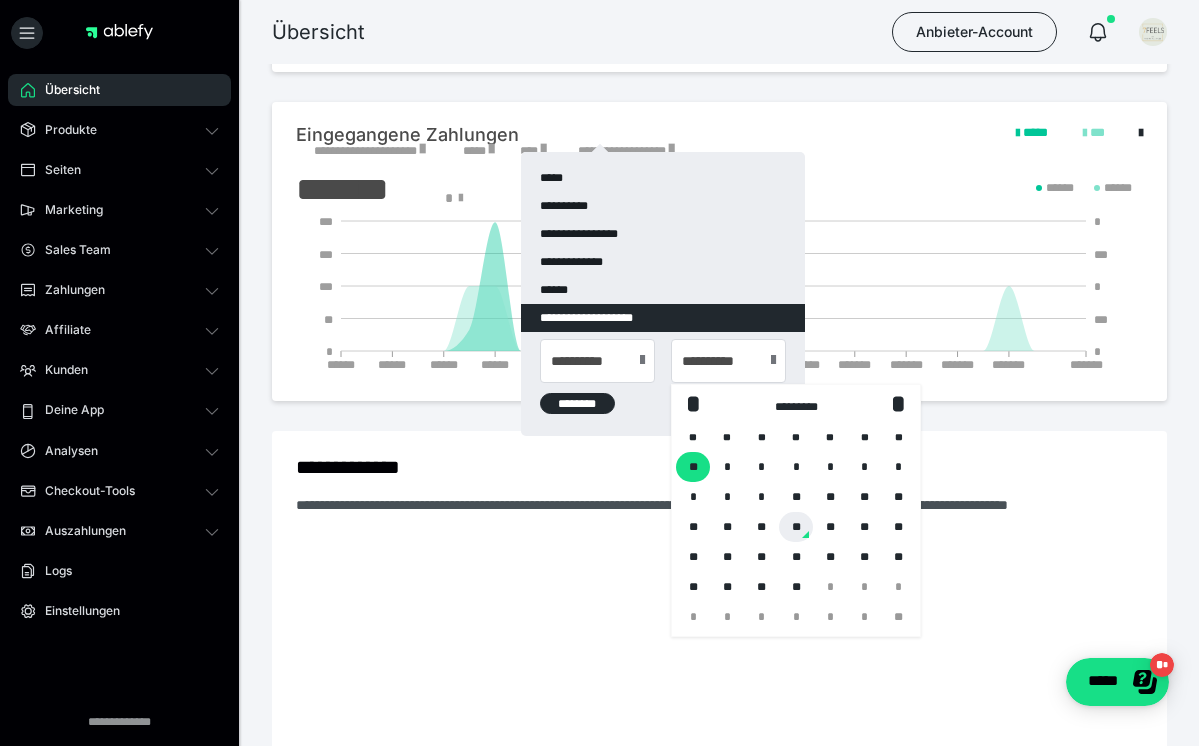 click on "**" at bounding box center (796, 527) 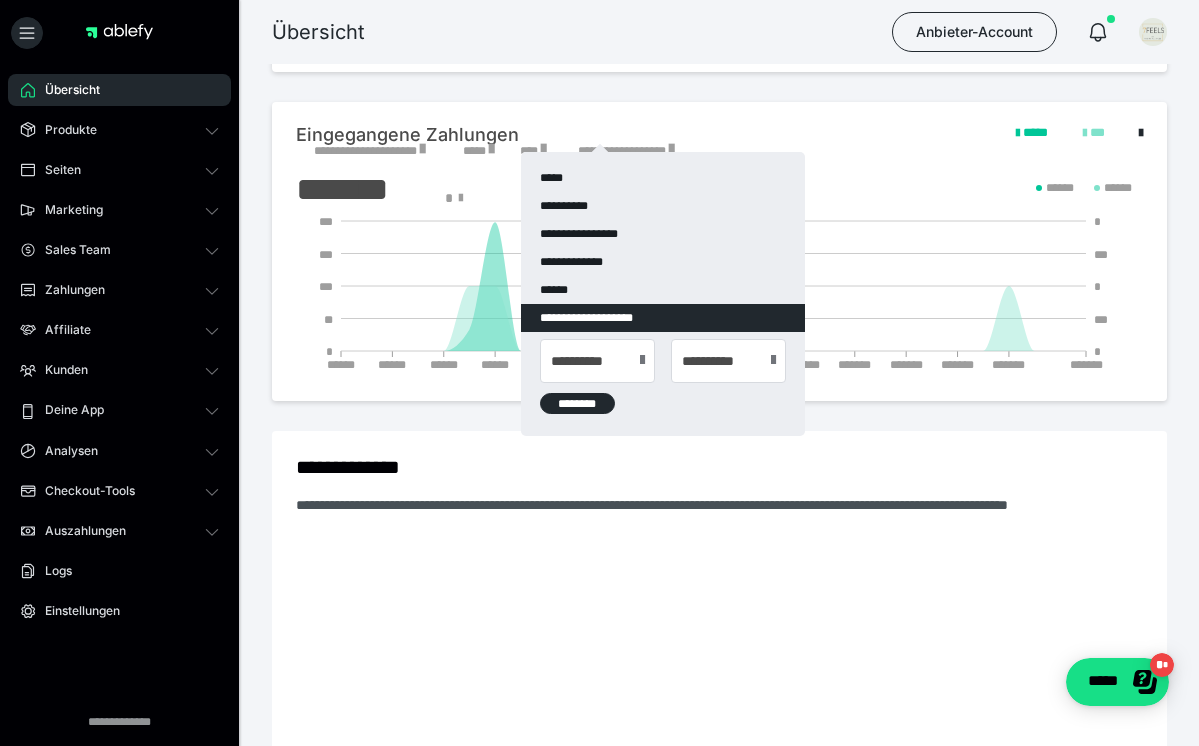 click at bounding box center [642, 360] 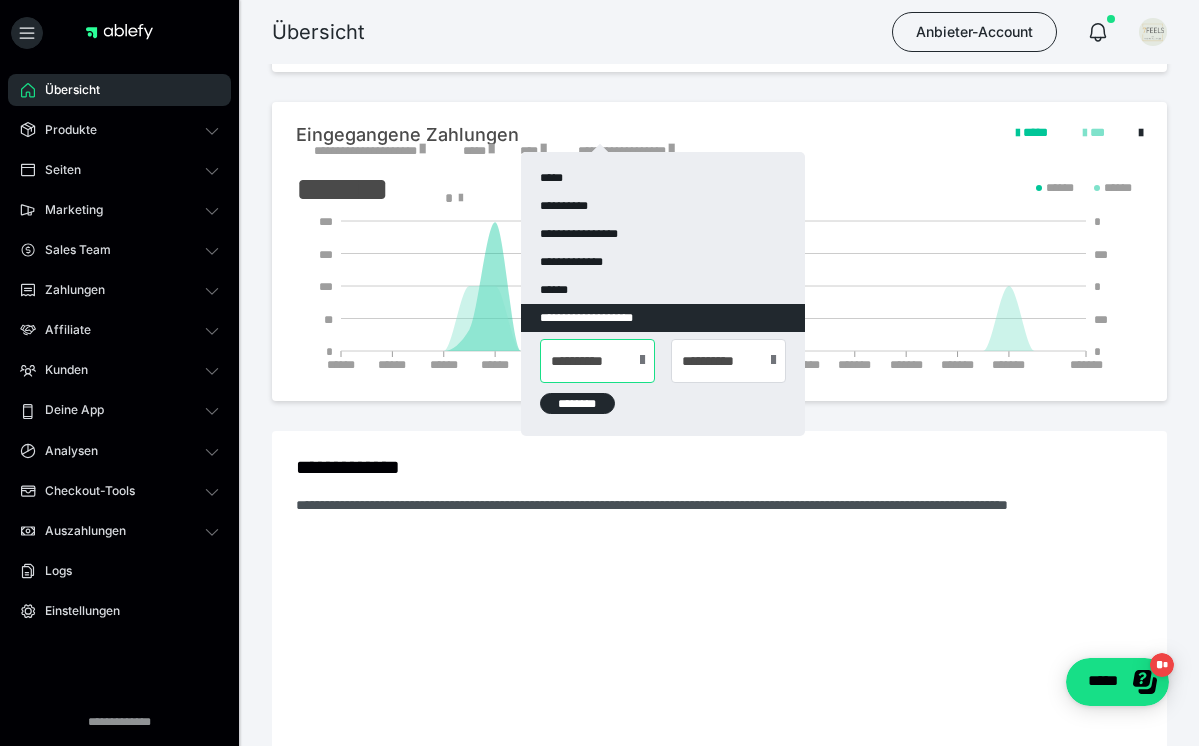 click on "**********" at bounding box center (597, 361) 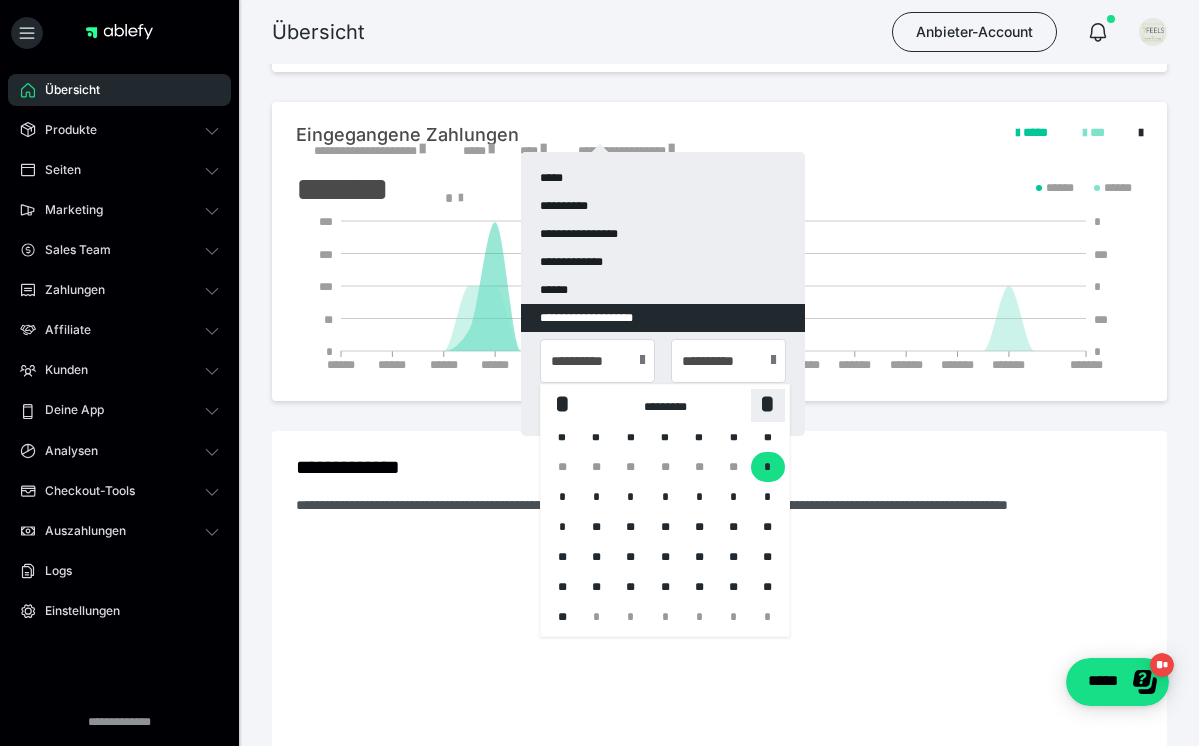 click on "*" at bounding box center [768, 404] 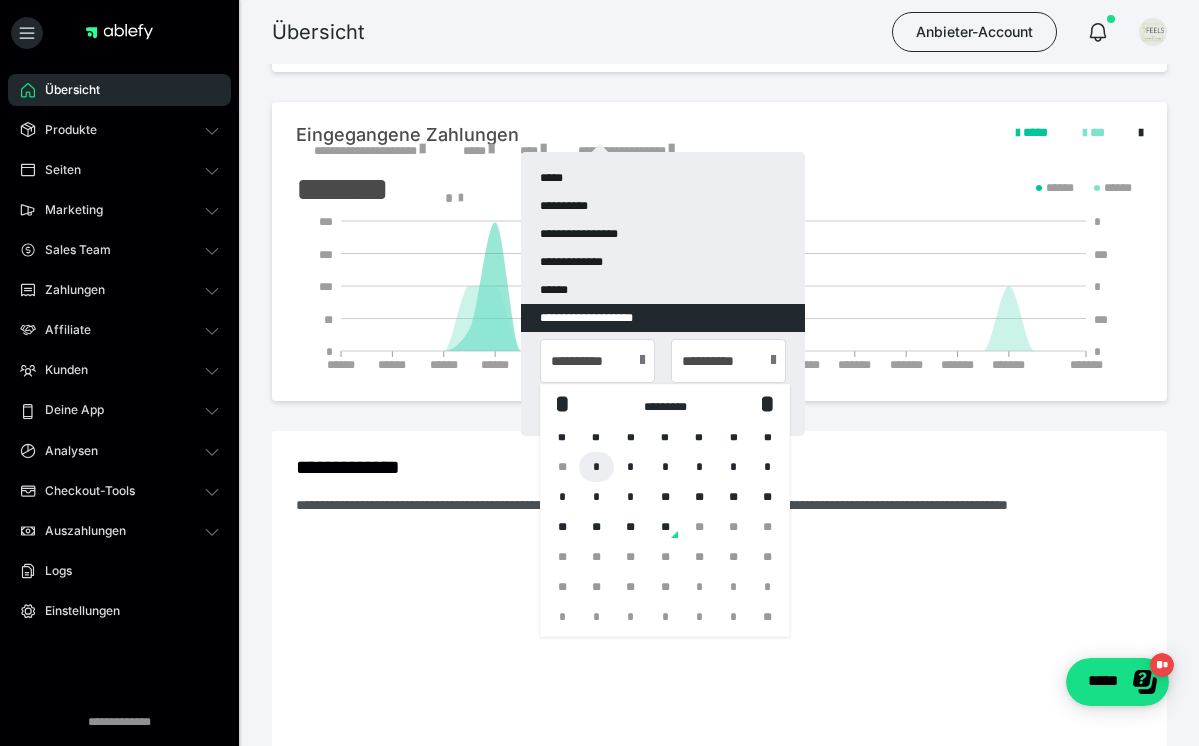 click on "*" at bounding box center (596, 467) 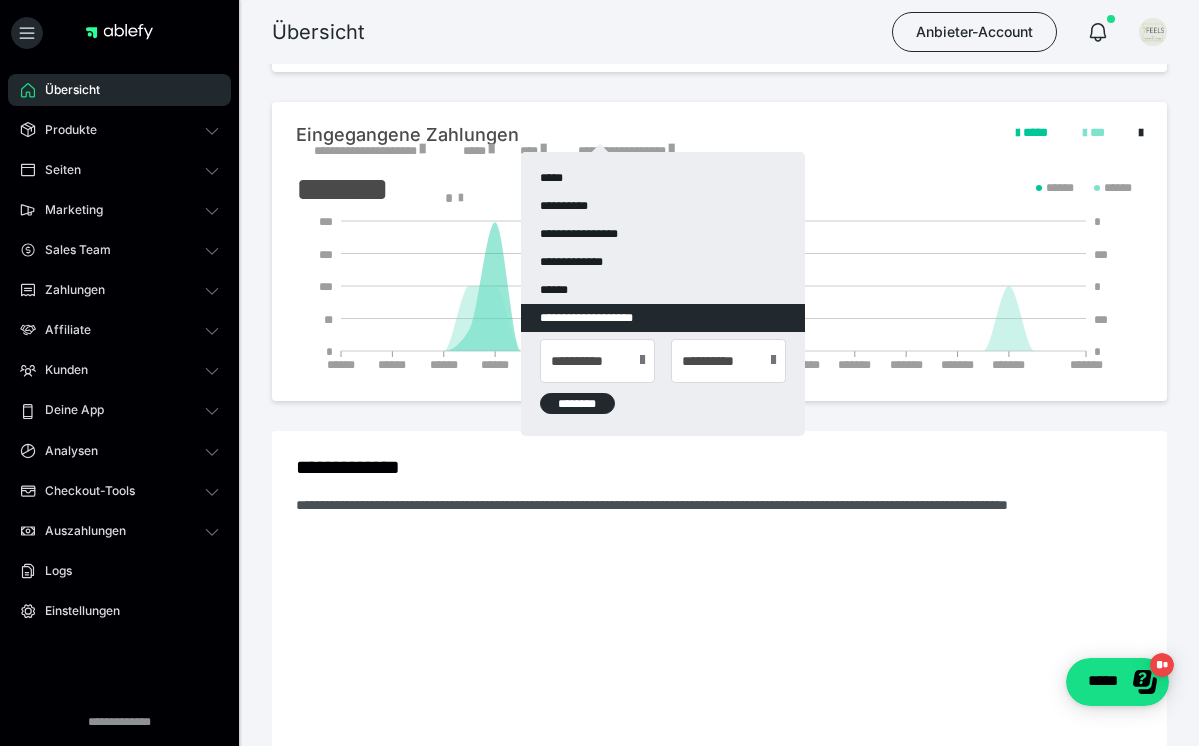 click on "********" at bounding box center [577, 403] 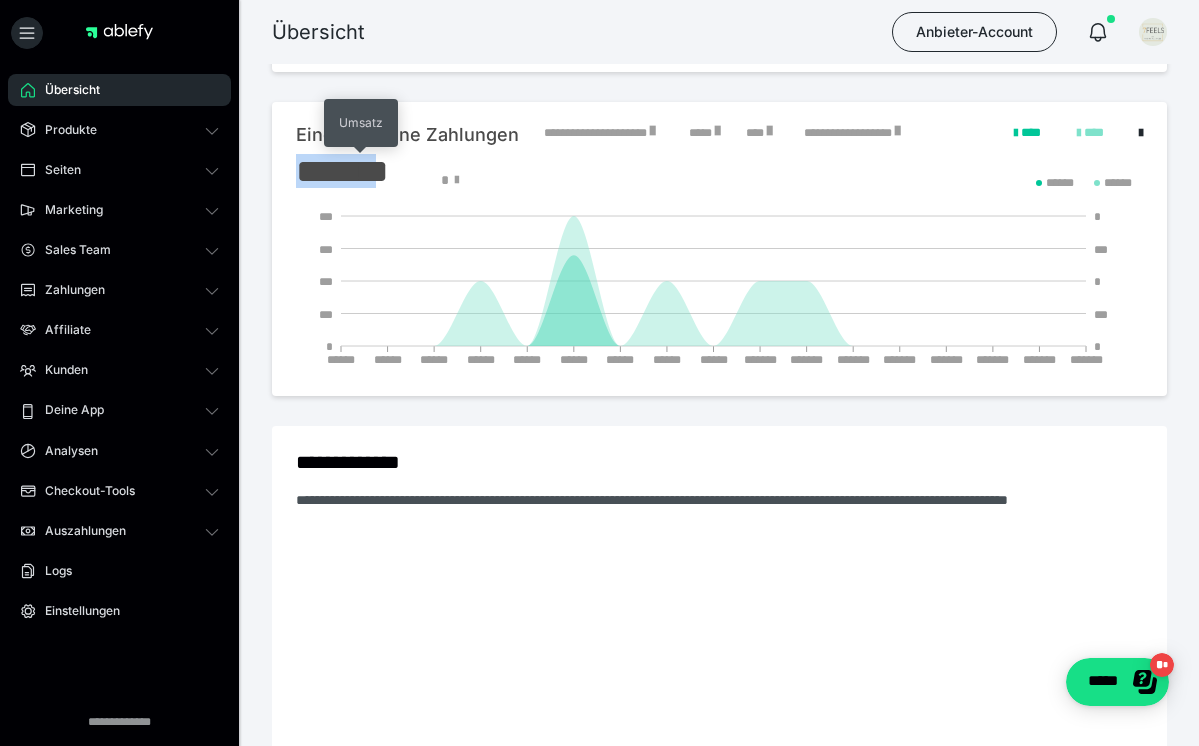 drag, startPoint x: 402, startPoint y: 172, endPoint x: 300, endPoint y: 172, distance: 102 